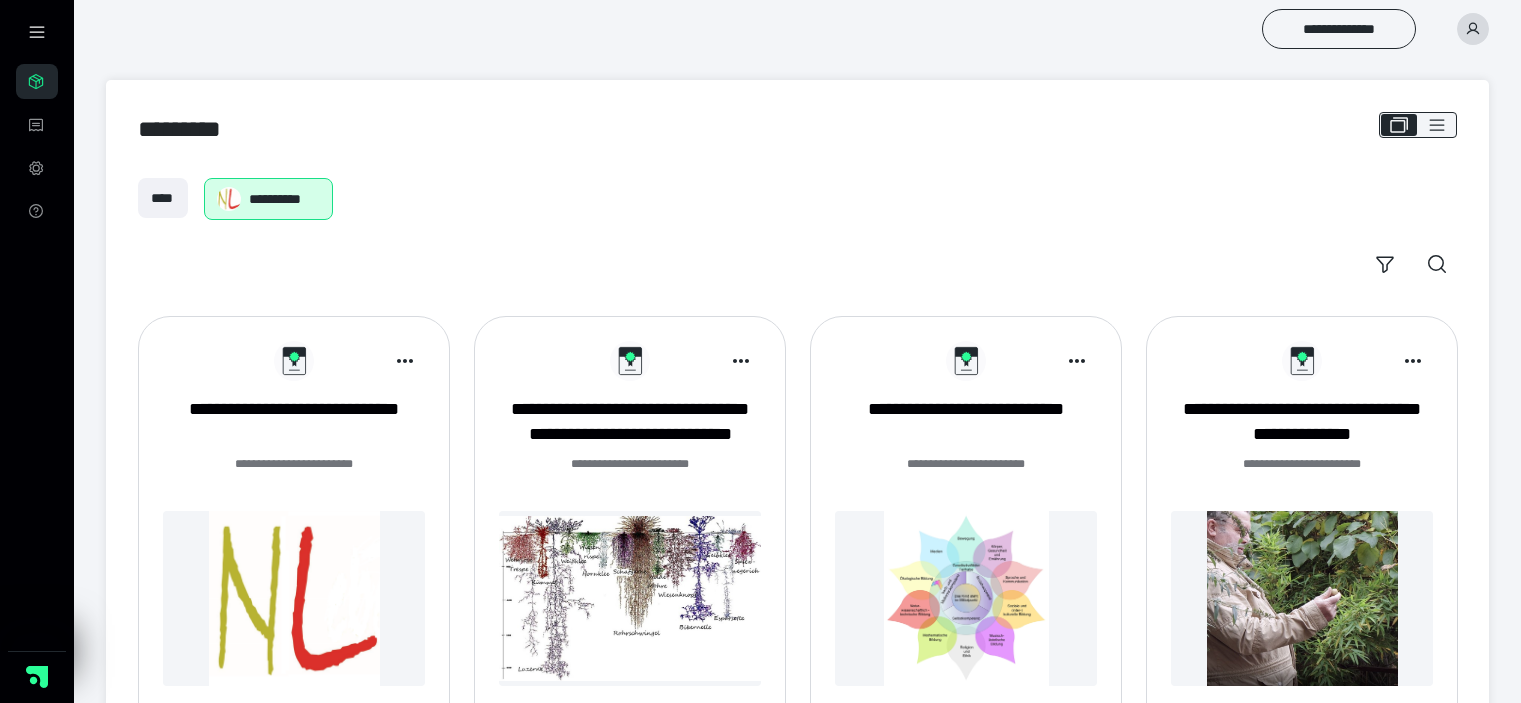 scroll, scrollTop: 0, scrollLeft: 0, axis: both 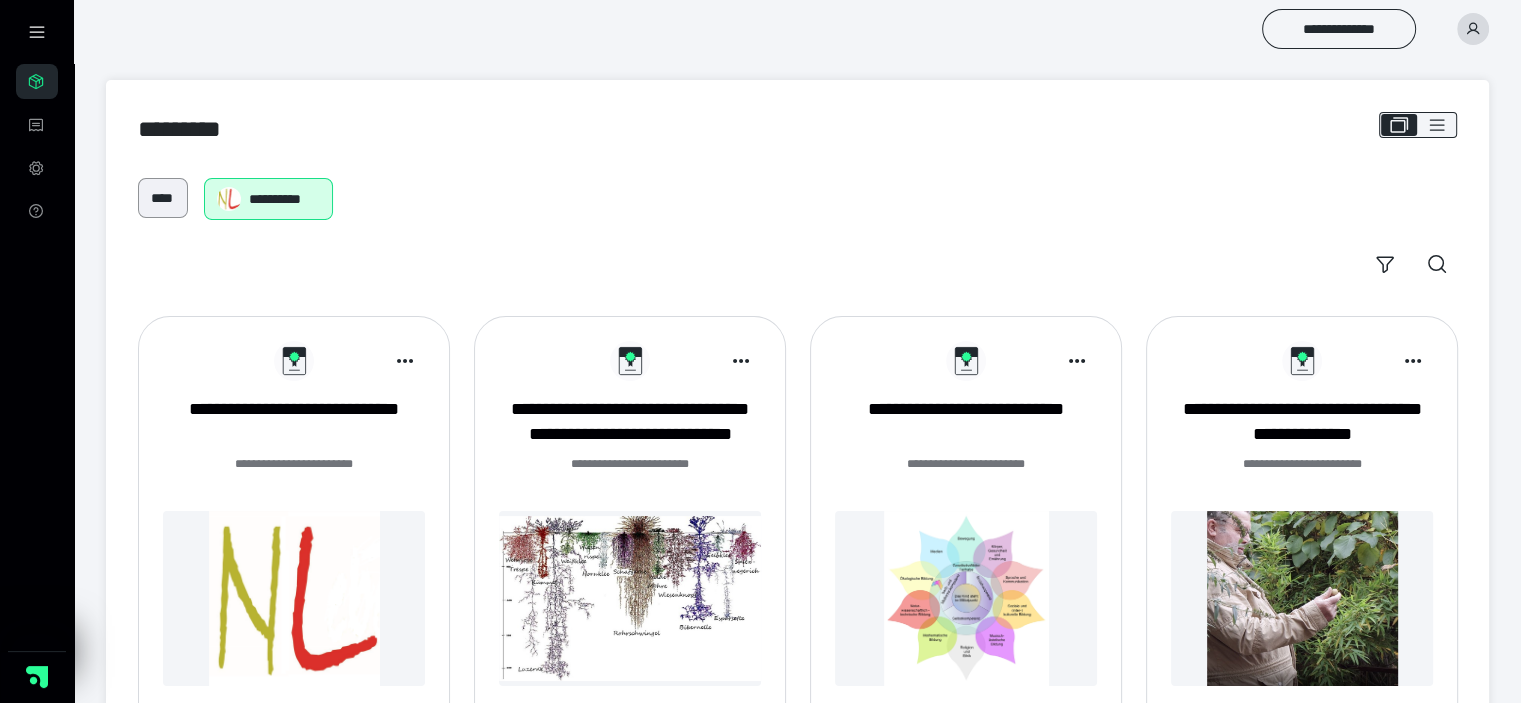 click on "****" at bounding box center [163, 198] 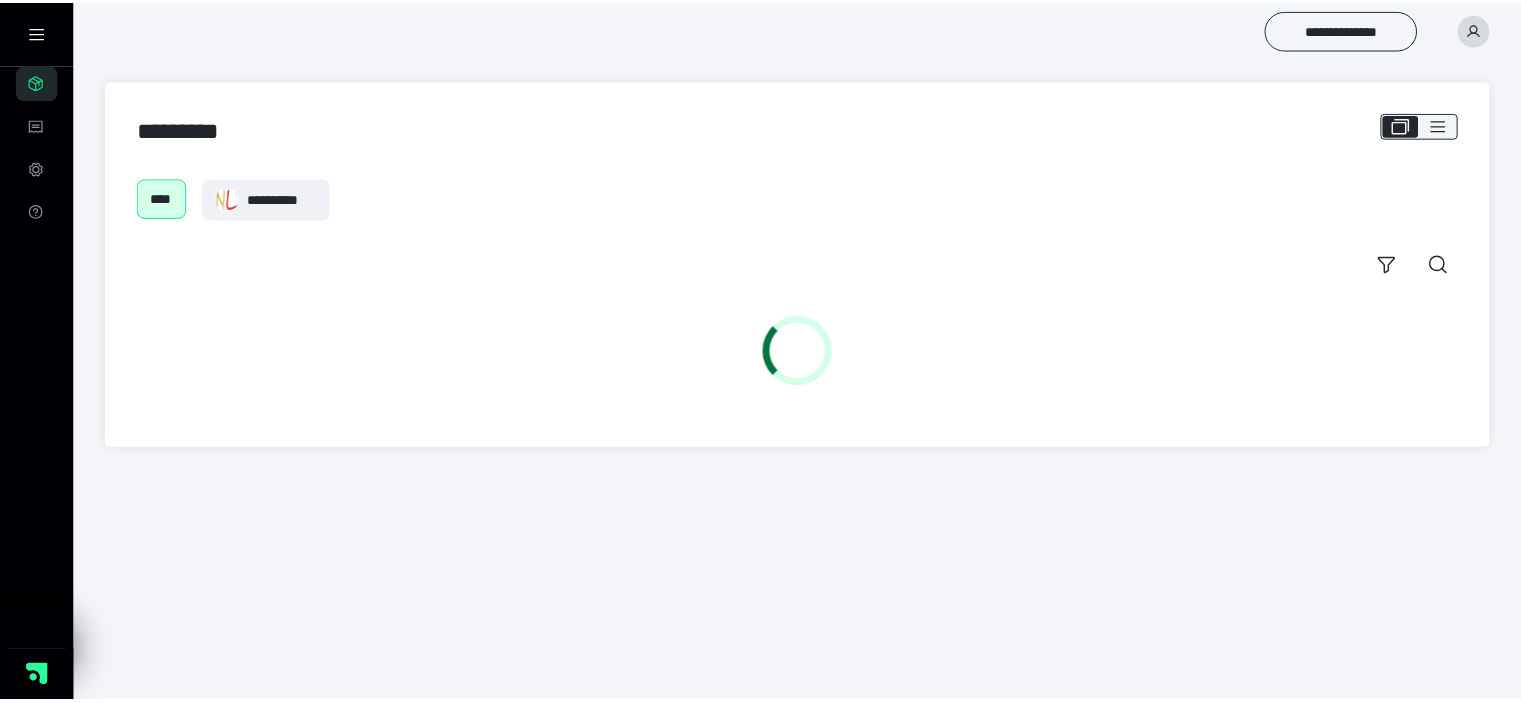scroll, scrollTop: 0, scrollLeft: 0, axis: both 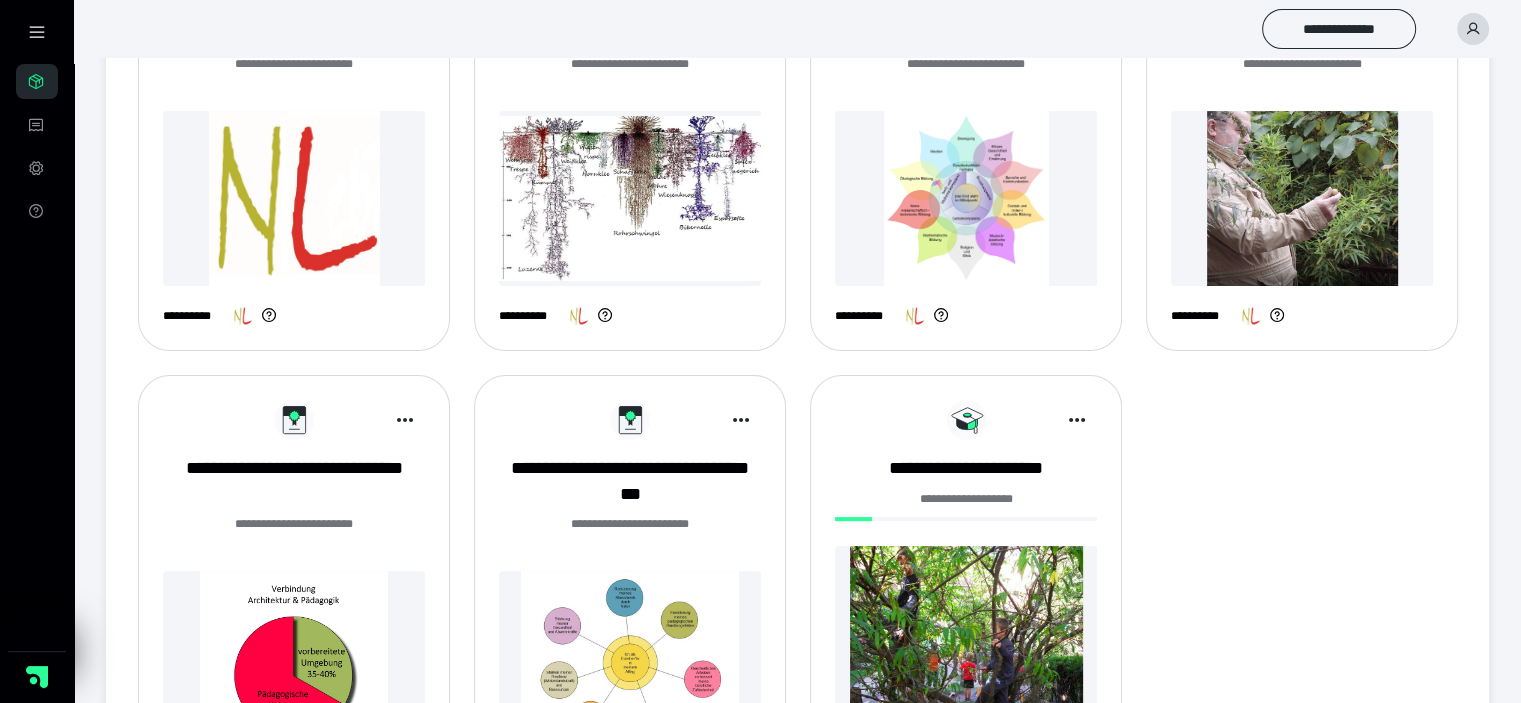 click on "**********" at bounding box center (966, 510) 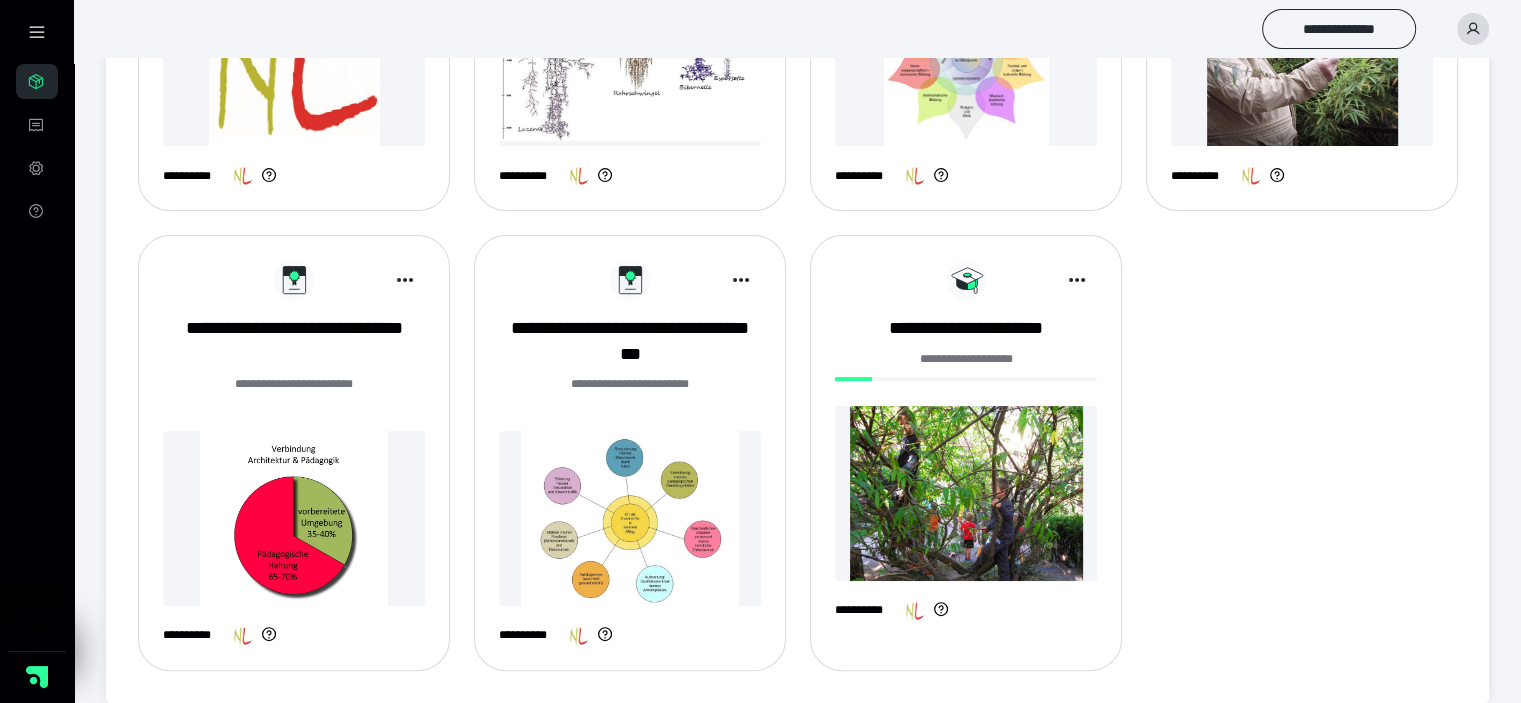 click at bounding box center (966, 493) 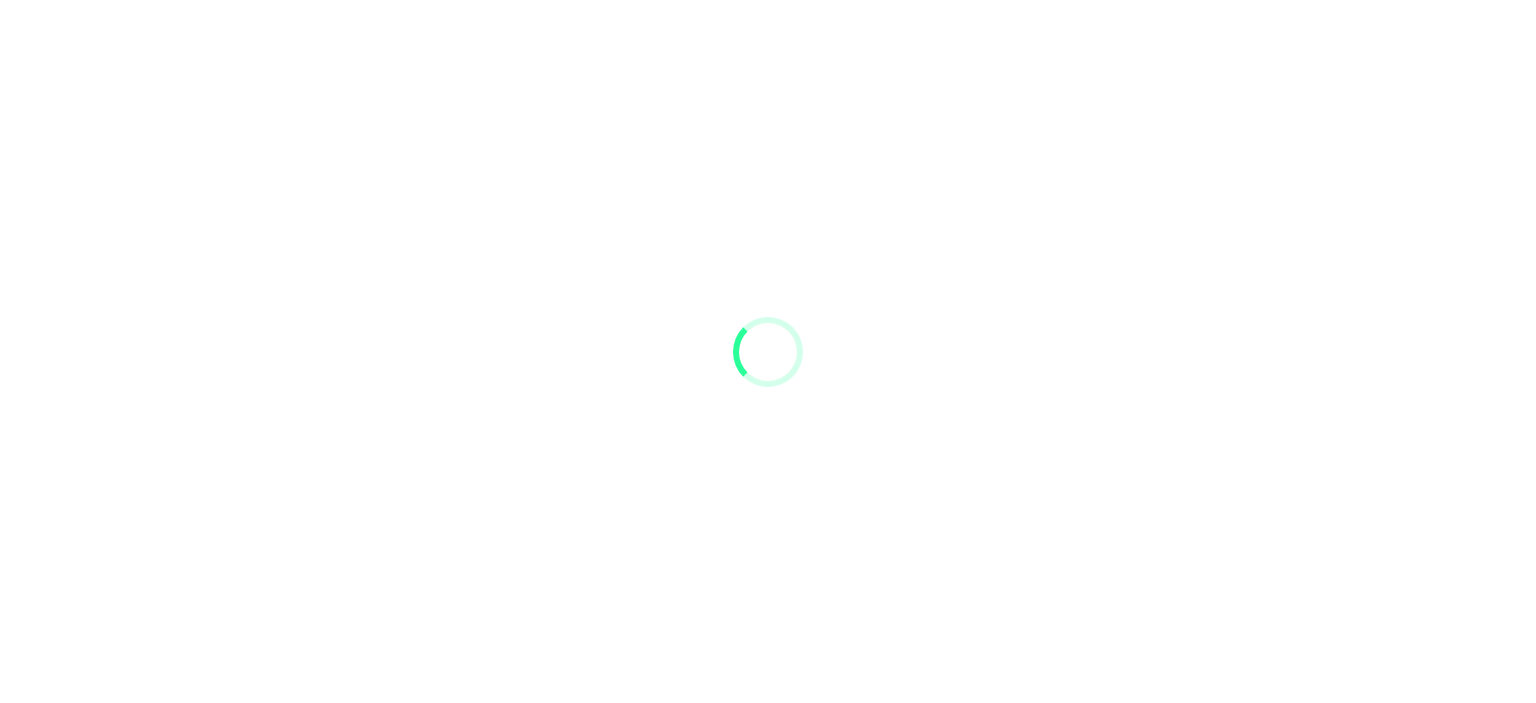 scroll, scrollTop: 0, scrollLeft: 0, axis: both 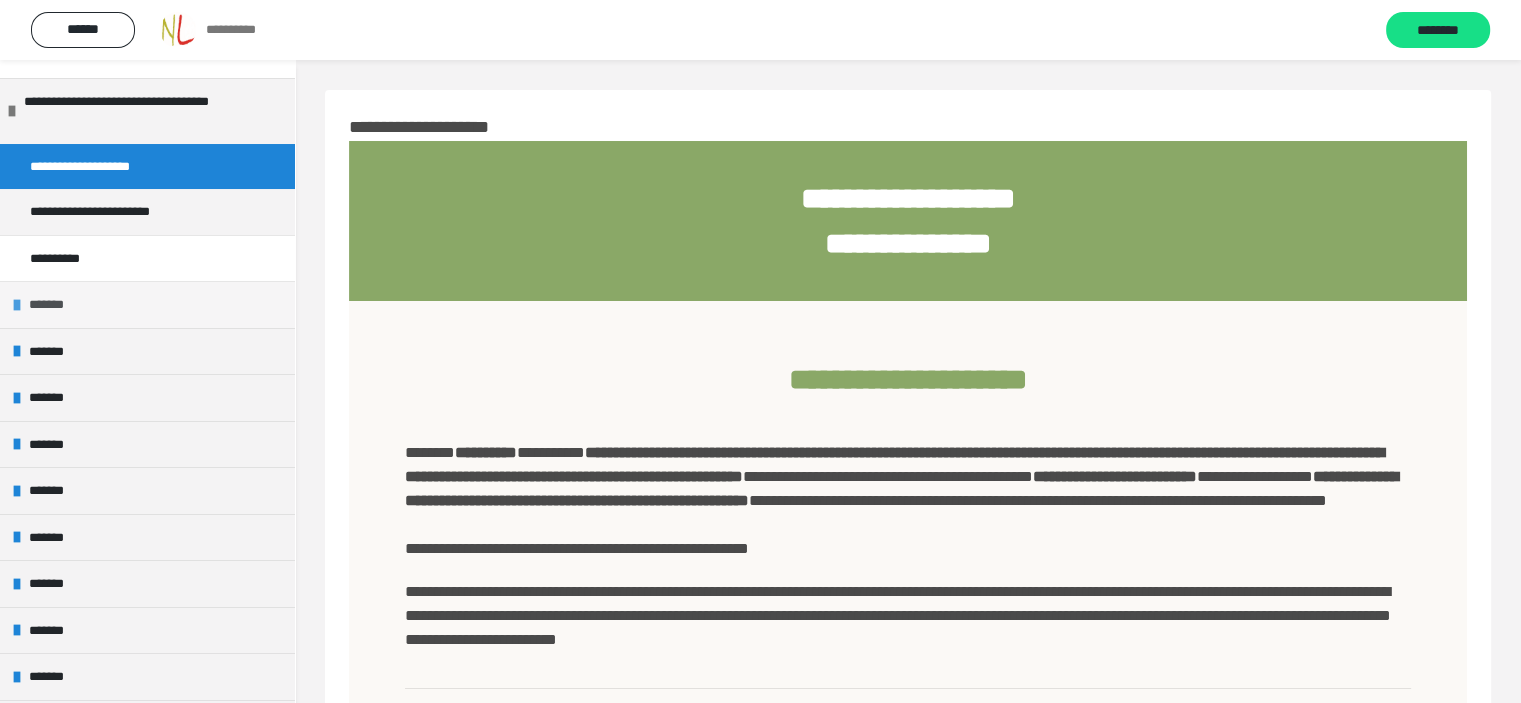 click on "*******" at bounding box center (147, 304) 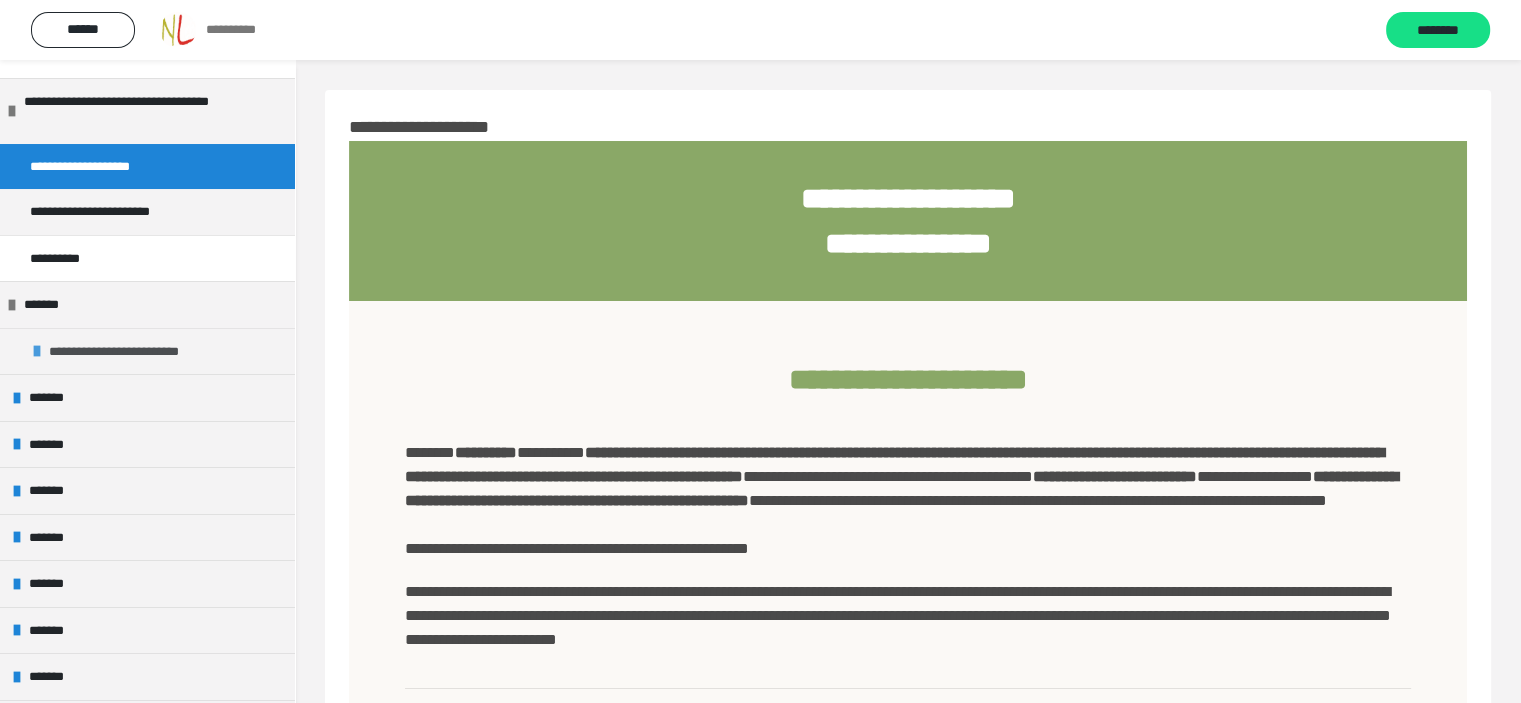 click on "**********" at bounding box center (140, 352) 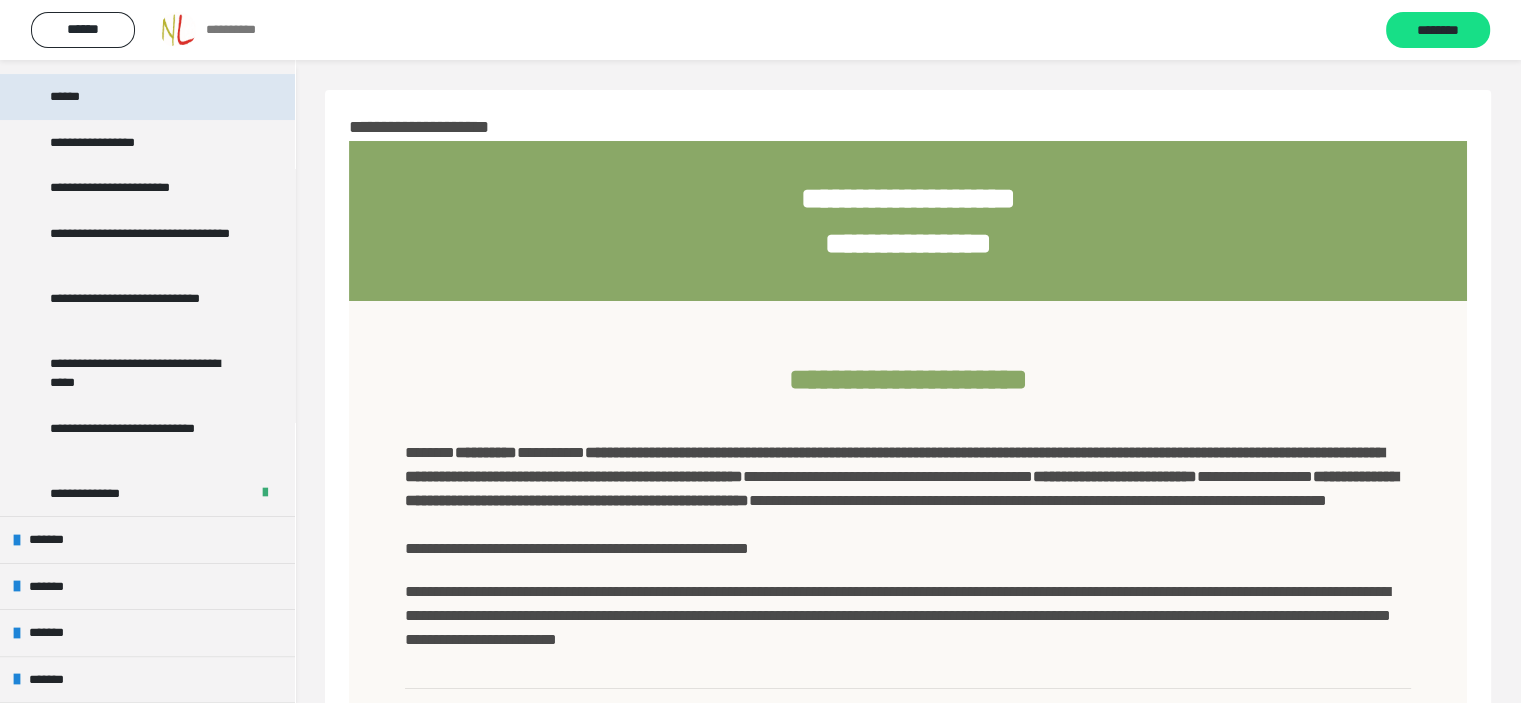 scroll, scrollTop: 100, scrollLeft: 0, axis: vertical 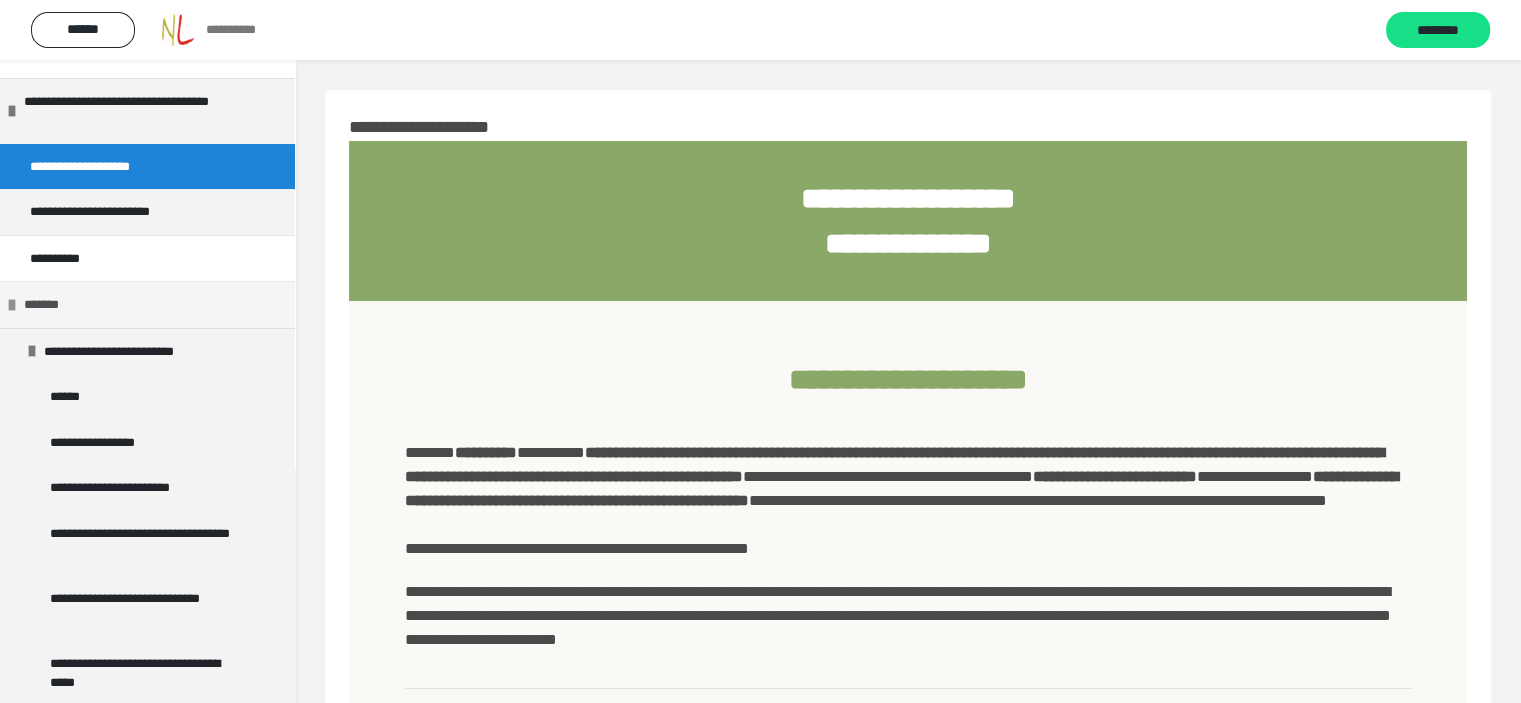 click on "*******" at bounding box center [48, 305] 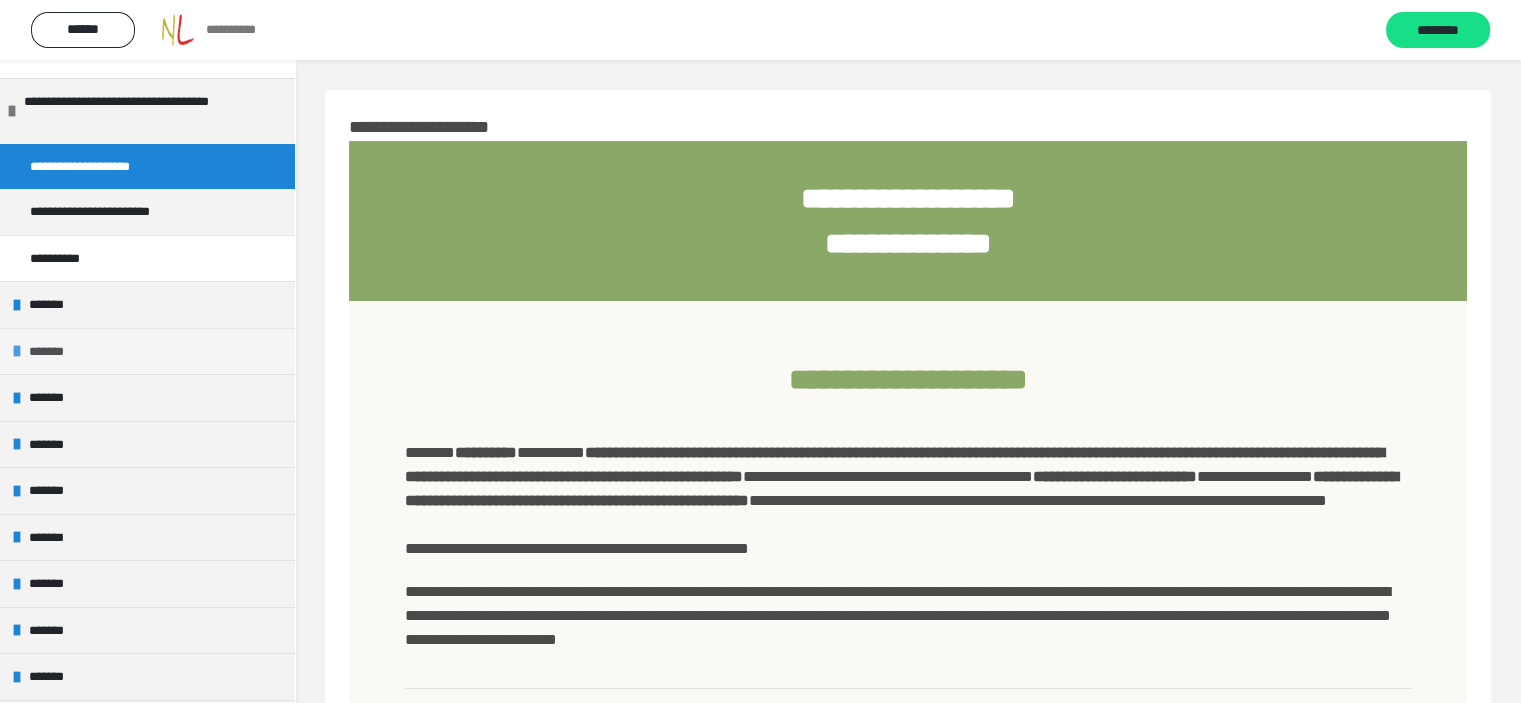 click on "*******" at bounding box center [54, 352] 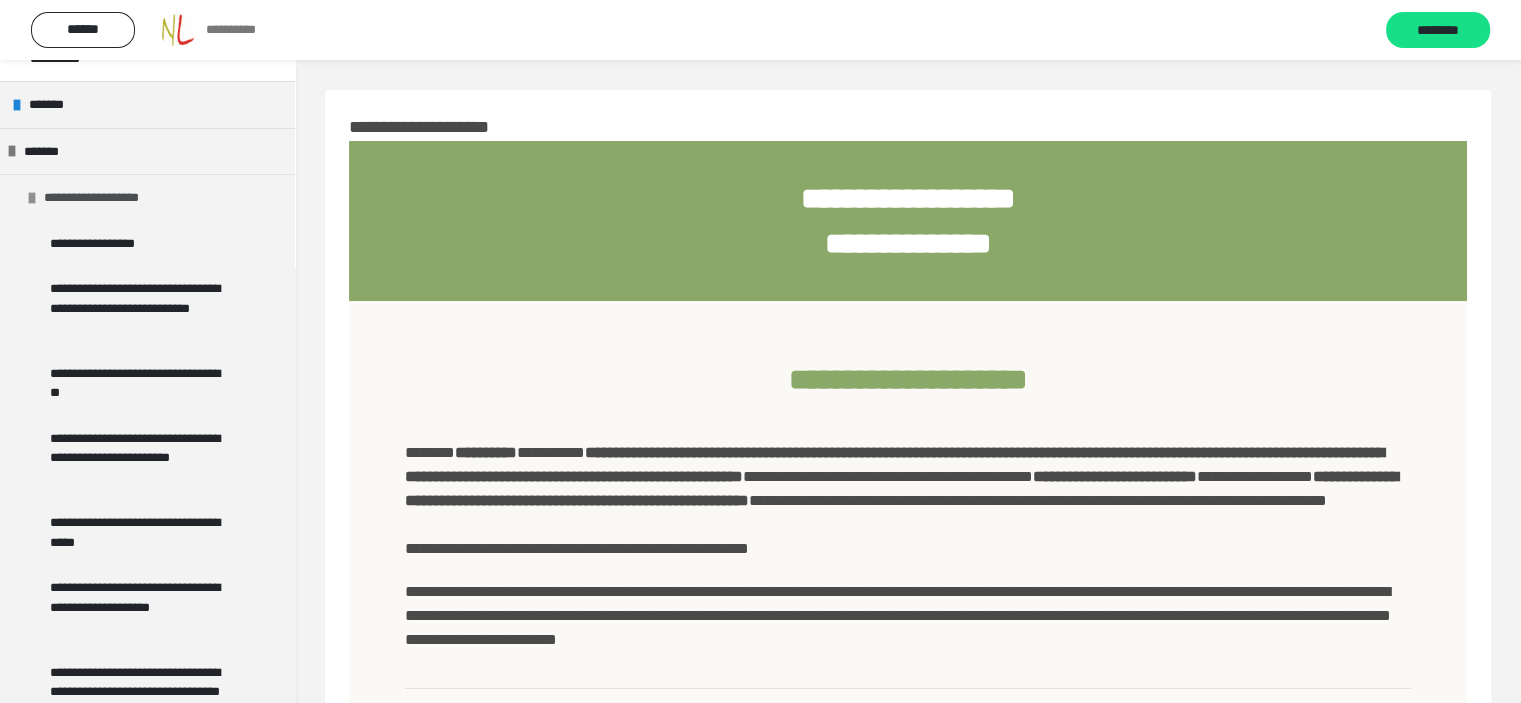 scroll, scrollTop: 200, scrollLeft: 0, axis: vertical 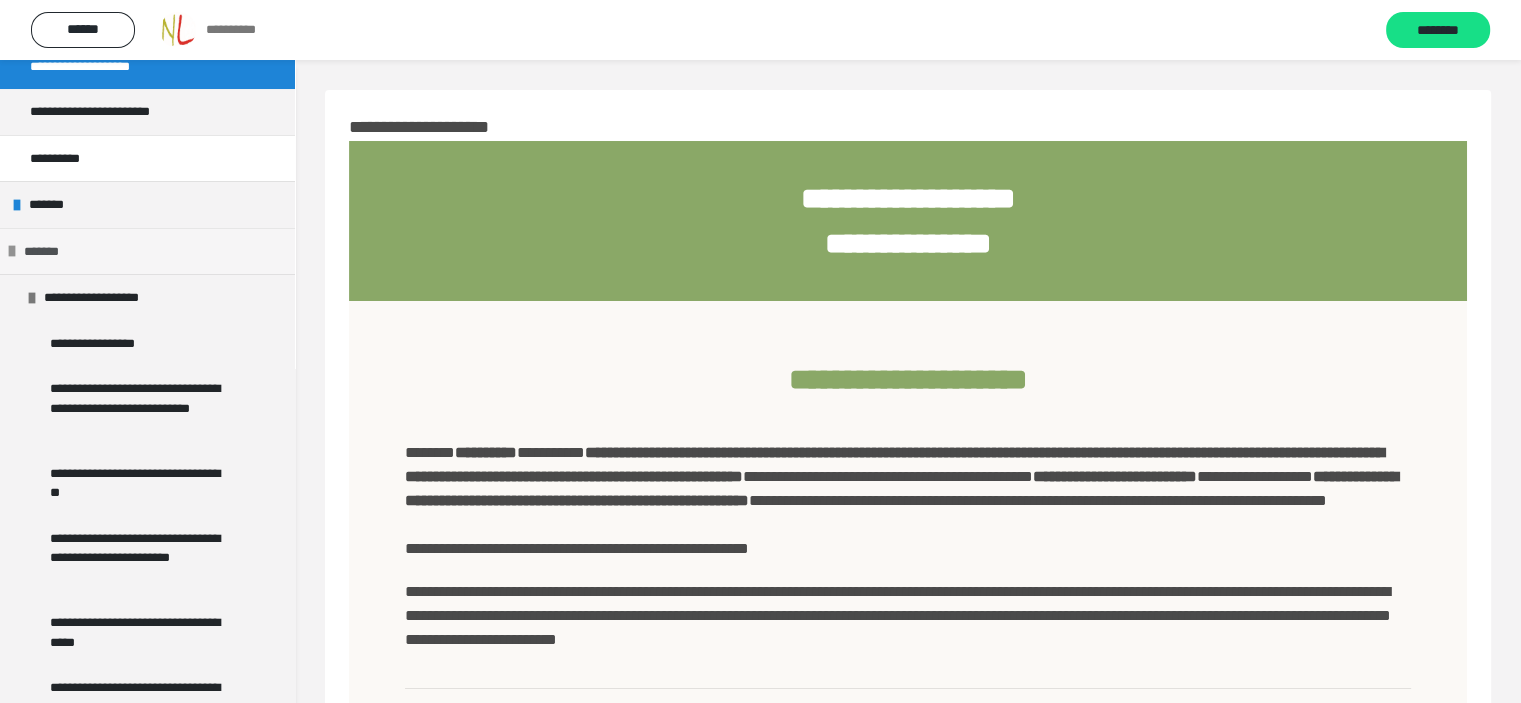 click on "*******" at bounding box center (49, 252) 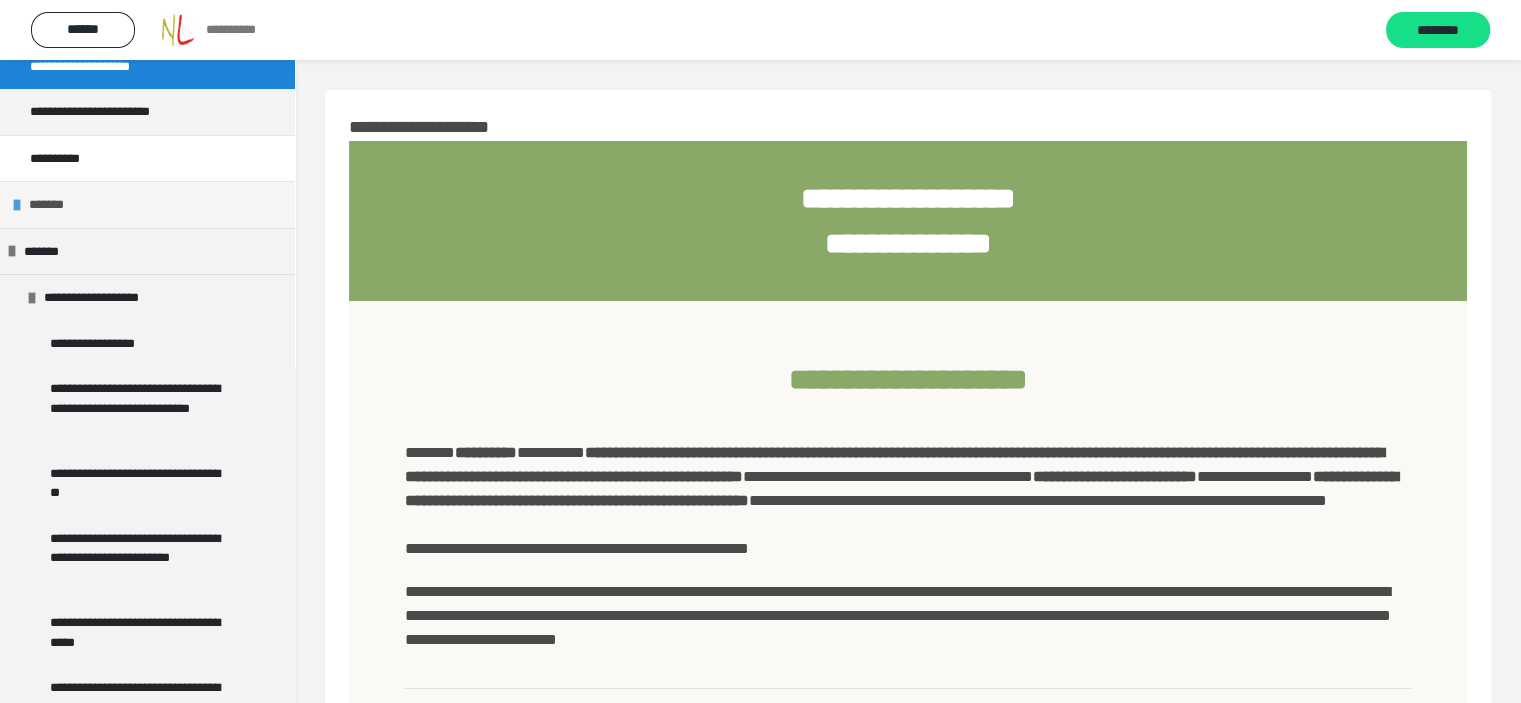 scroll, scrollTop: 192, scrollLeft: 0, axis: vertical 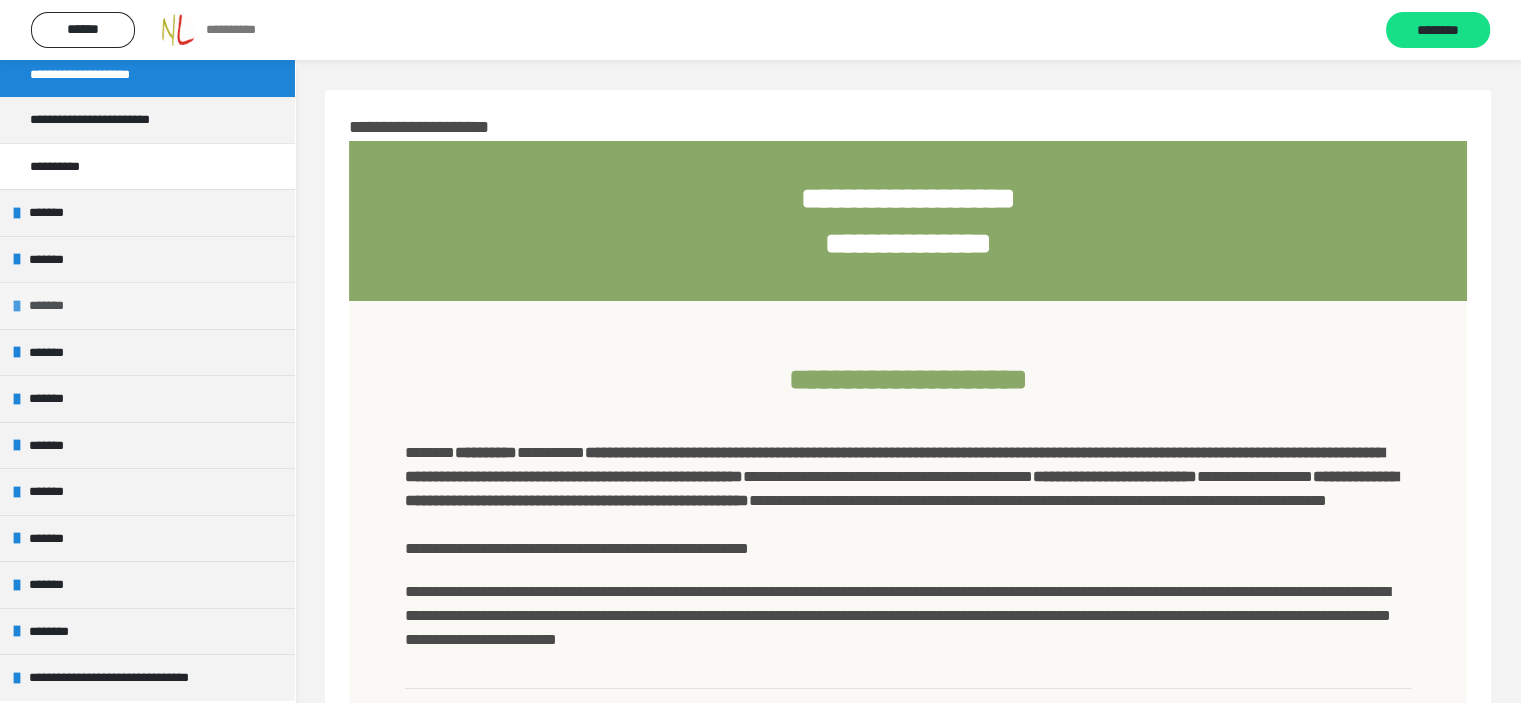 click on "*******" at bounding box center [54, 306] 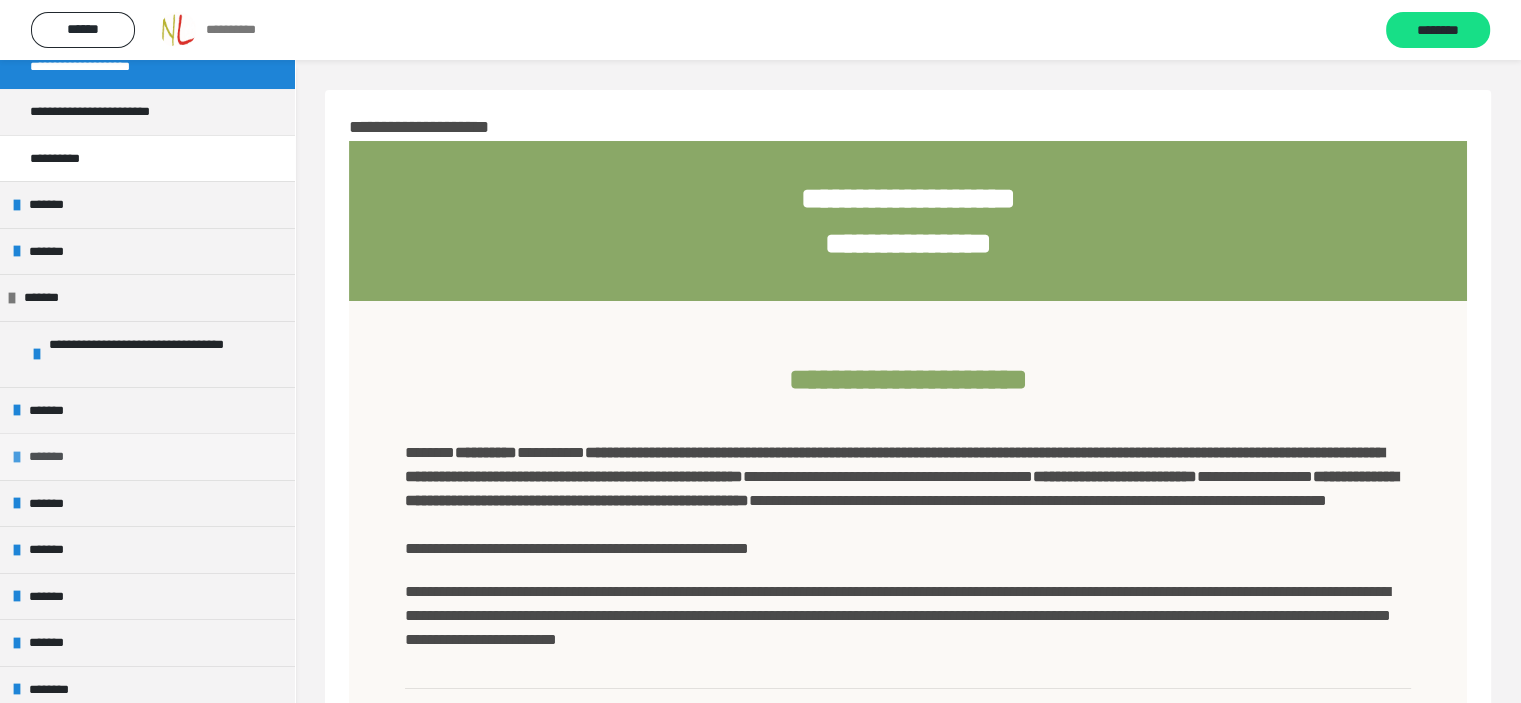 scroll, scrollTop: 257, scrollLeft: 0, axis: vertical 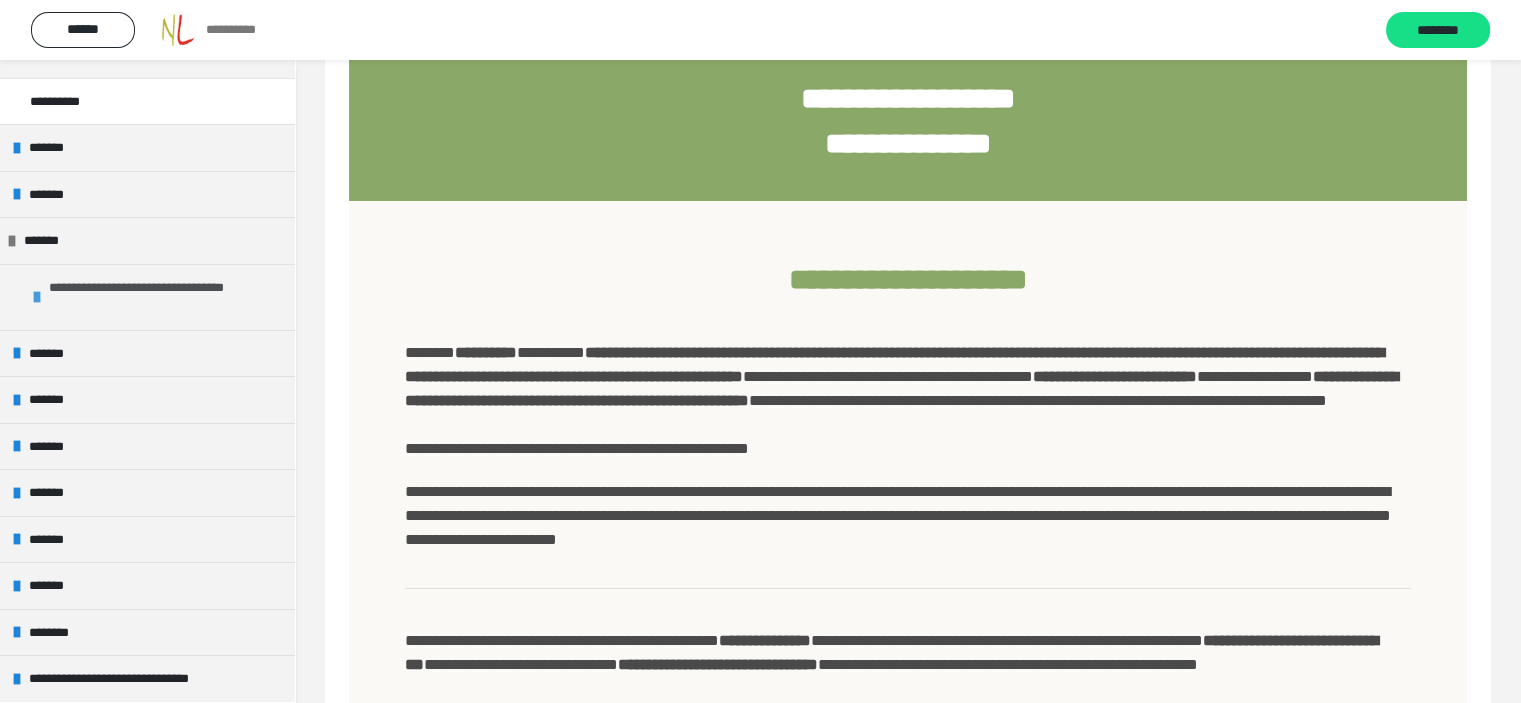click on "**********" at bounding box center (159, 297) 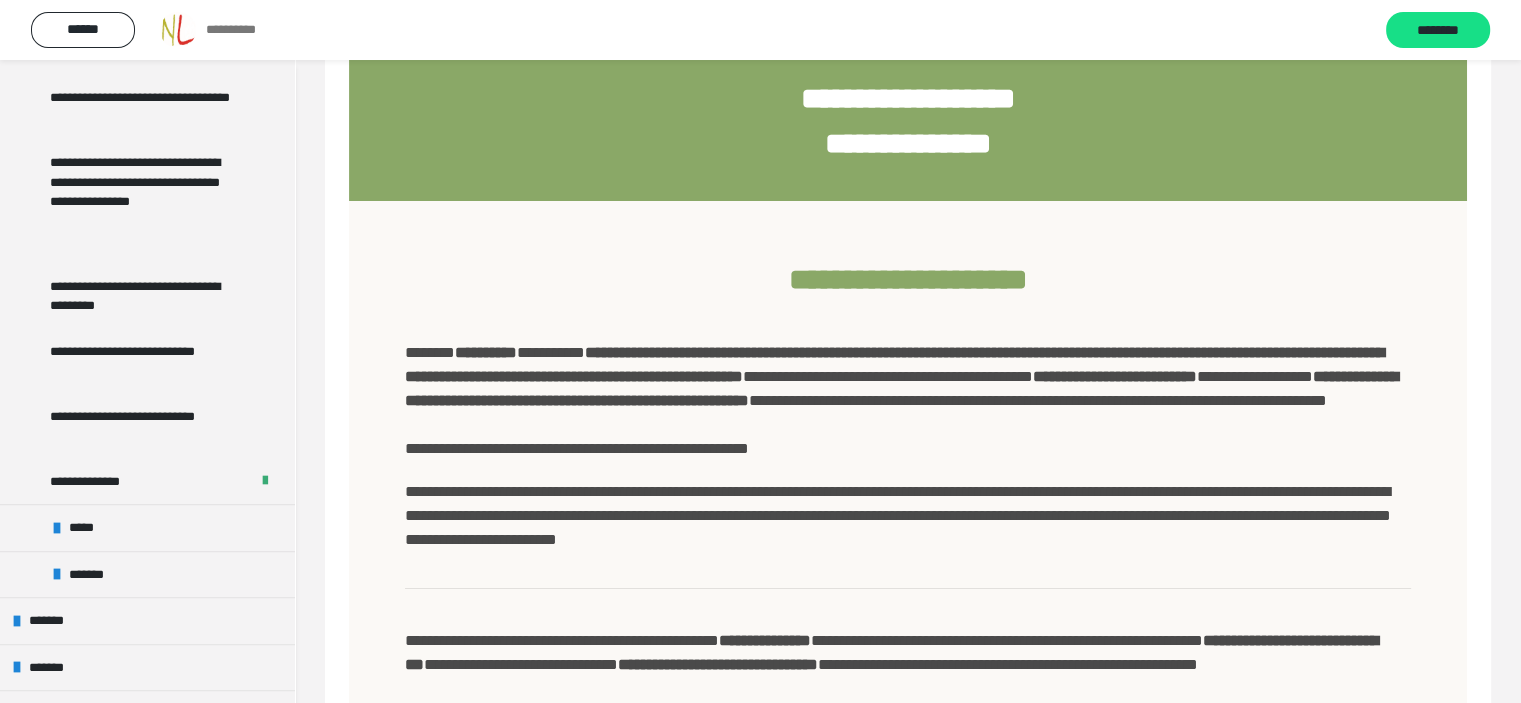 scroll, scrollTop: 57, scrollLeft: 0, axis: vertical 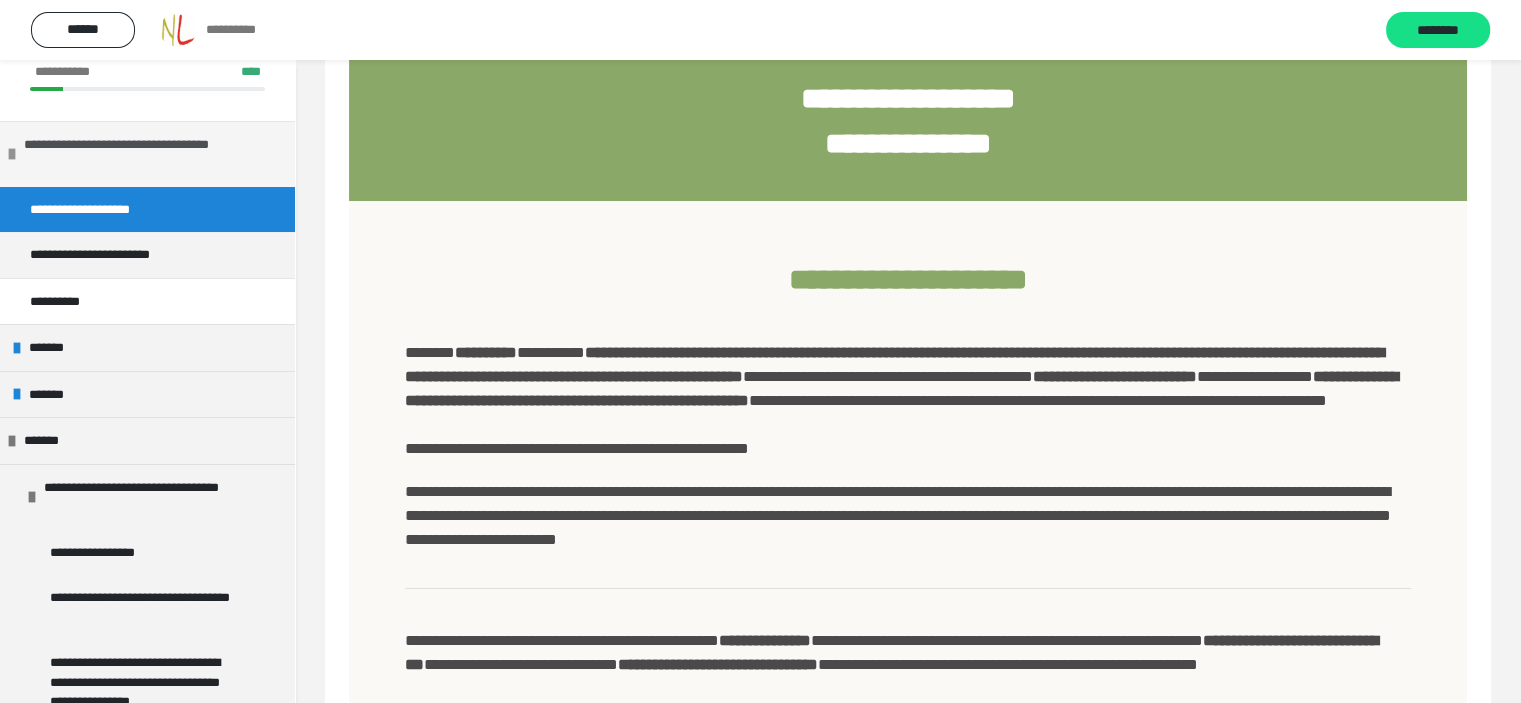 click on "**********" at bounding box center (144, 154) 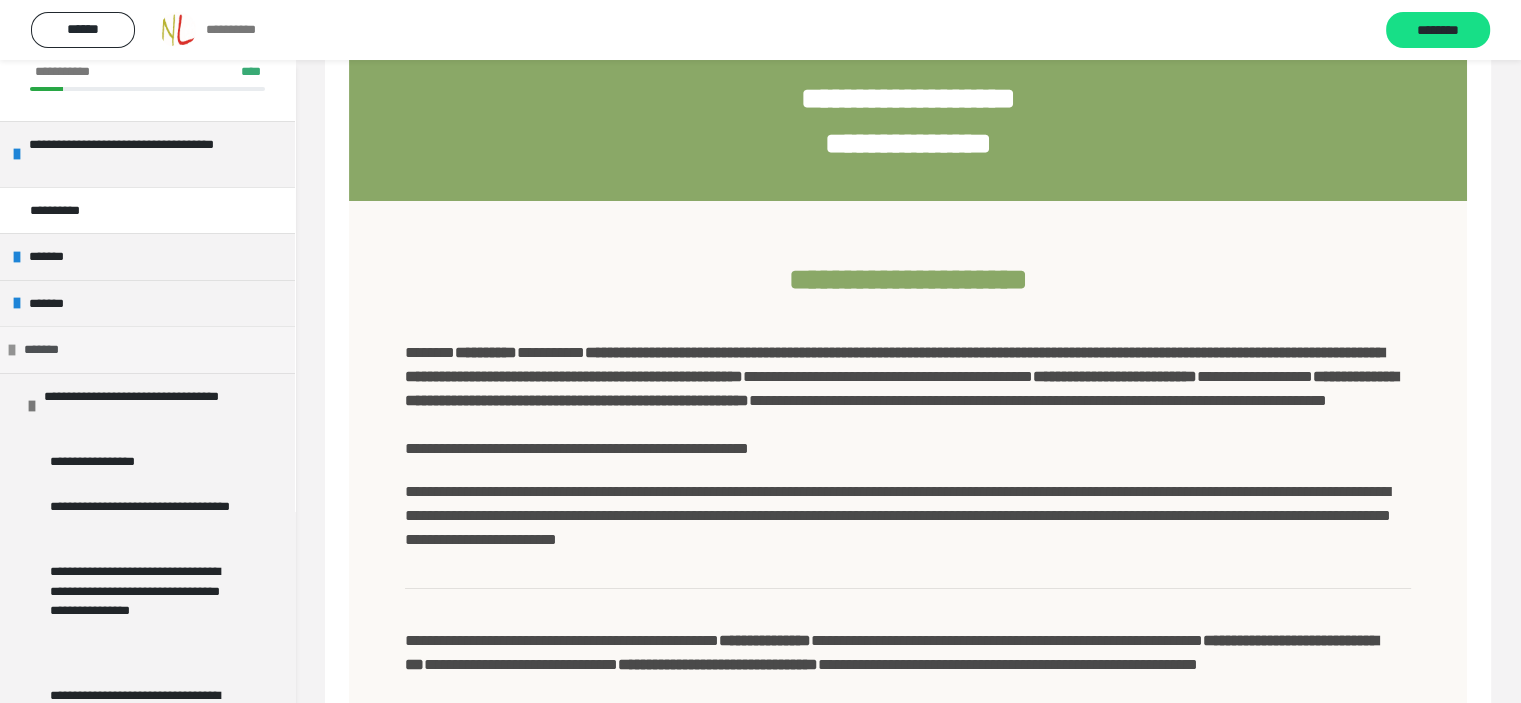 click on "*******" at bounding box center (49, 350) 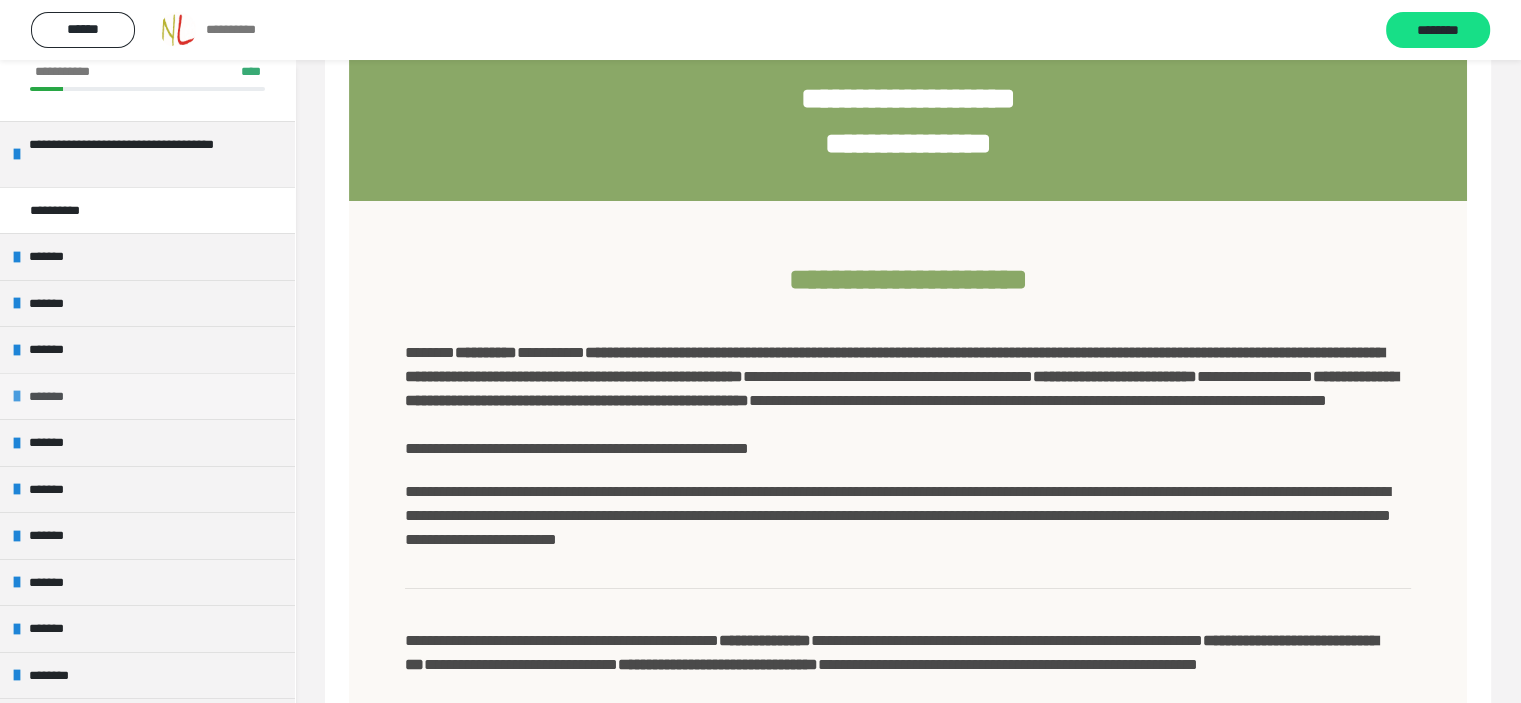 click on "*******" at bounding box center [54, 397] 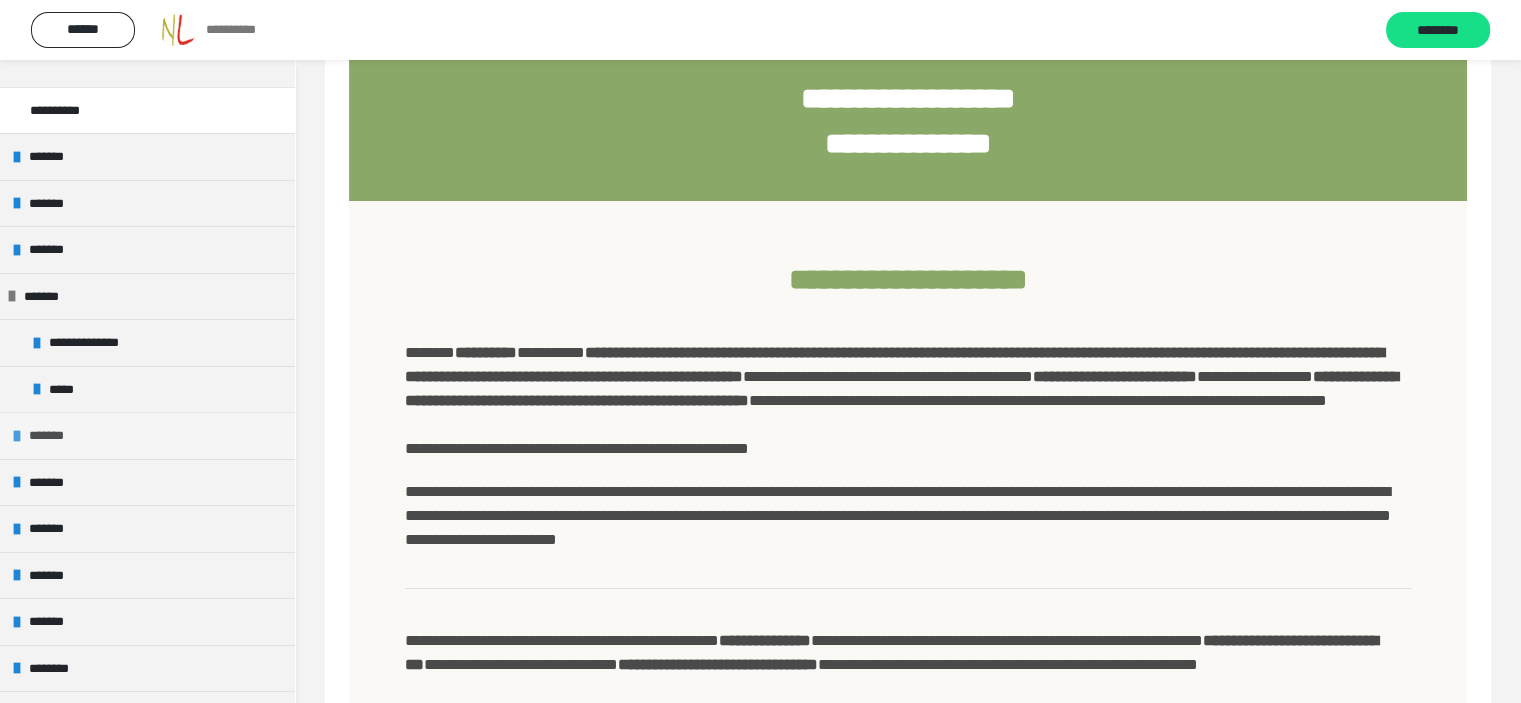 scroll, scrollTop: 193, scrollLeft: 0, axis: vertical 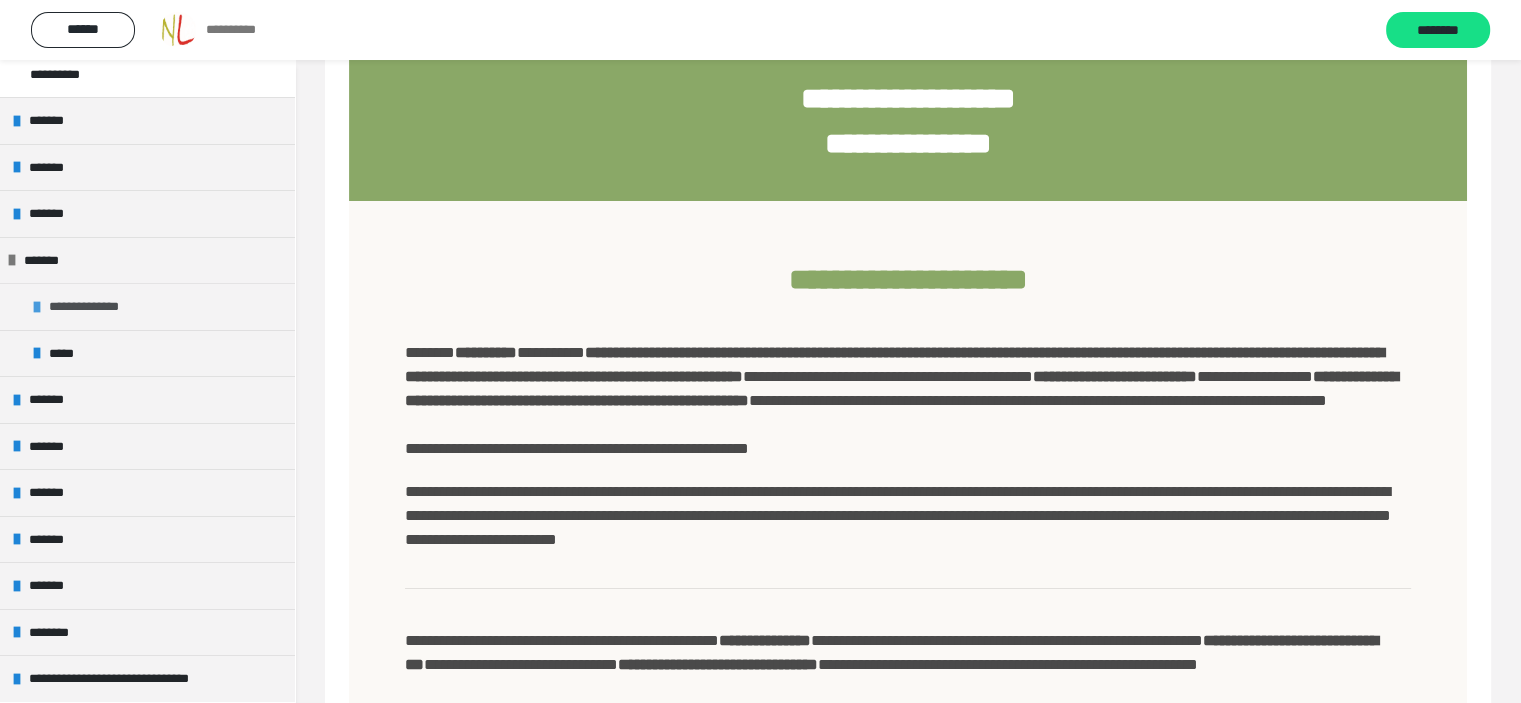 click on "**********" at bounding box center [99, 307] 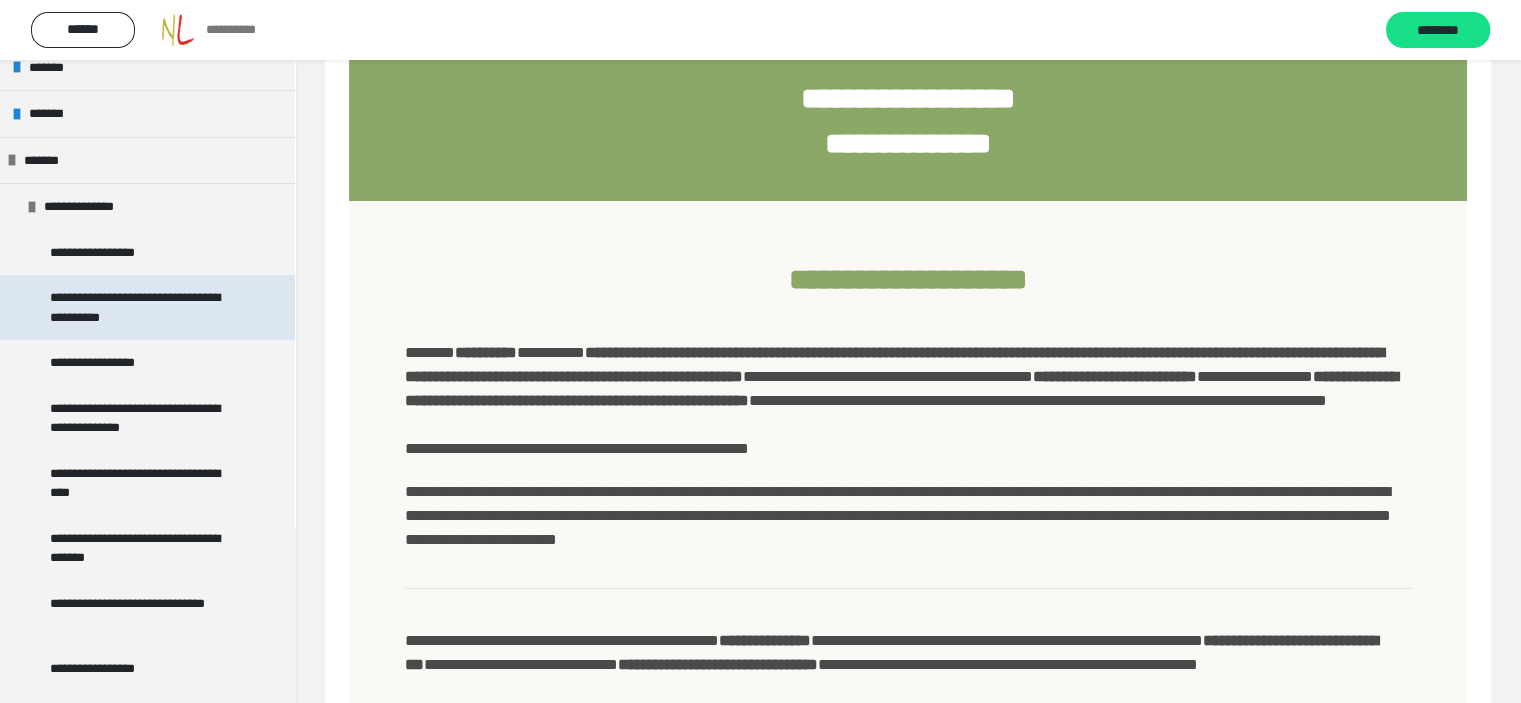 scroll, scrollTop: 193, scrollLeft: 0, axis: vertical 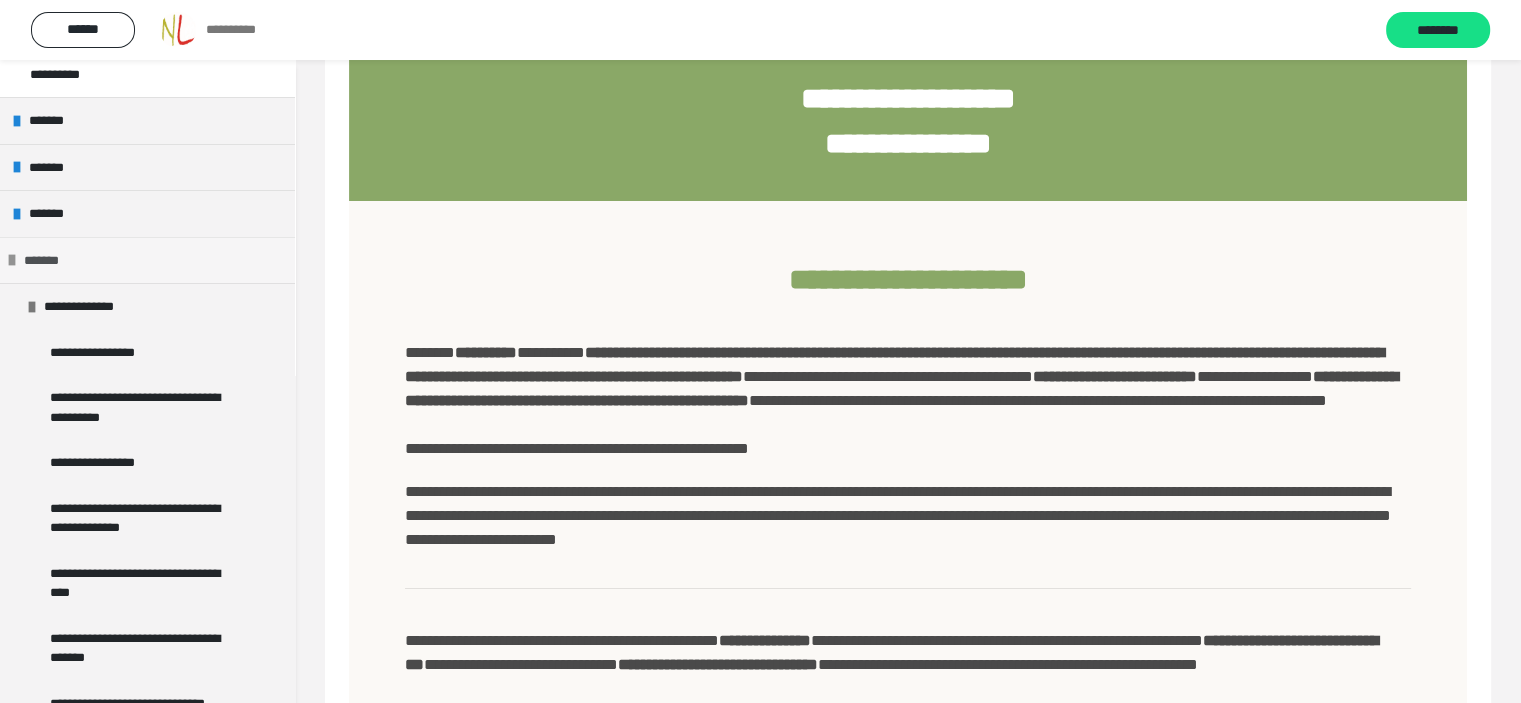click on "*******" at bounding box center (49, 261) 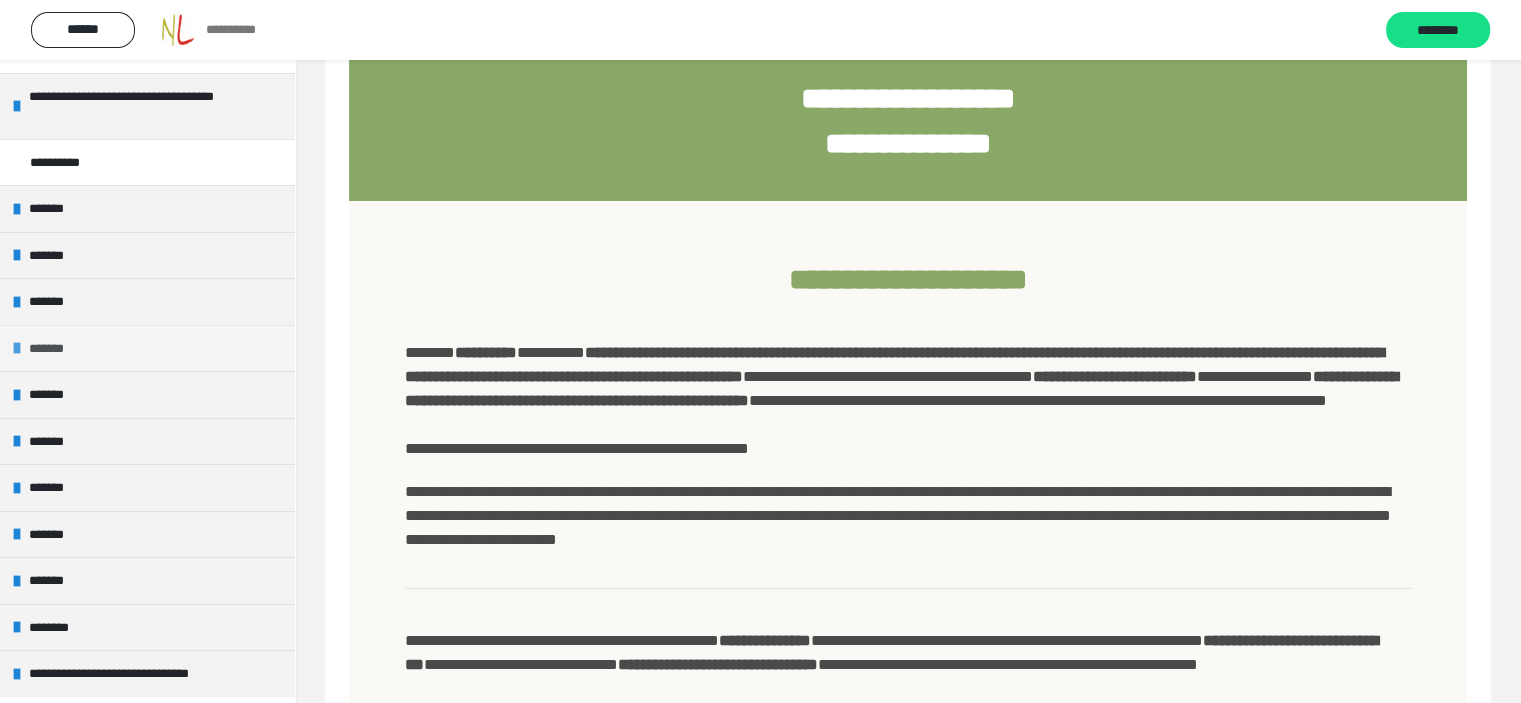 scroll, scrollTop: 100, scrollLeft: 0, axis: vertical 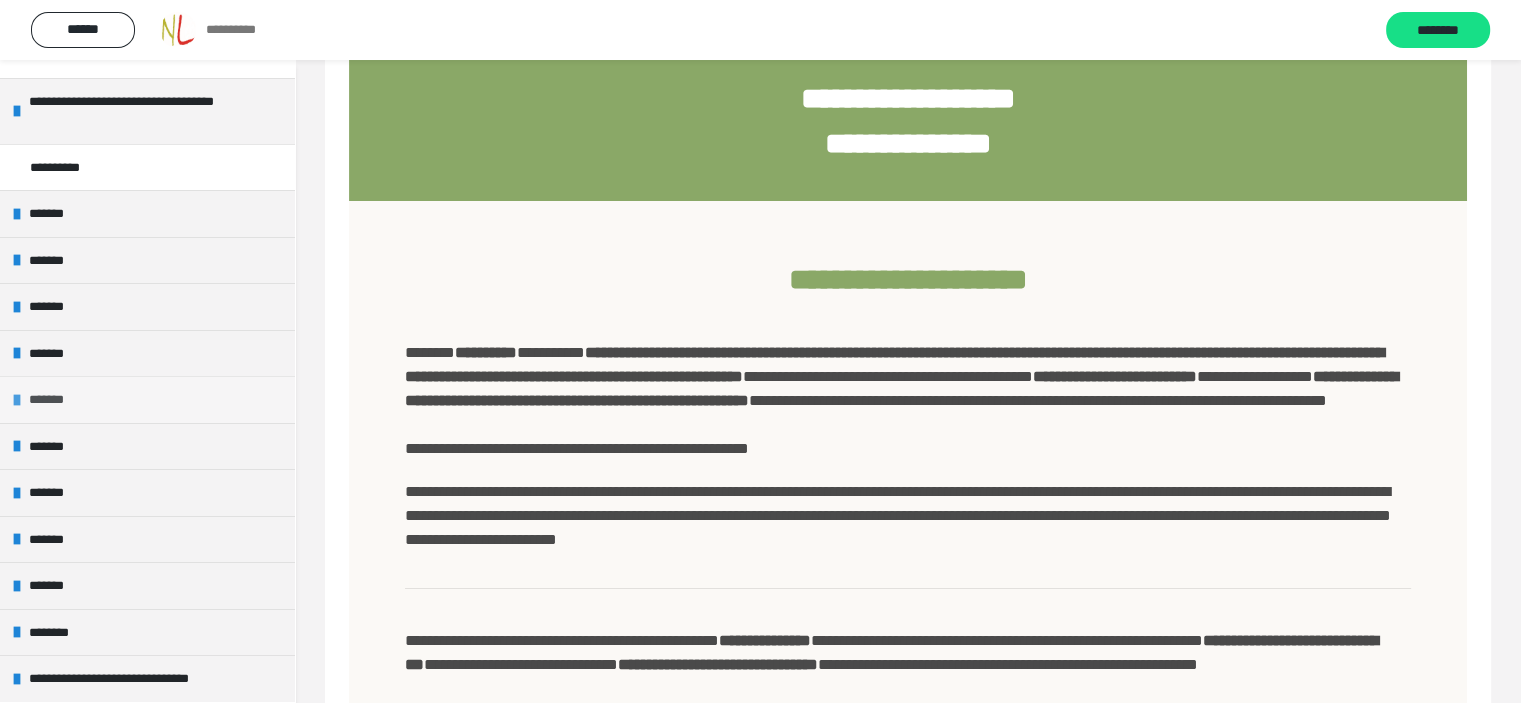 click on "*******" at bounding box center (54, 400) 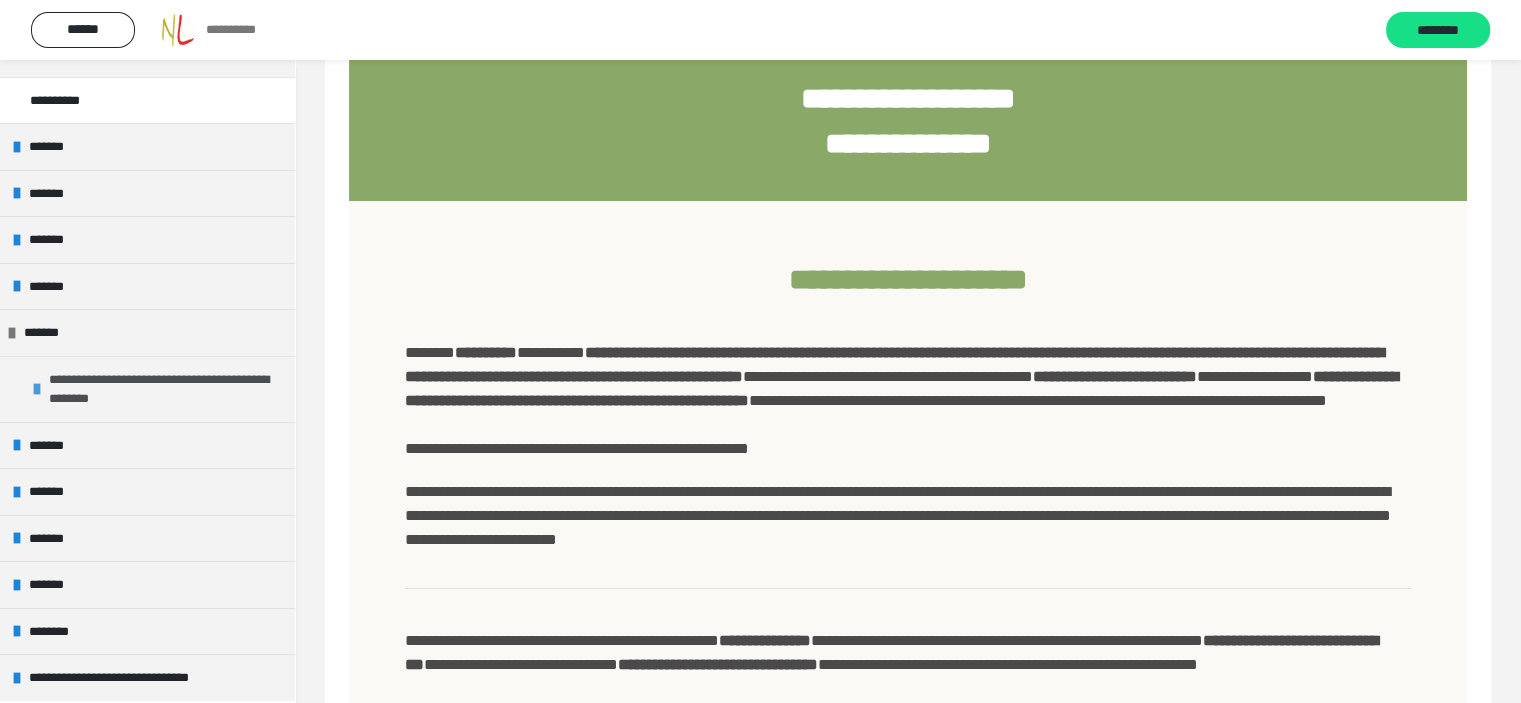 click on "**********" at bounding box center [159, 389] 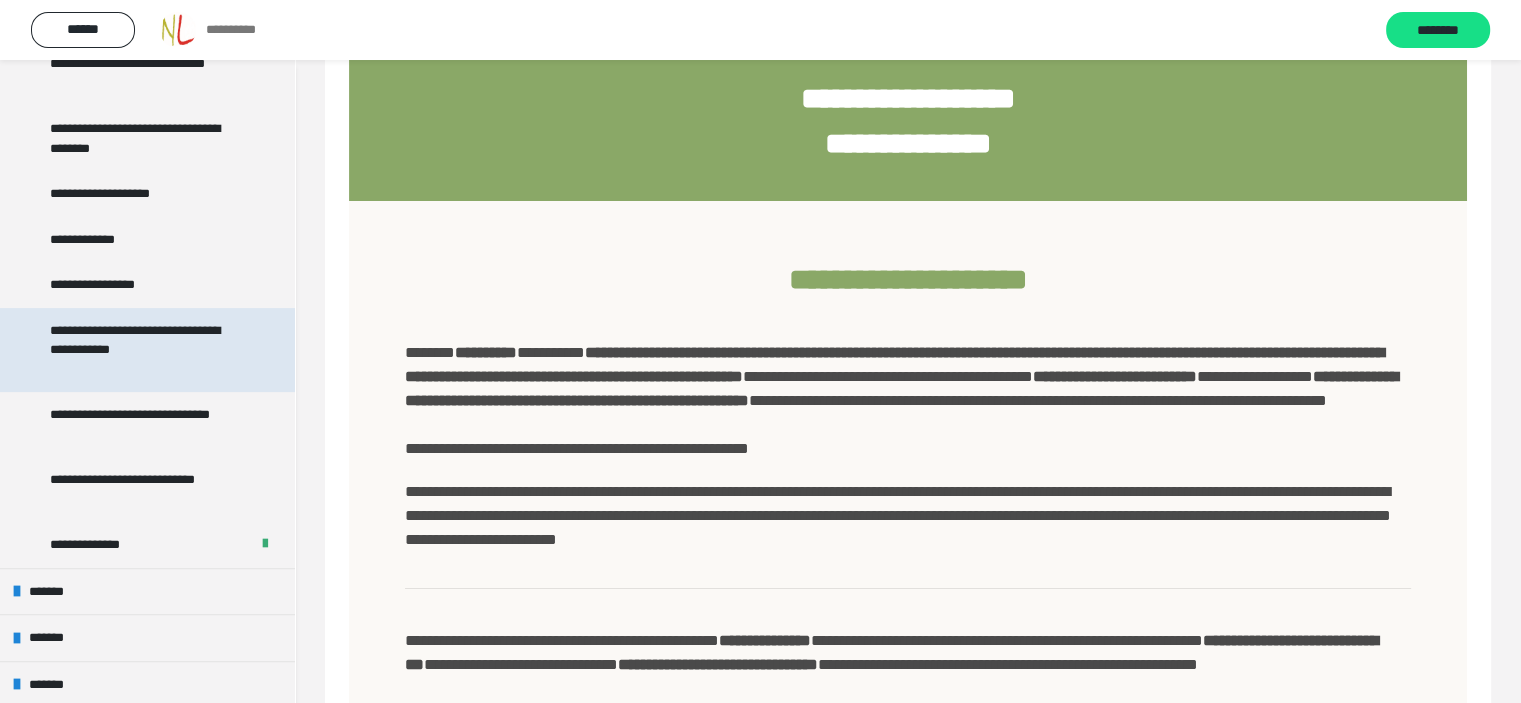 scroll, scrollTop: 293, scrollLeft: 0, axis: vertical 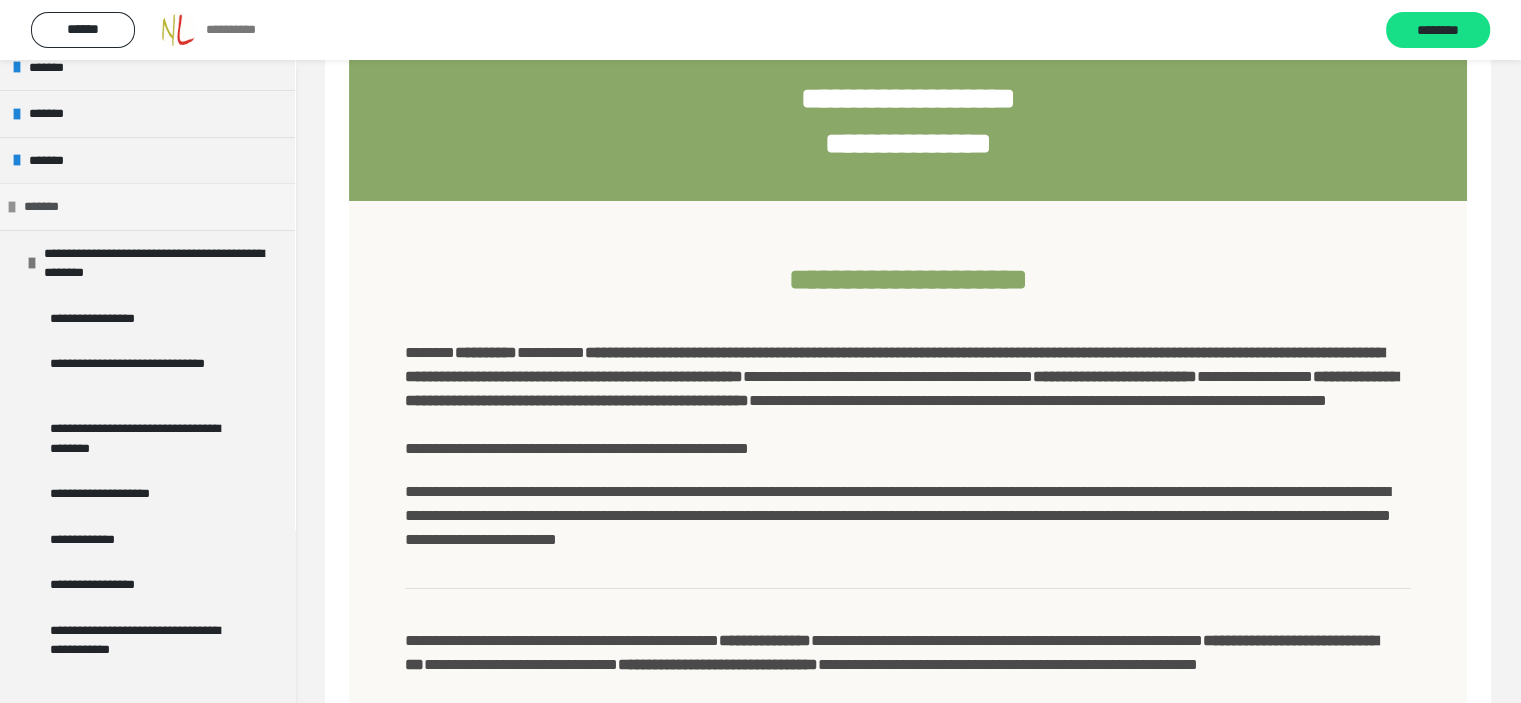 click on "*******" at bounding box center (49, 207) 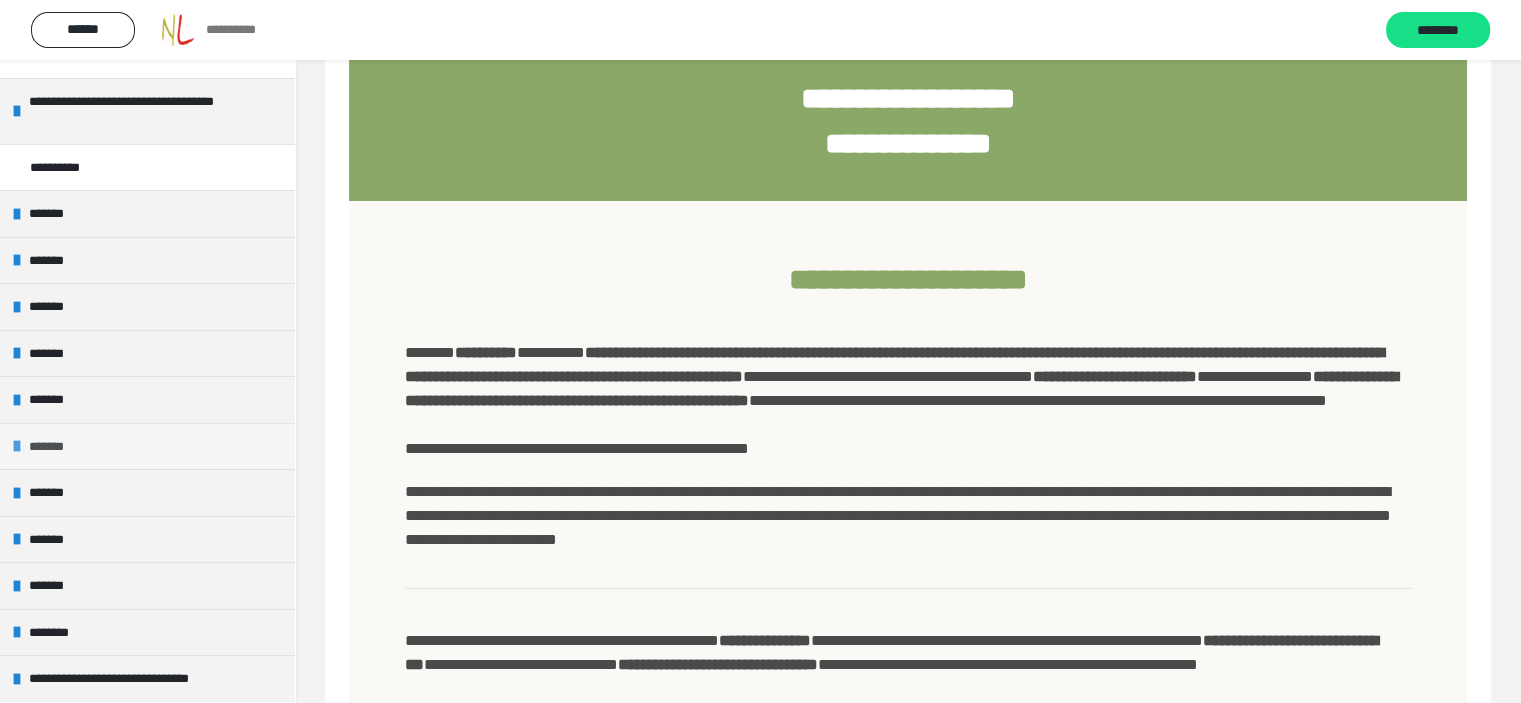 click on "*******" at bounding box center [54, 447] 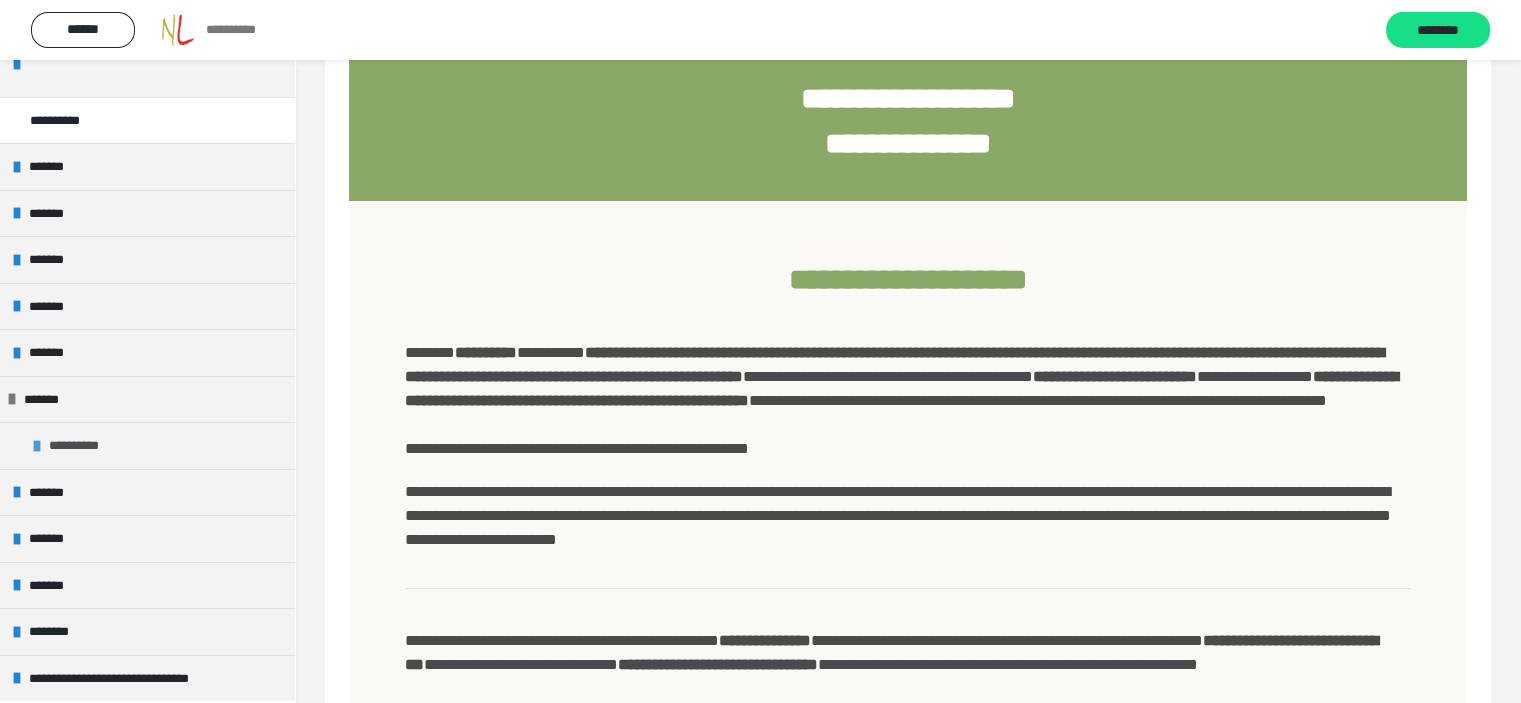 click on "**********" at bounding box center [80, 446] 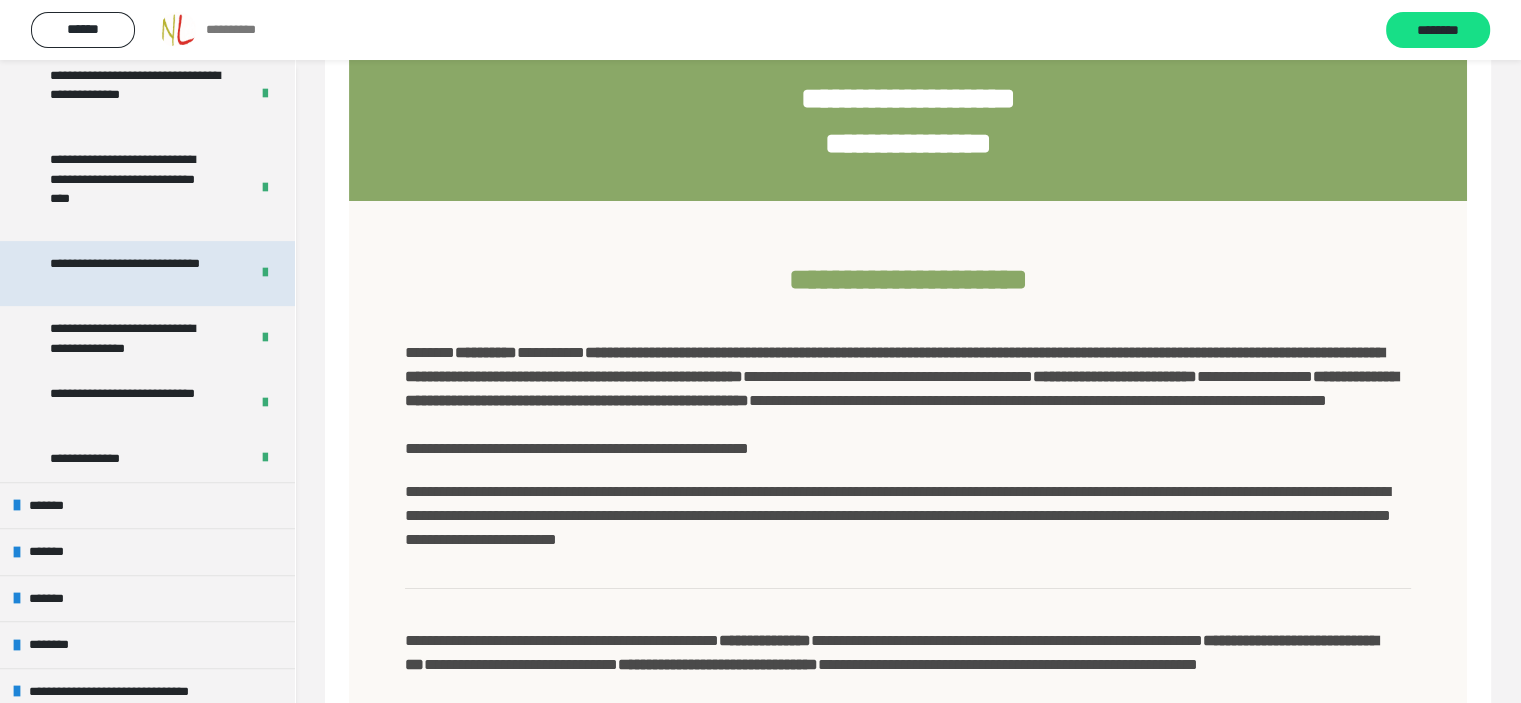 scroll, scrollTop: 93, scrollLeft: 0, axis: vertical 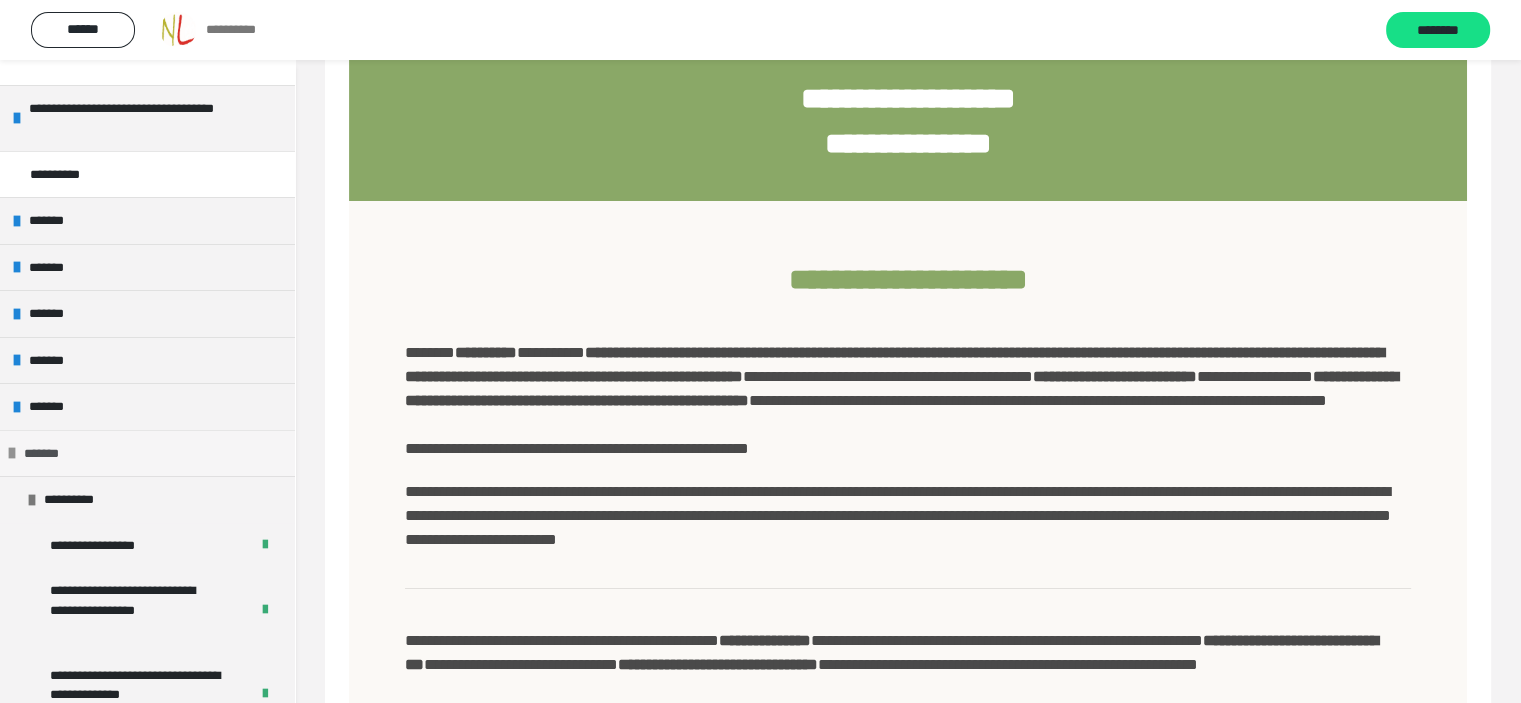 click on "*******" at bounding box center [49, 454] 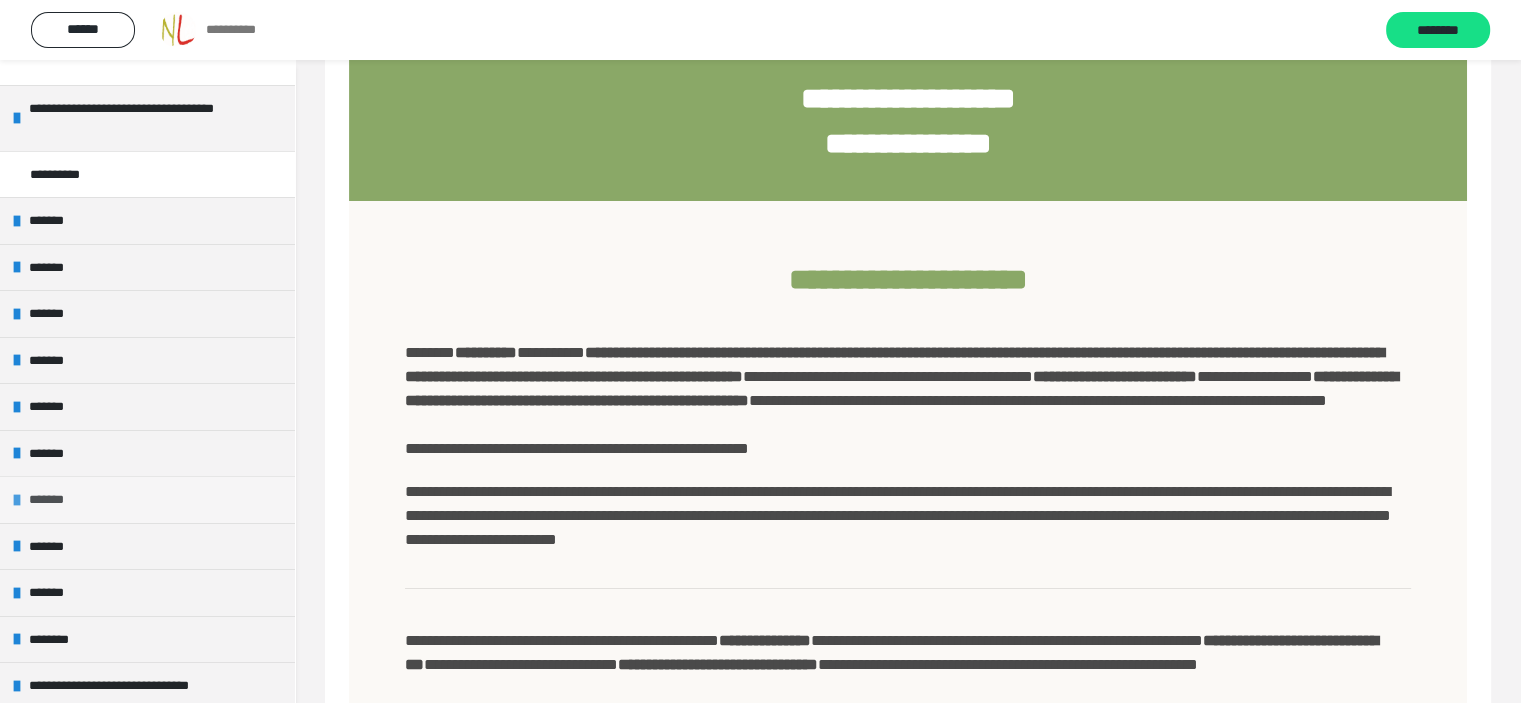 click on "*******" at bounding box center (54, 500) 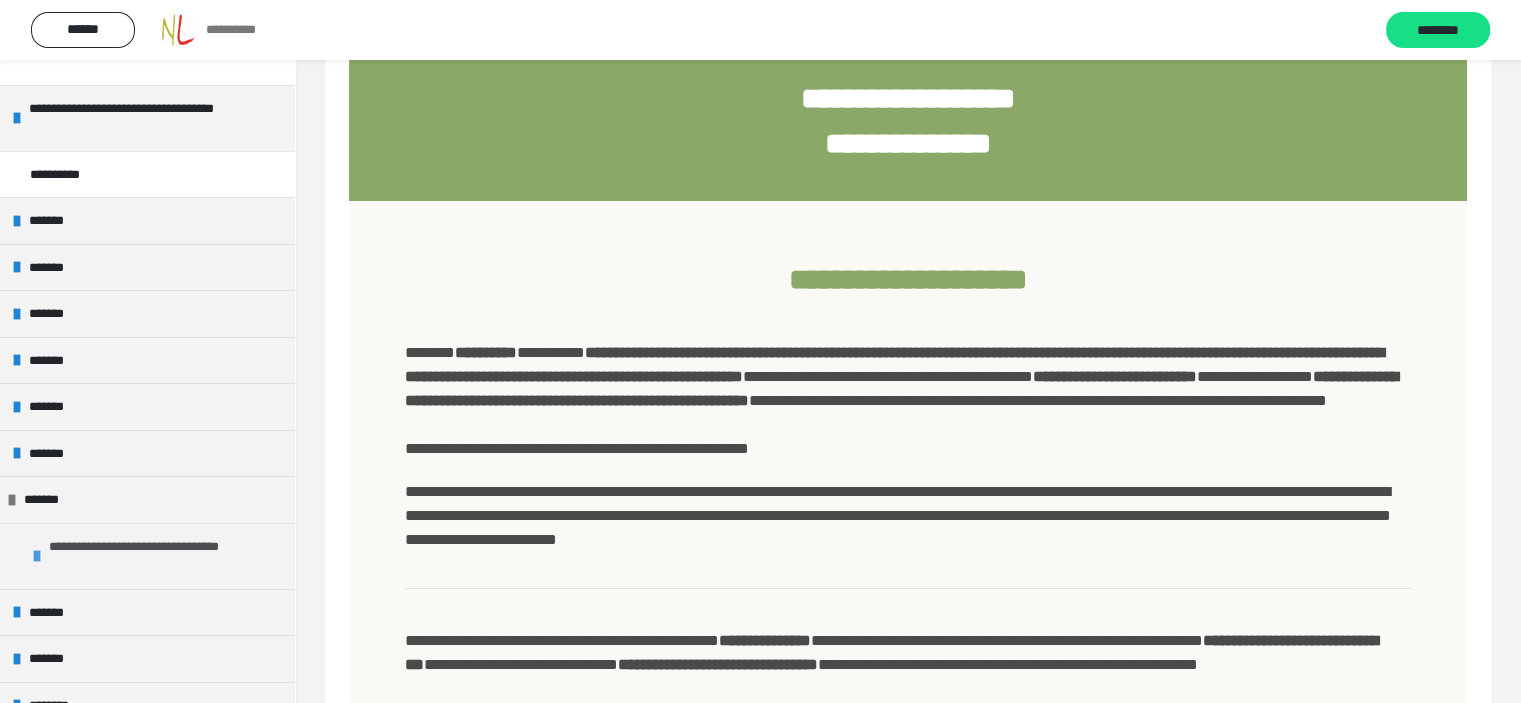 click on "**********" at bounding box center [159, 556] 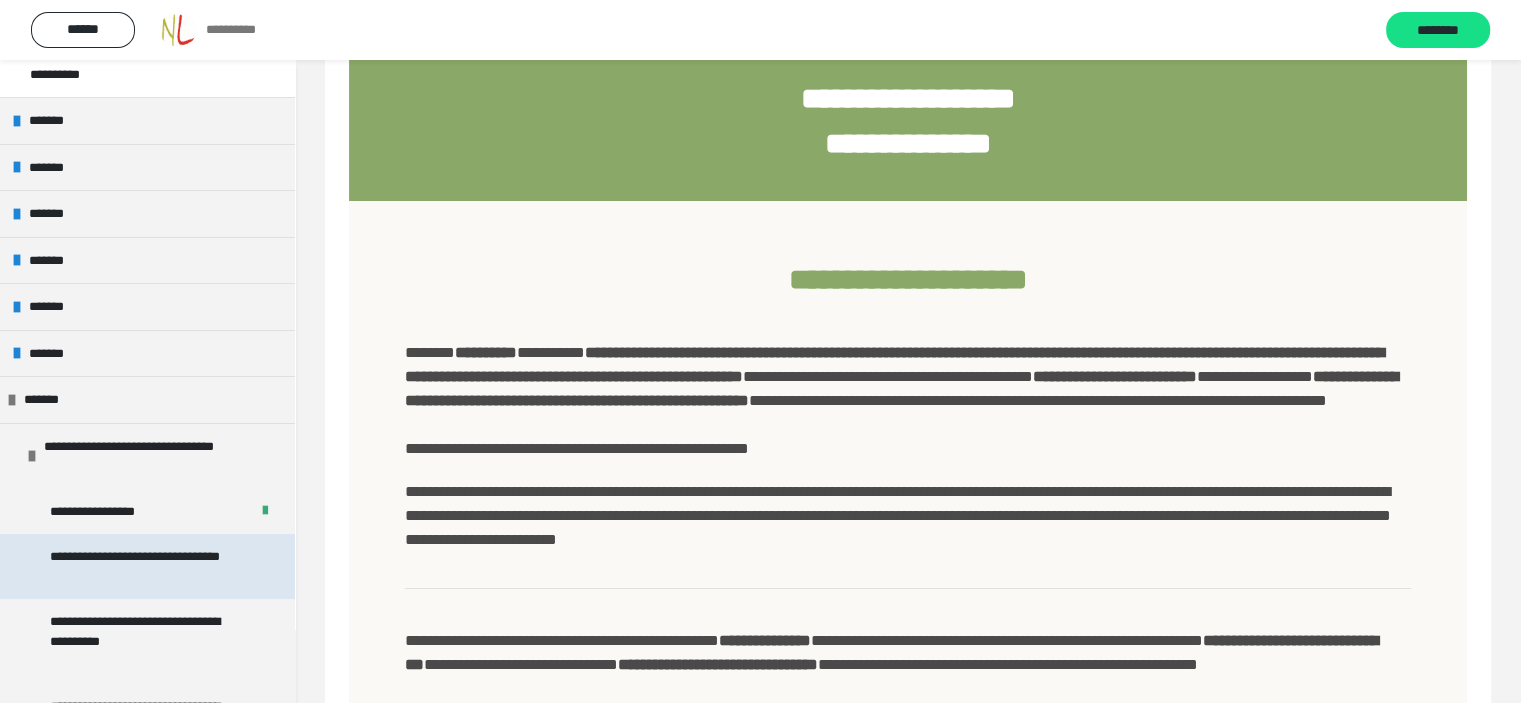 scroll, scrollTop: 393, scrollLeft: 0, axis: vertical 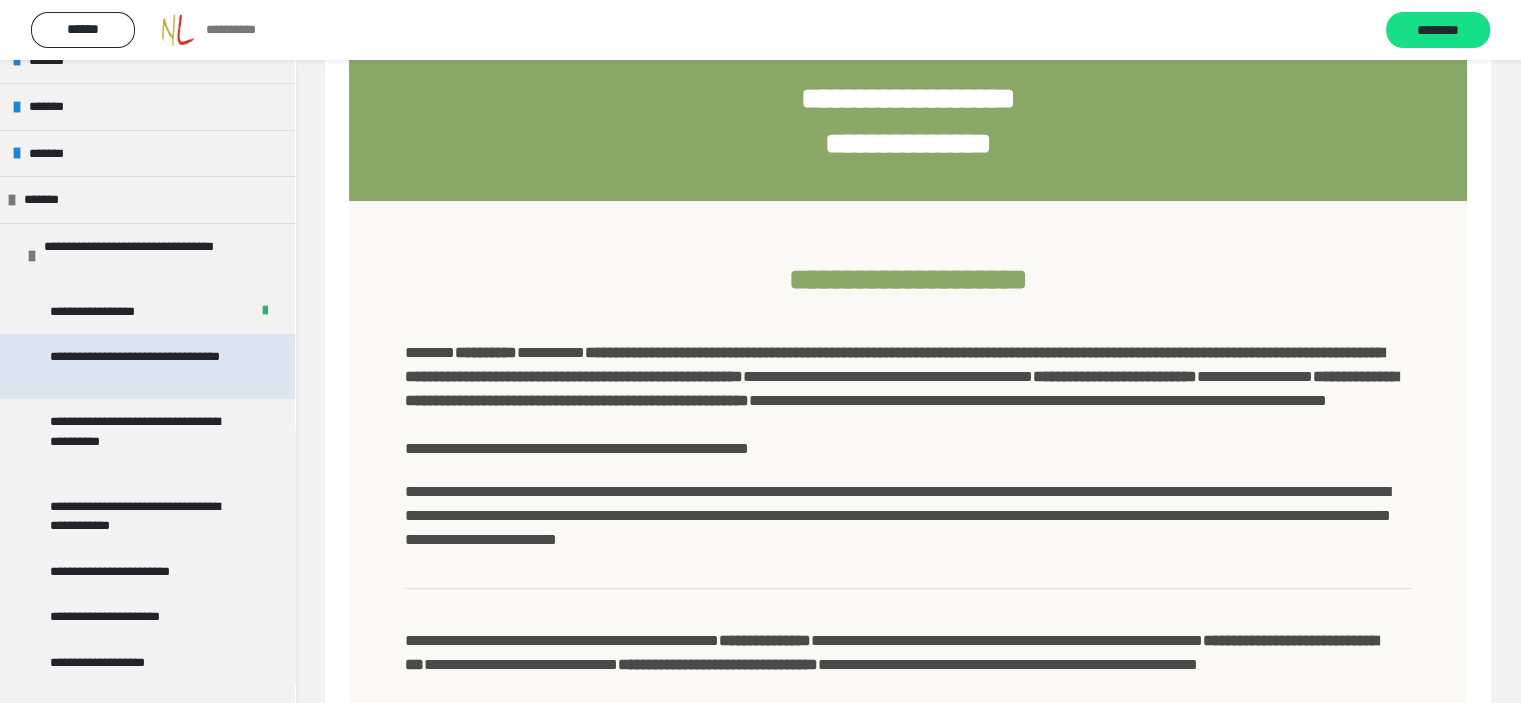 click on "**********" at bounding box center [142, 366] 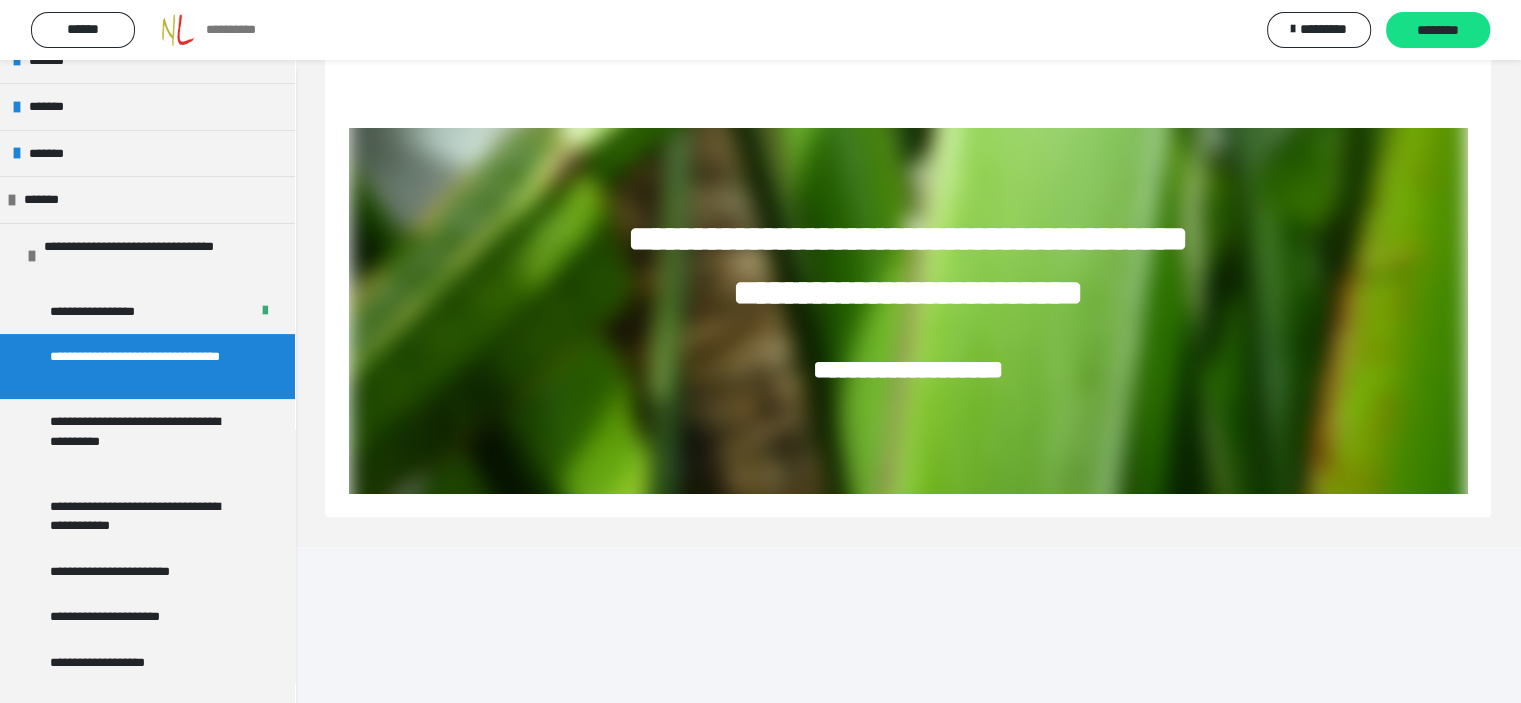scroll, scrollTop: 2322, scrollLeft: 0, axis: vertical 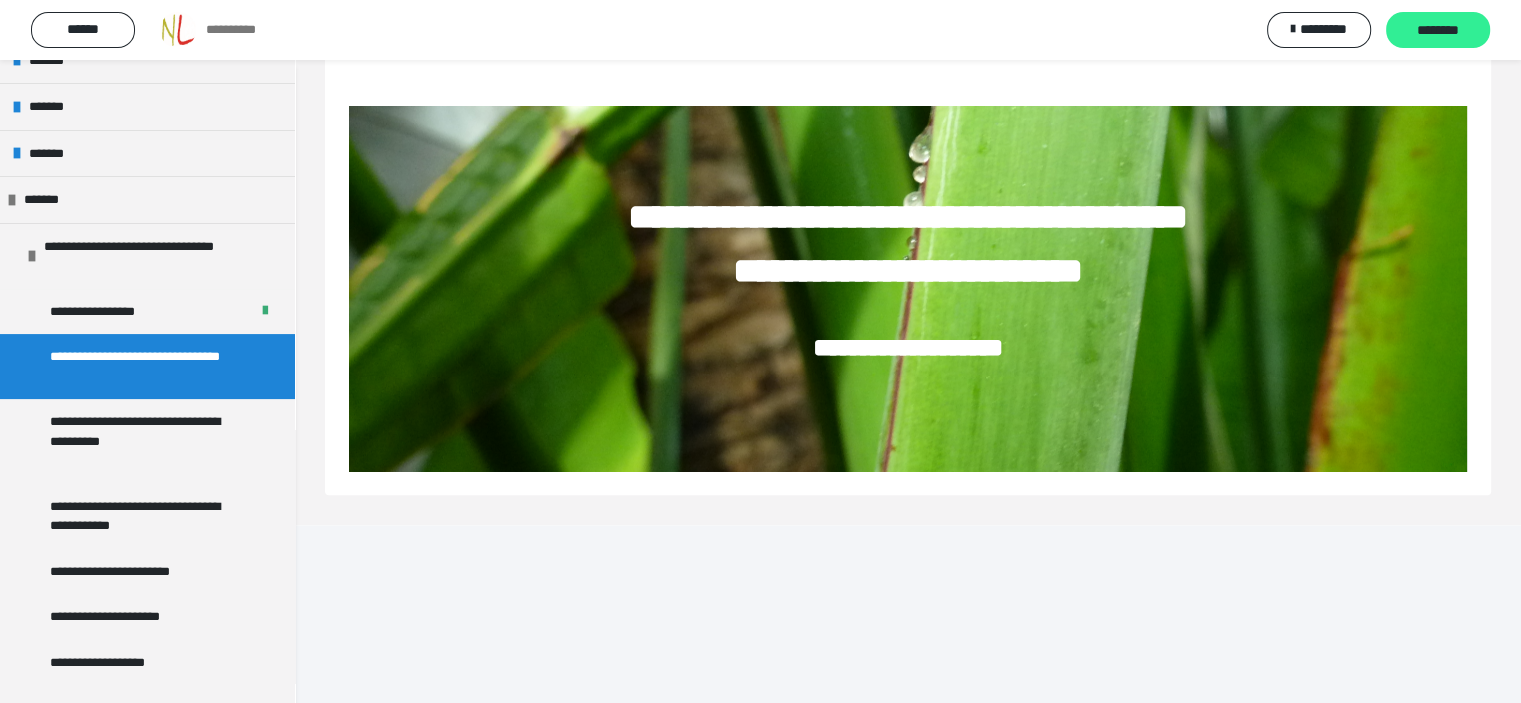click on "********" at bounding box center (1438, 30) 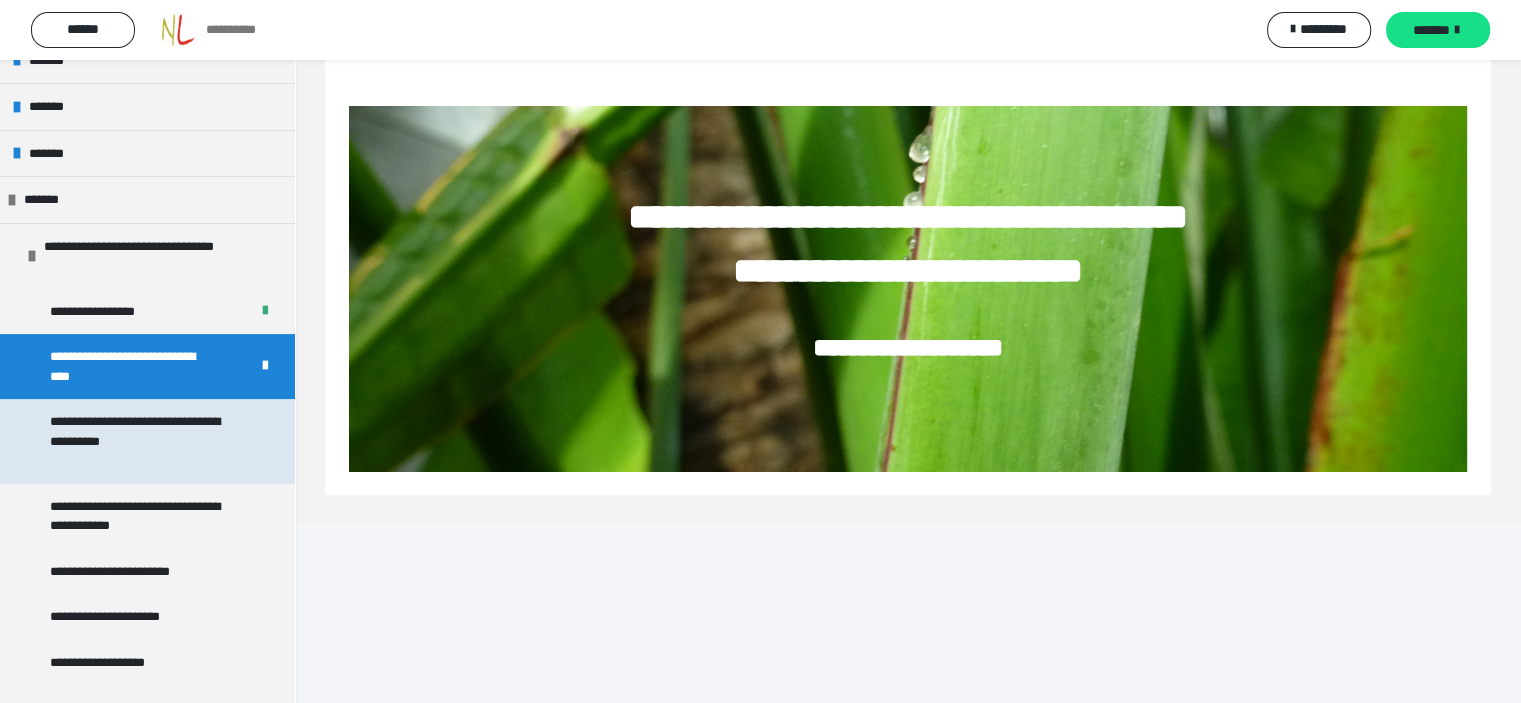 click on "**********" at bounding box center [142, 441] 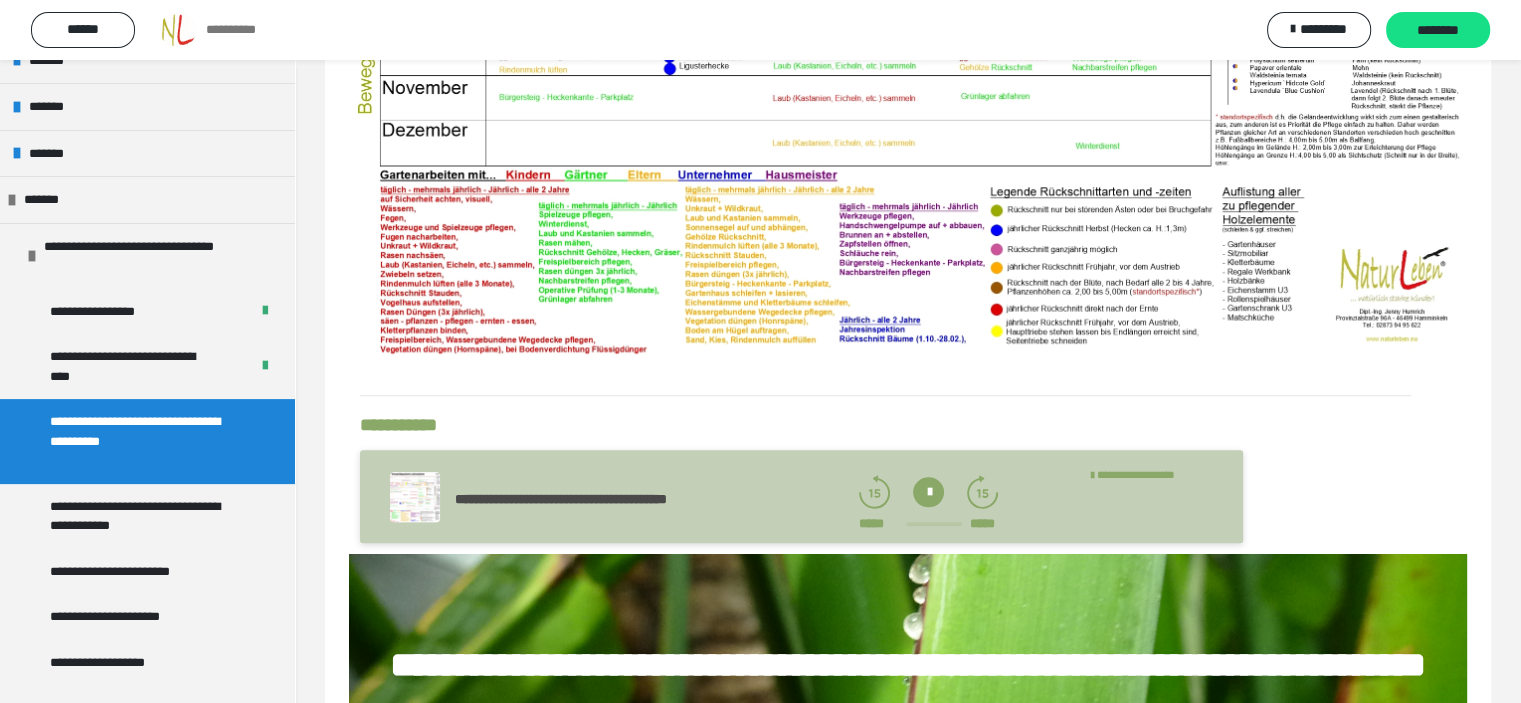 scroll, scrollTop: 2016, scrollLeft: 0, axis: vertical 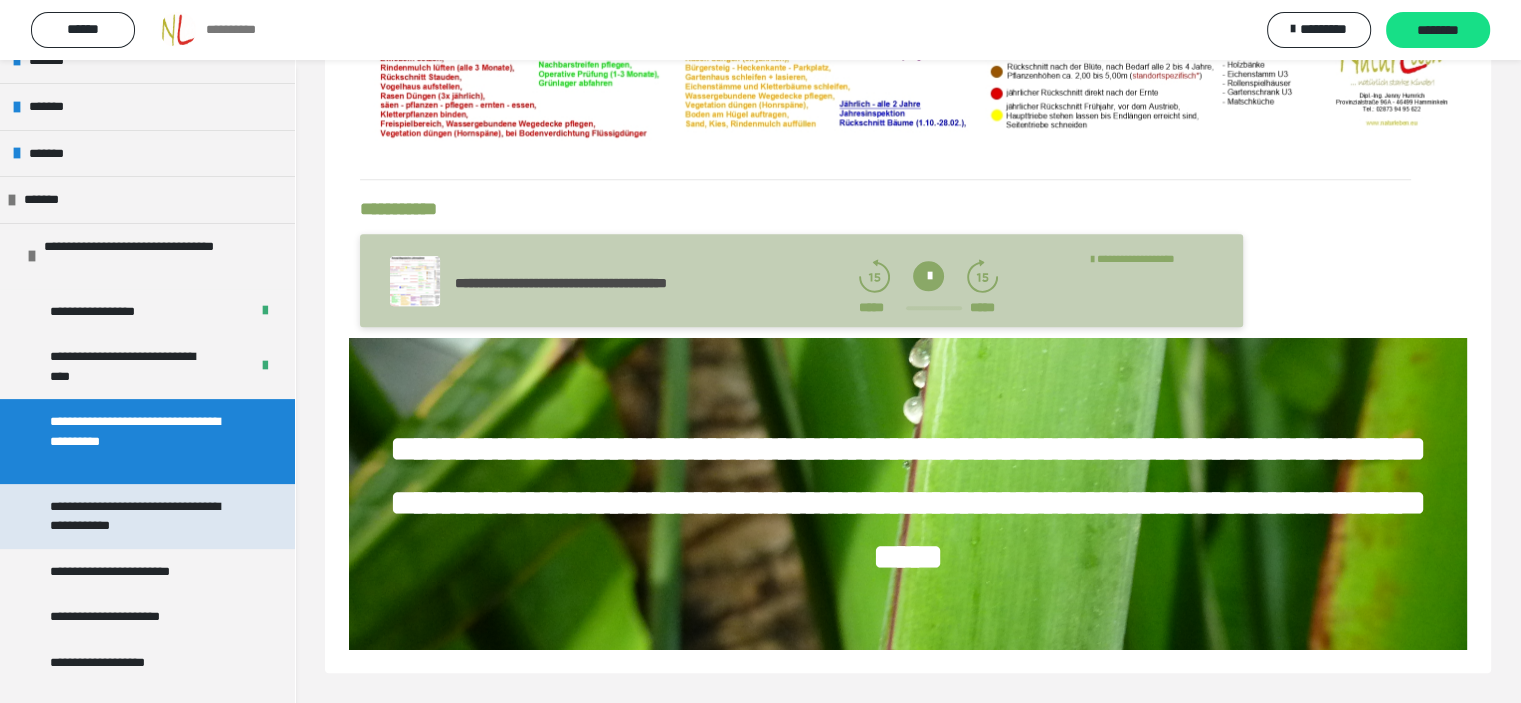 click on "**********" at bounding box center [142, 516] 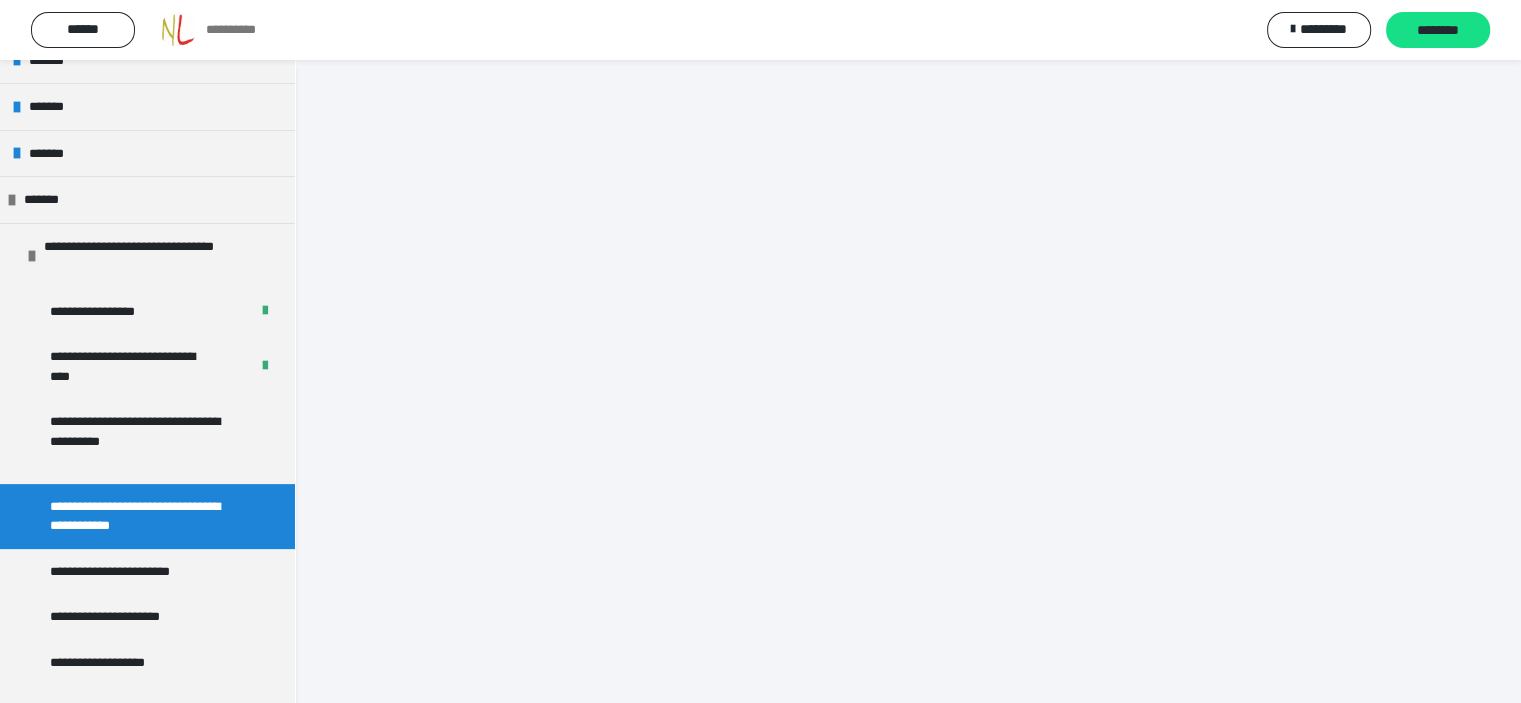 scroll, scrollTop: 1891, scrollLeft: 0, axis: vertical 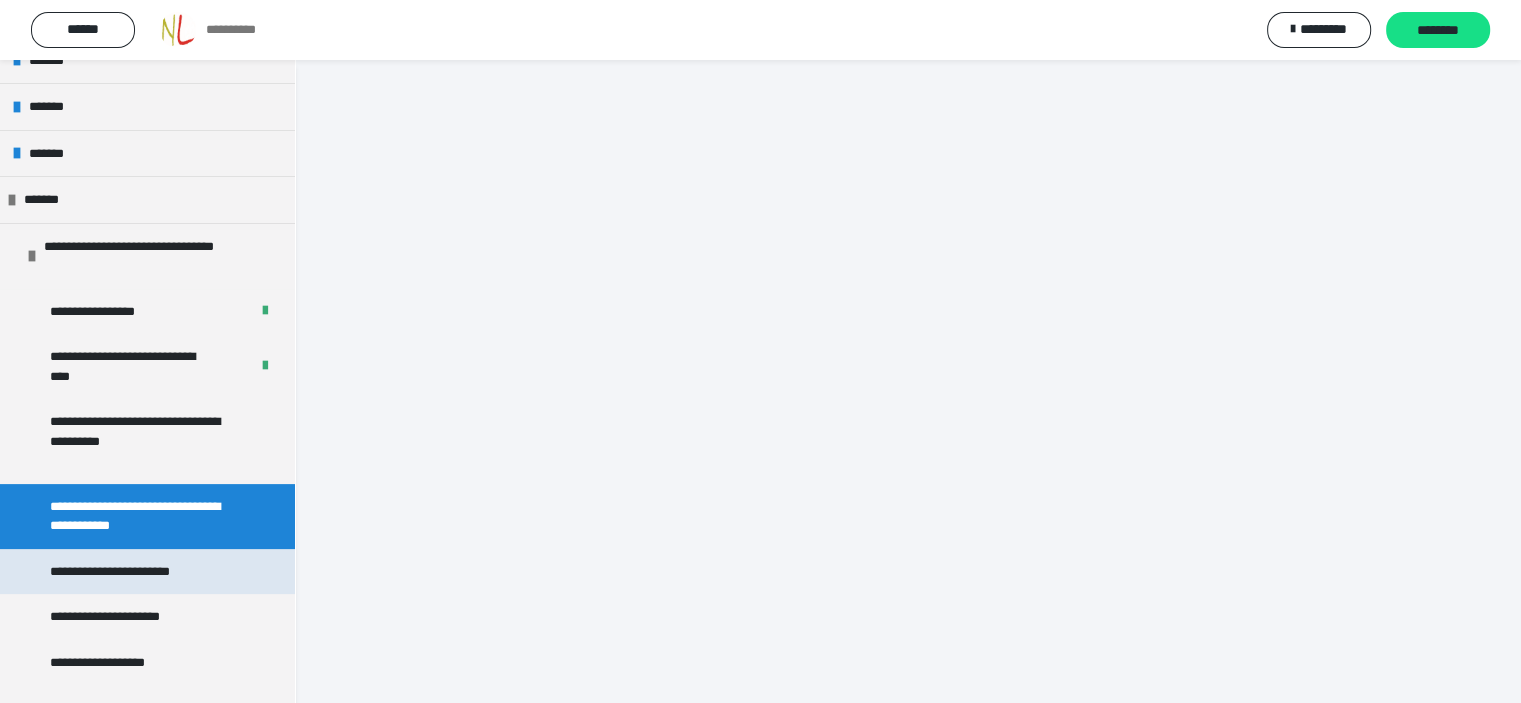 click on "**********" at bounding box center [137, 572] 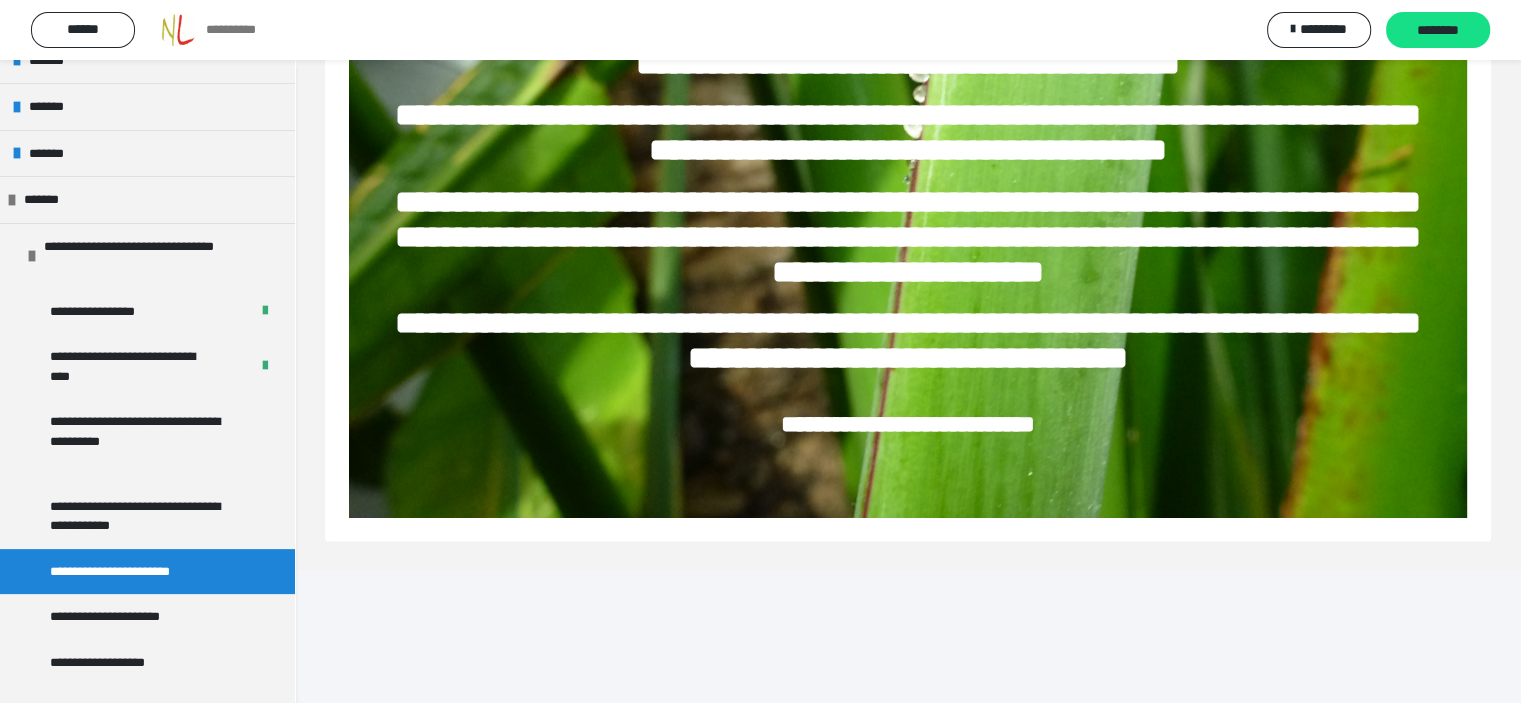 scroll, scrollTop: 3638, scrollLeft: 0, axis: vertical 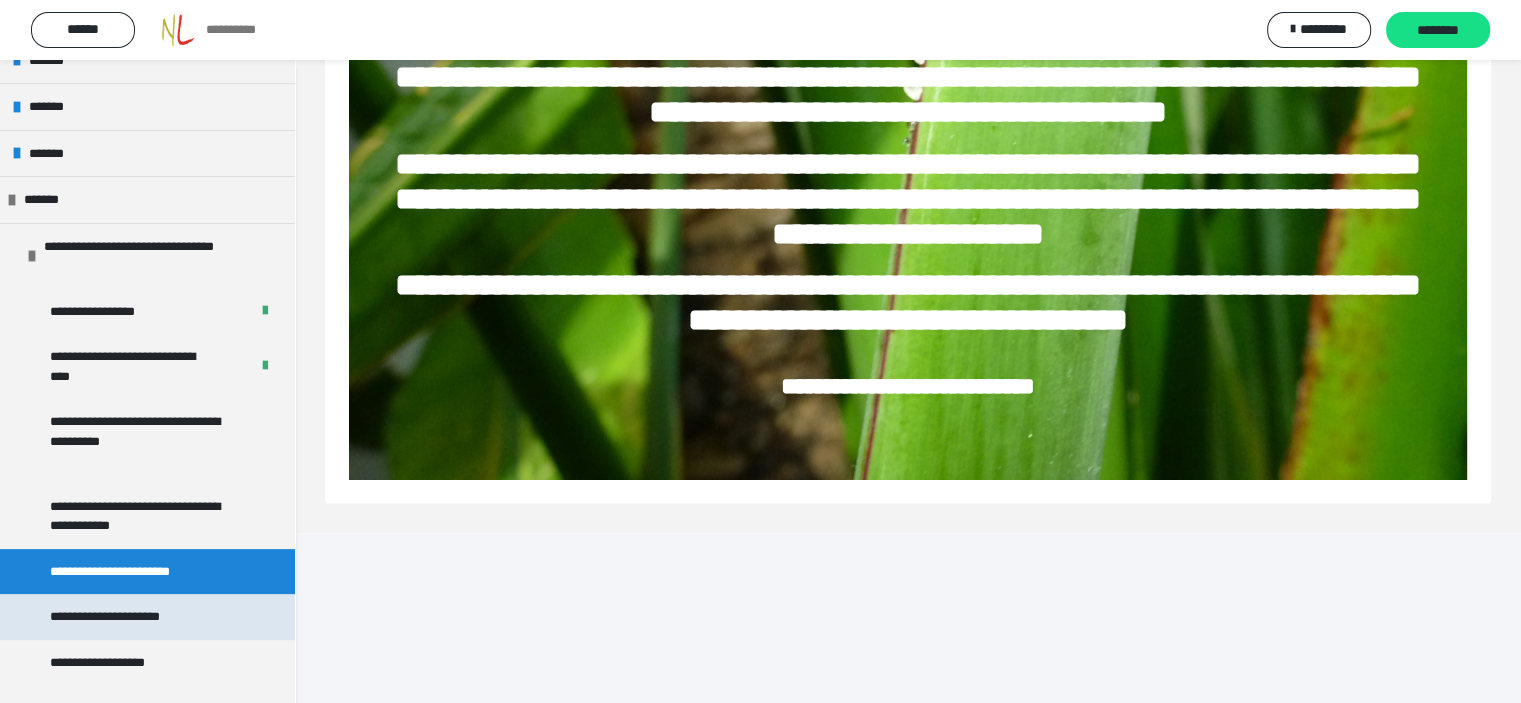 click on "**********" at bounding box center (127, 617) 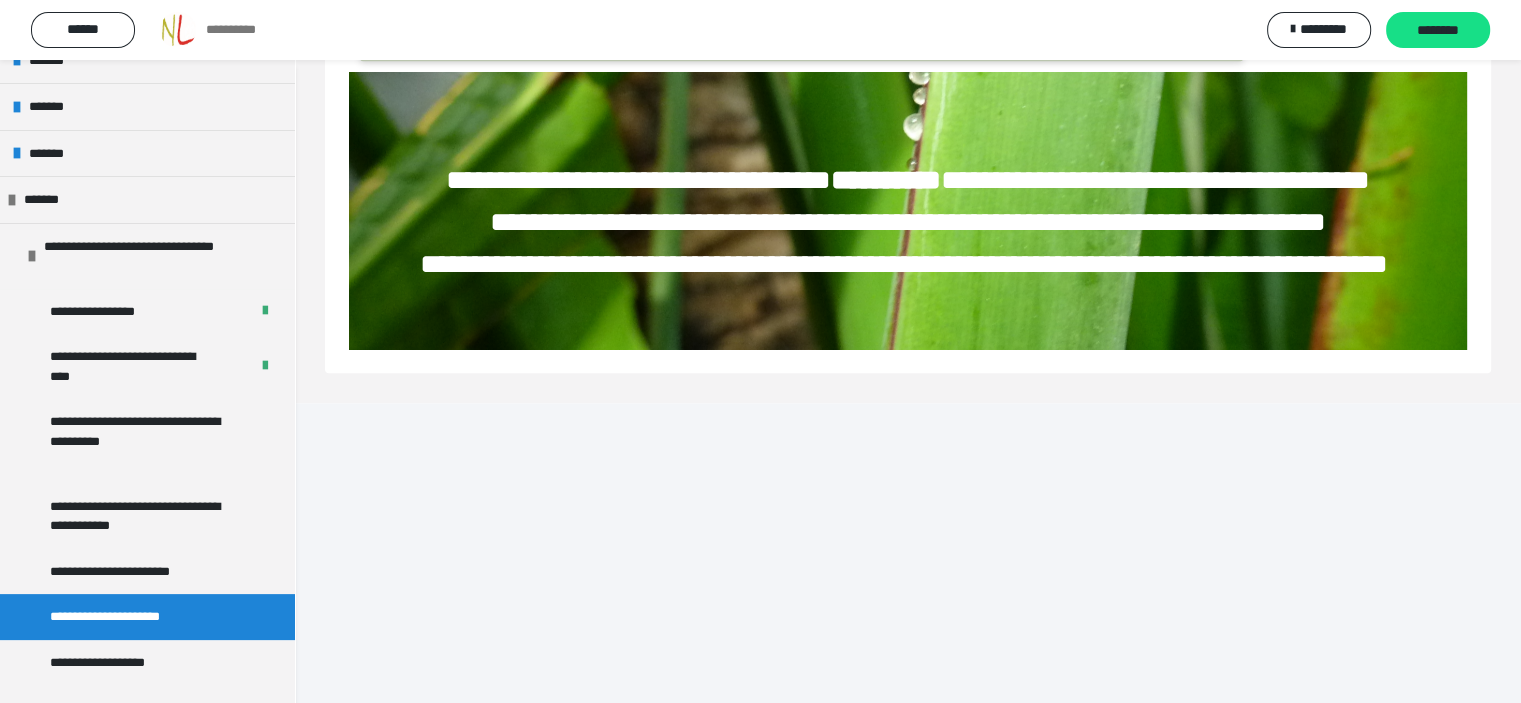 scroll, scrollTop: 2088, scrollLeft: 0, axis: vertical 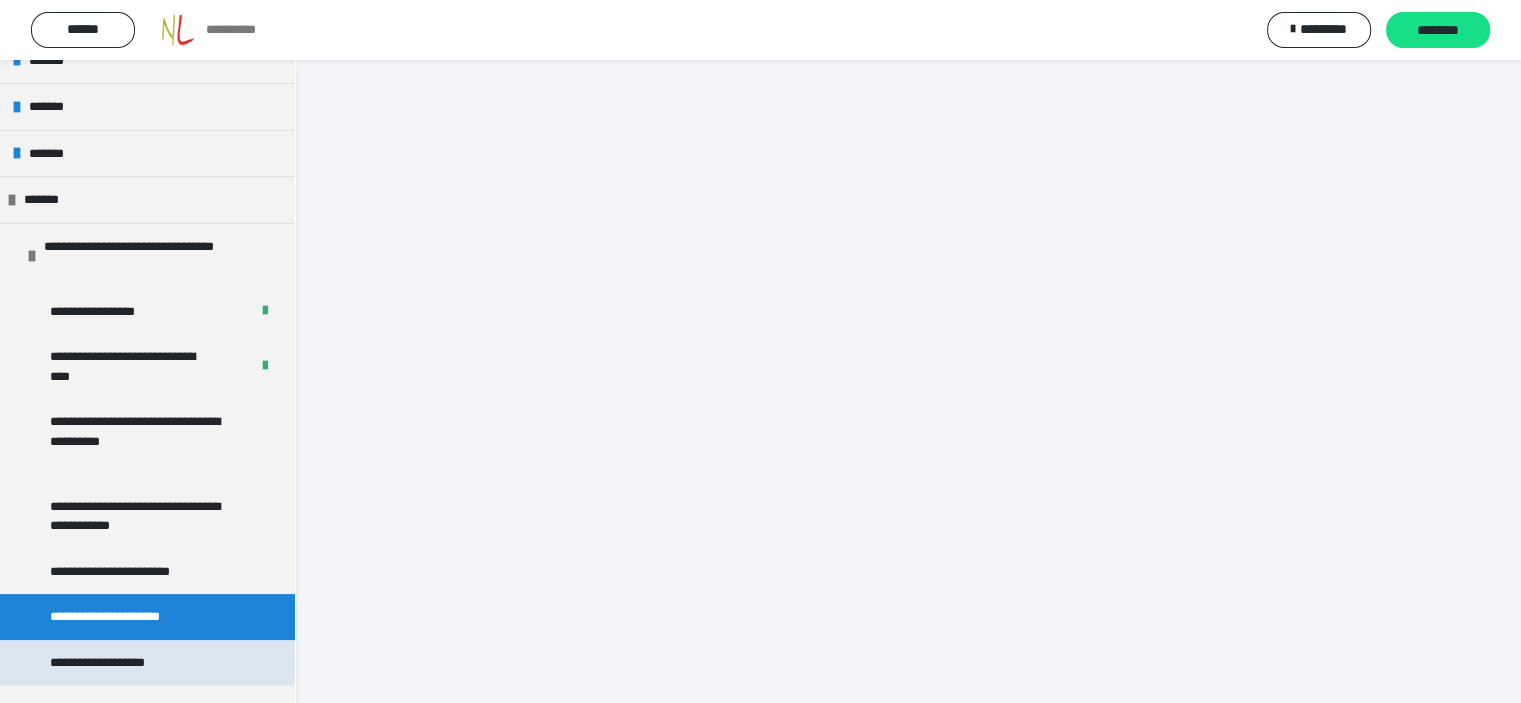 click on "**********" at bounding box center (117, 663) 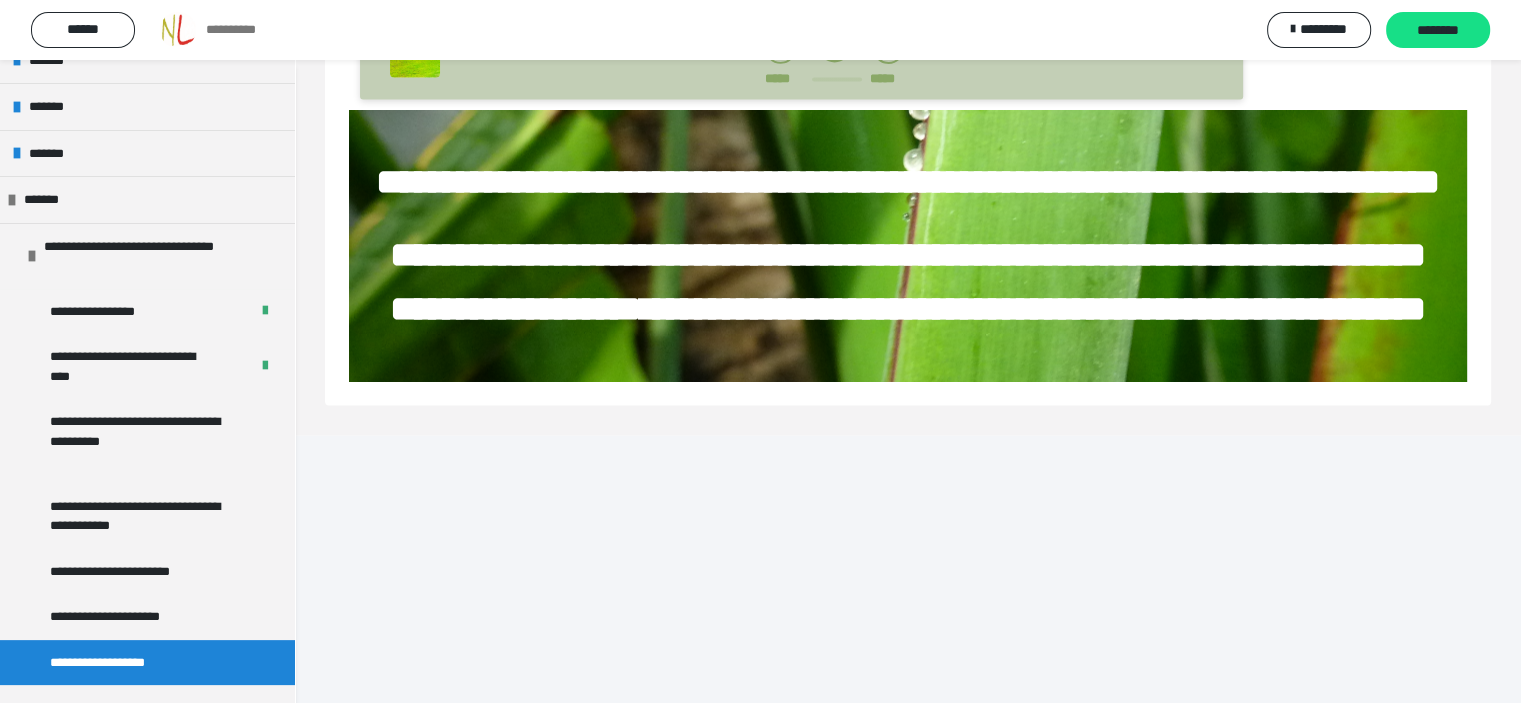 scroll, scrollTop: 3578, scrollLeft: 0, axis: vertical 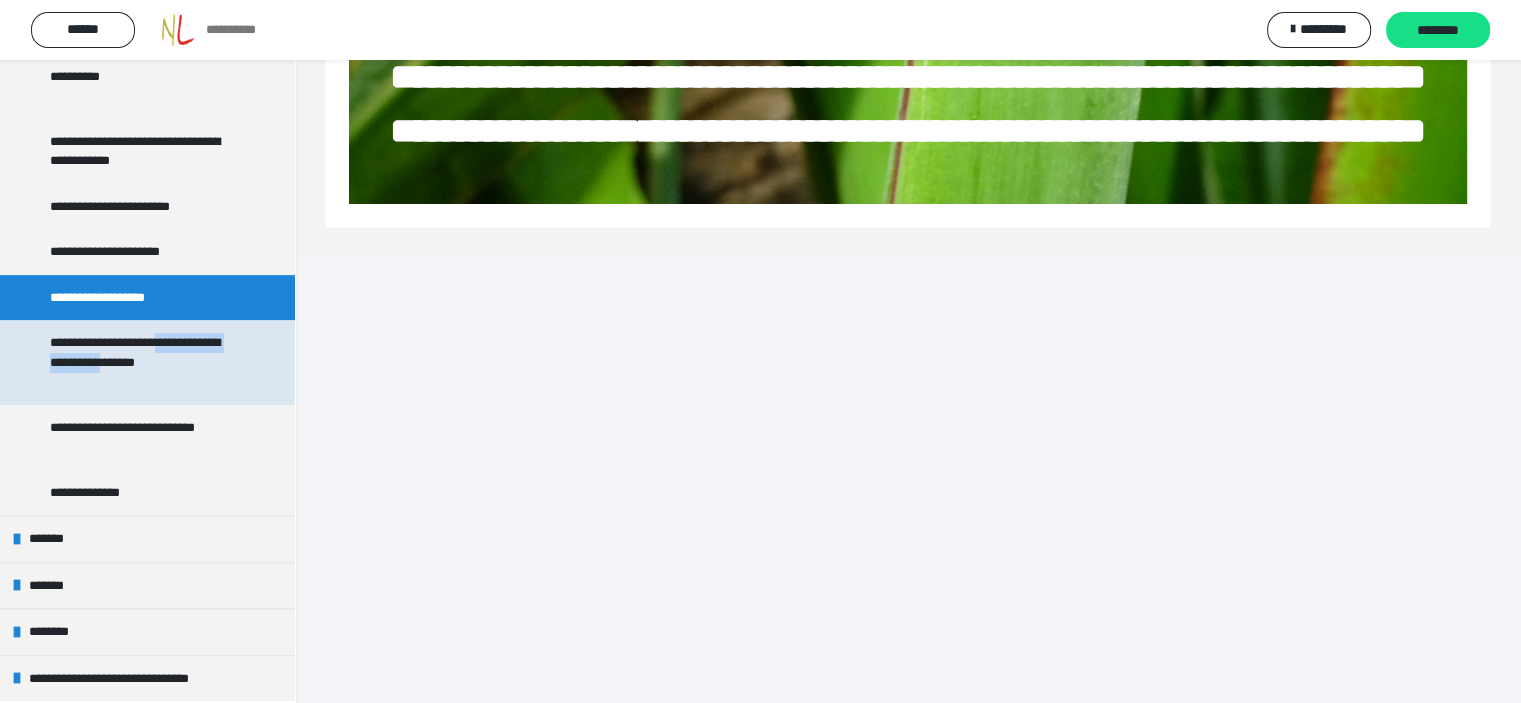 click on "**********" at bounding box center [142, 362] 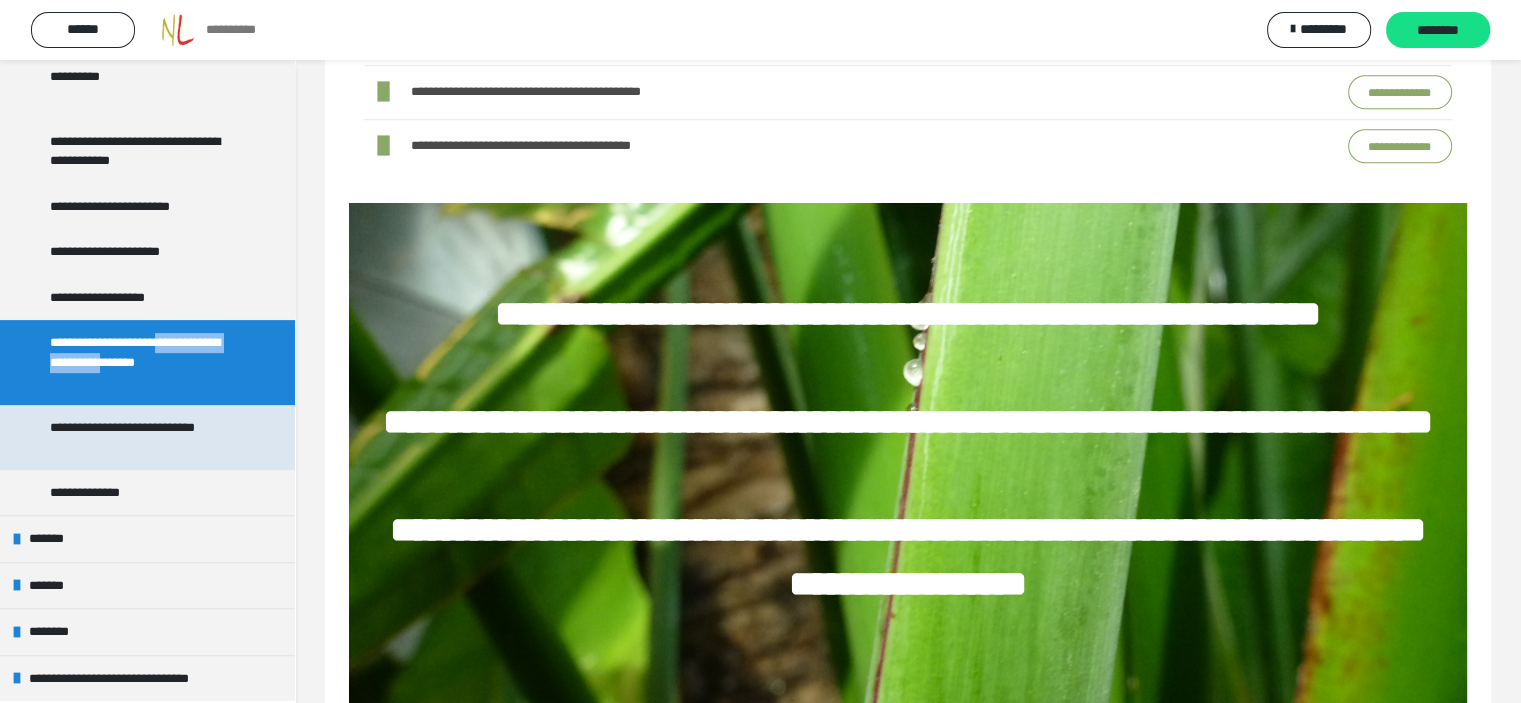 scroll, scrollTop: 1816, scrollLeft: 0, axis: vertical 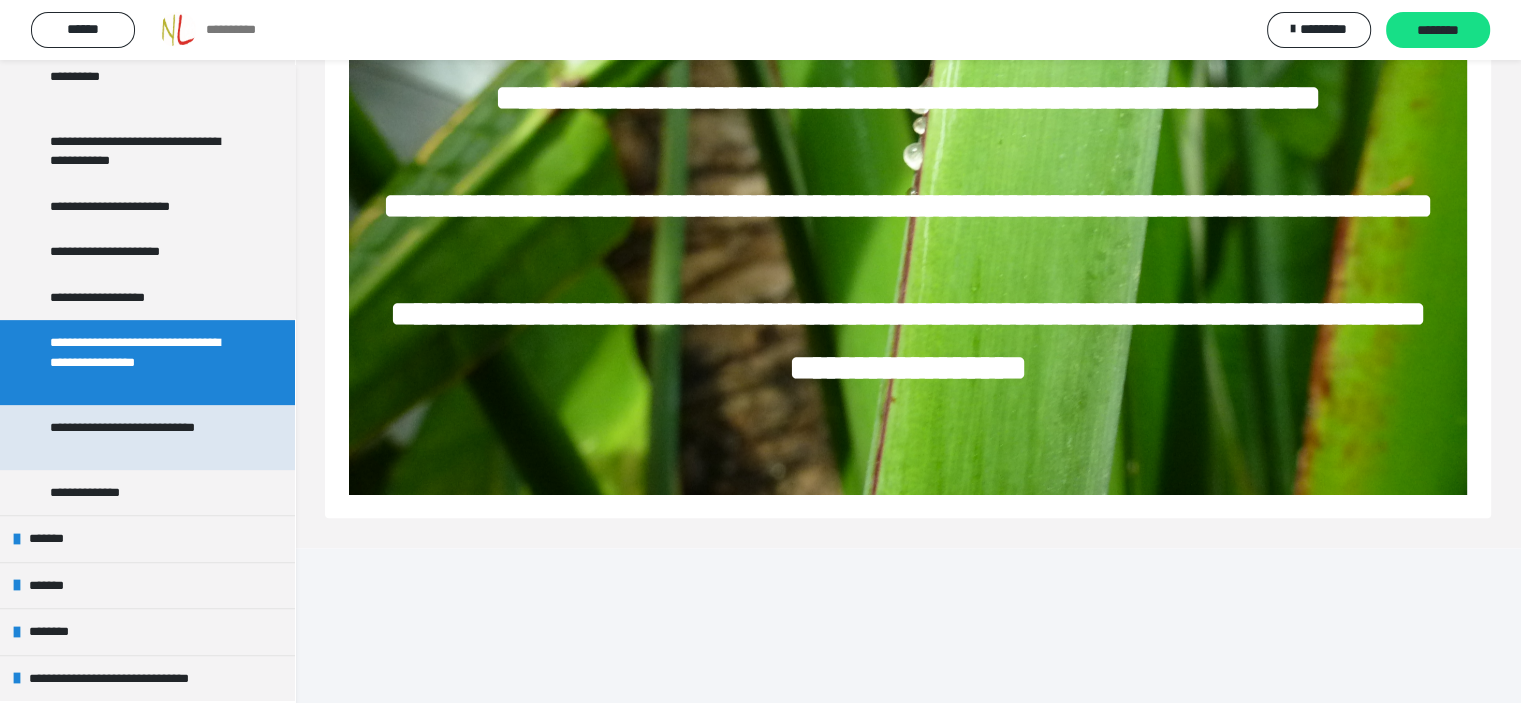 click on "**********" at bounding box center (142, 437) 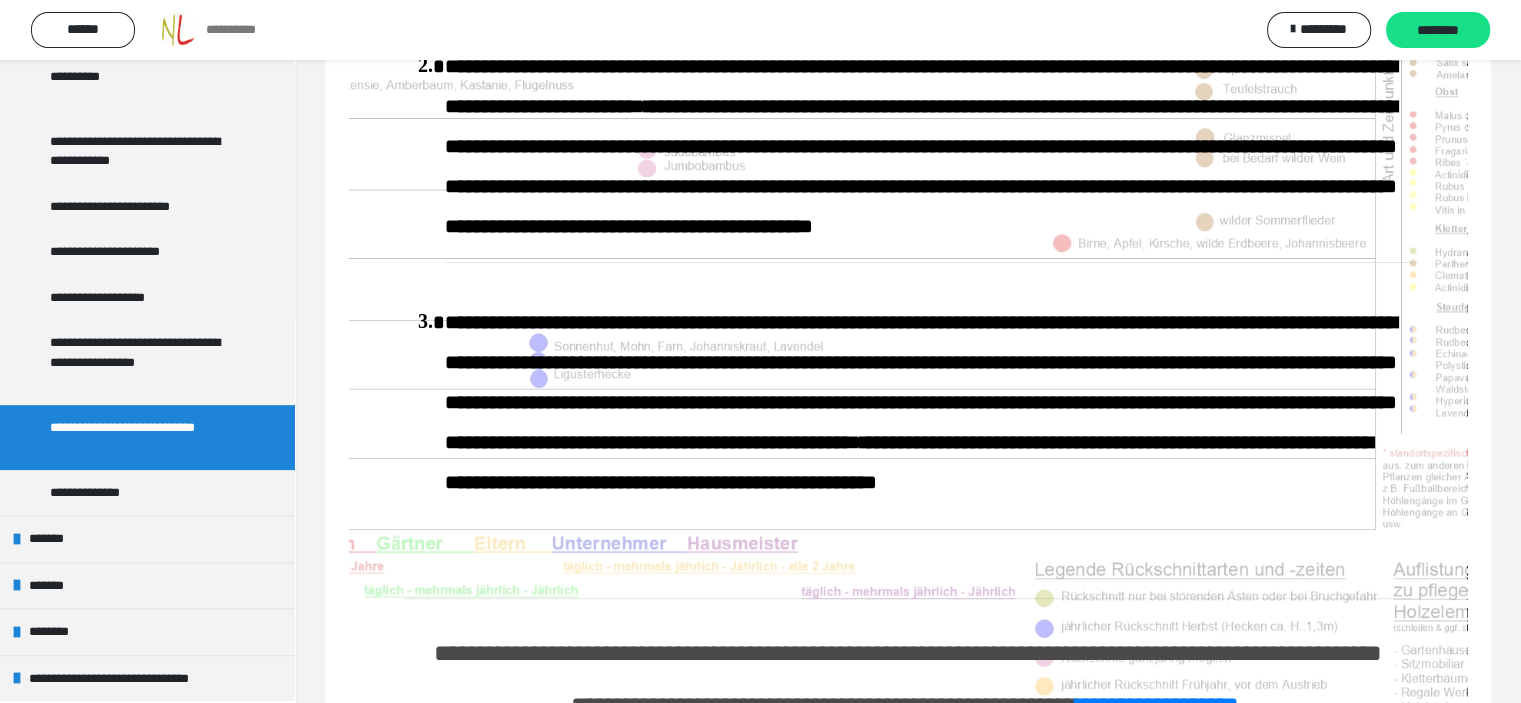 scroll, scrollTop: 900, scrollLeft: 0, axis: vertical 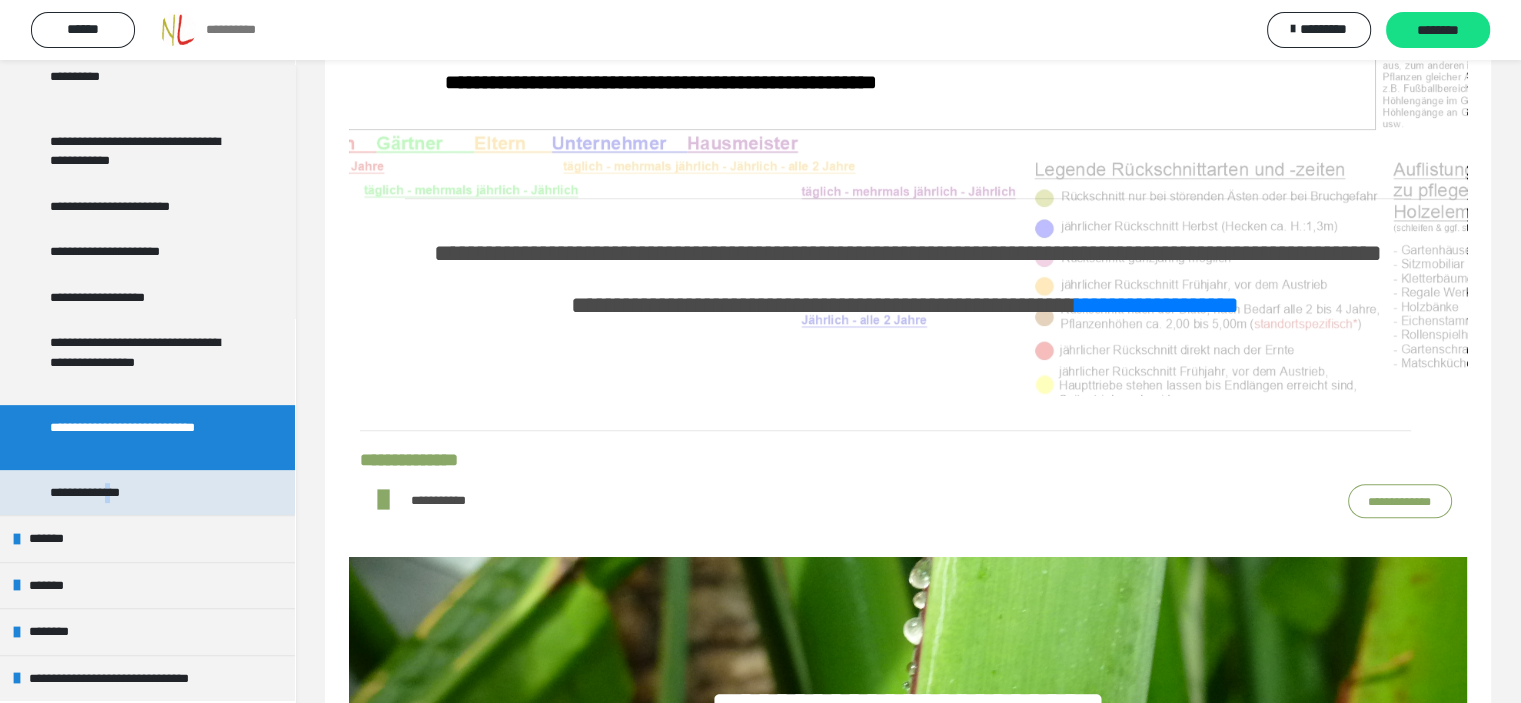 click on "**********" at bounding box center (97, 493) 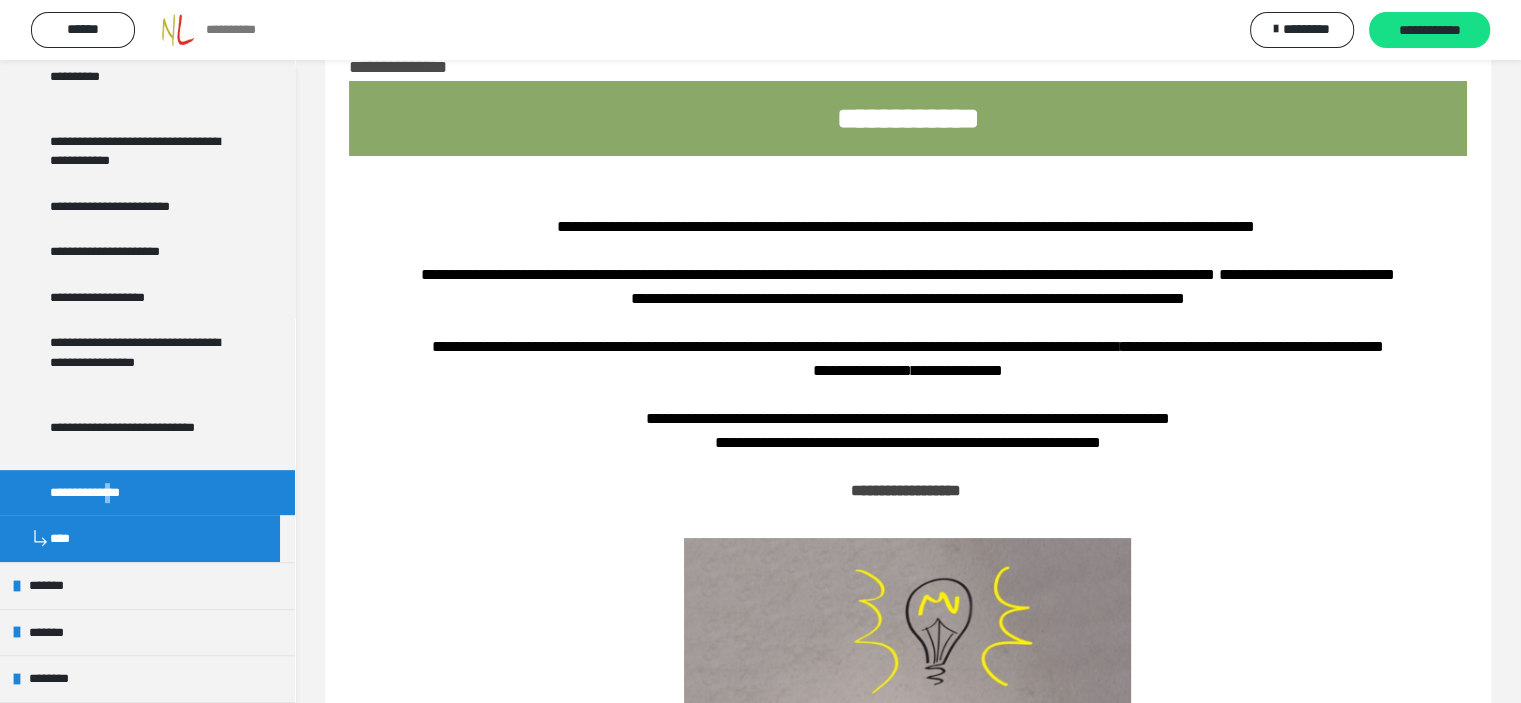 scroll, scrollTop: 390, scrollLeft: 0, axis: vertical 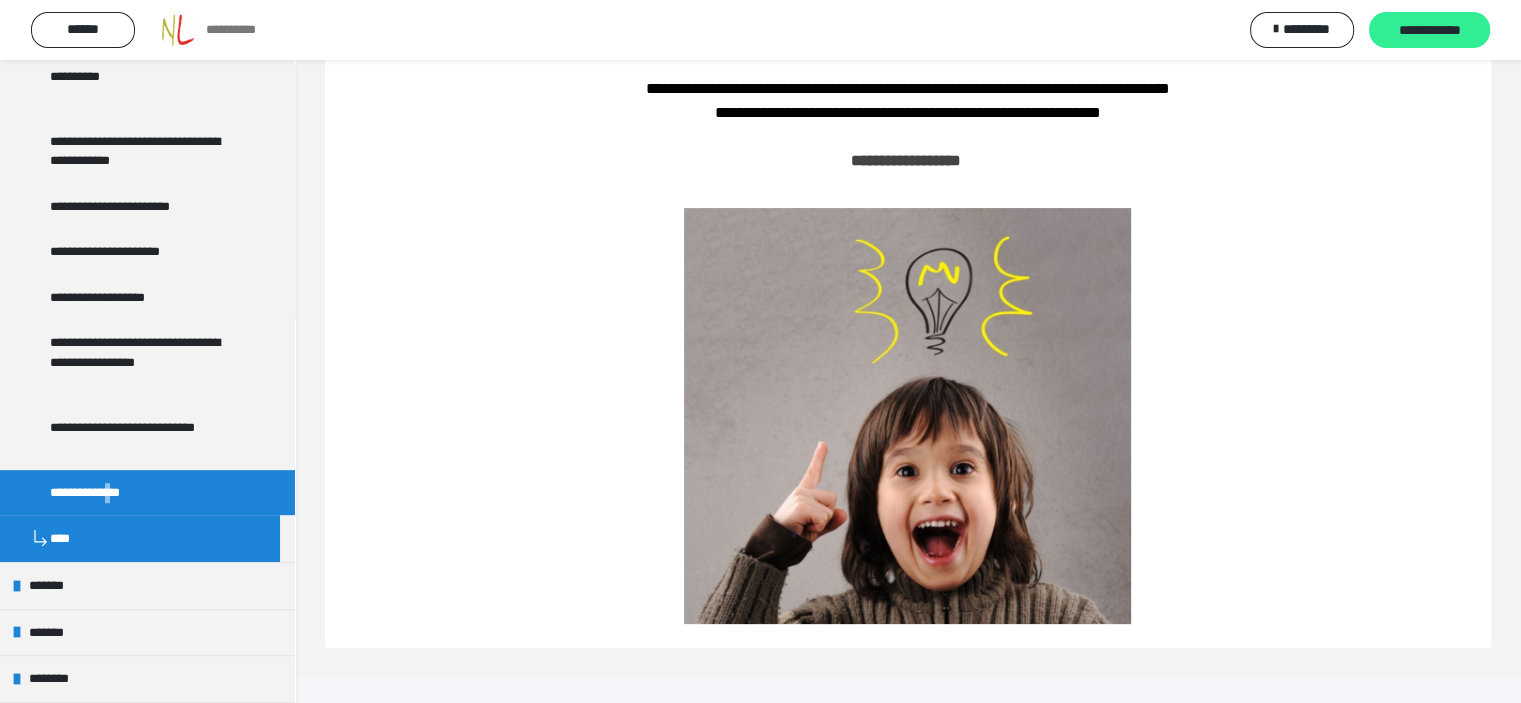 click on "**********" at bounding box center (1429, 30) 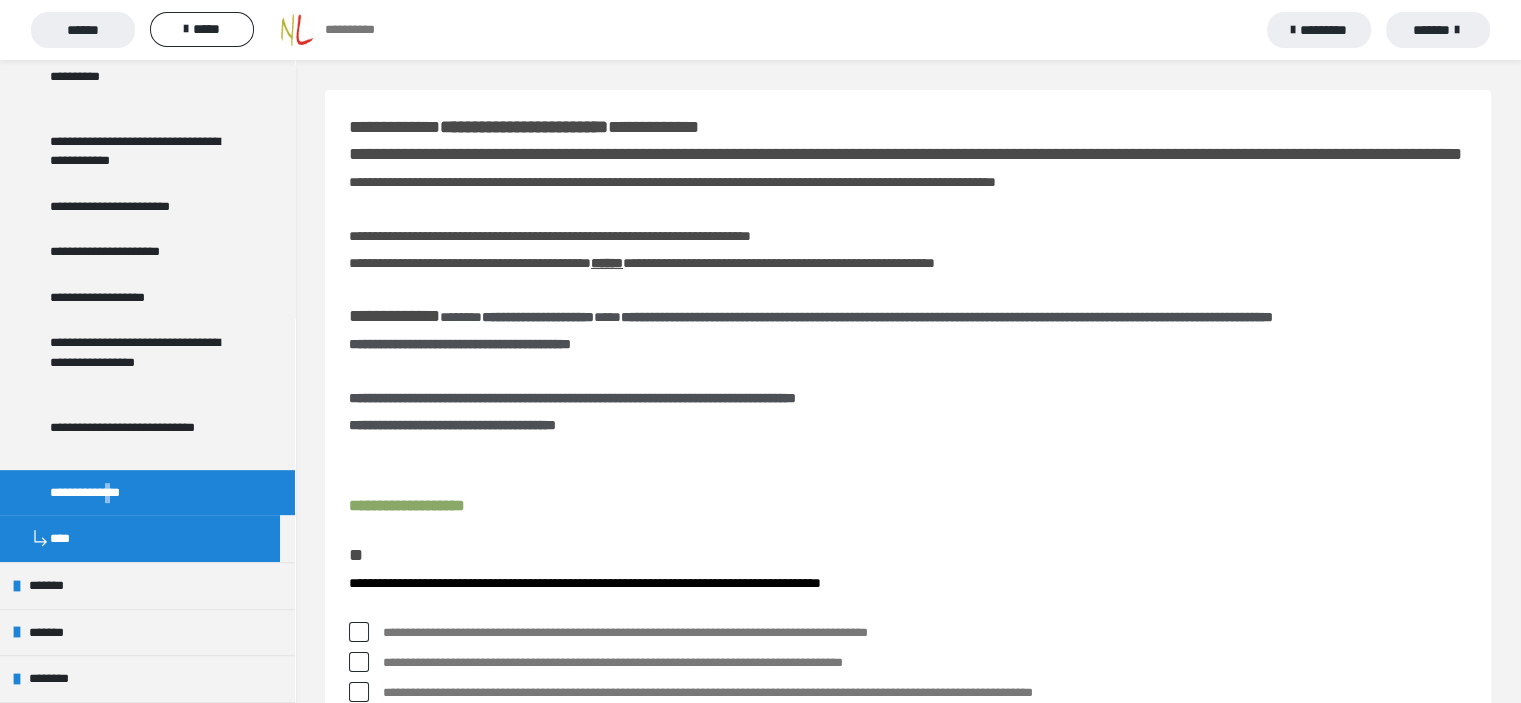 scroll, scrollTop: 200, scrollLeft: 0, axis: vertical 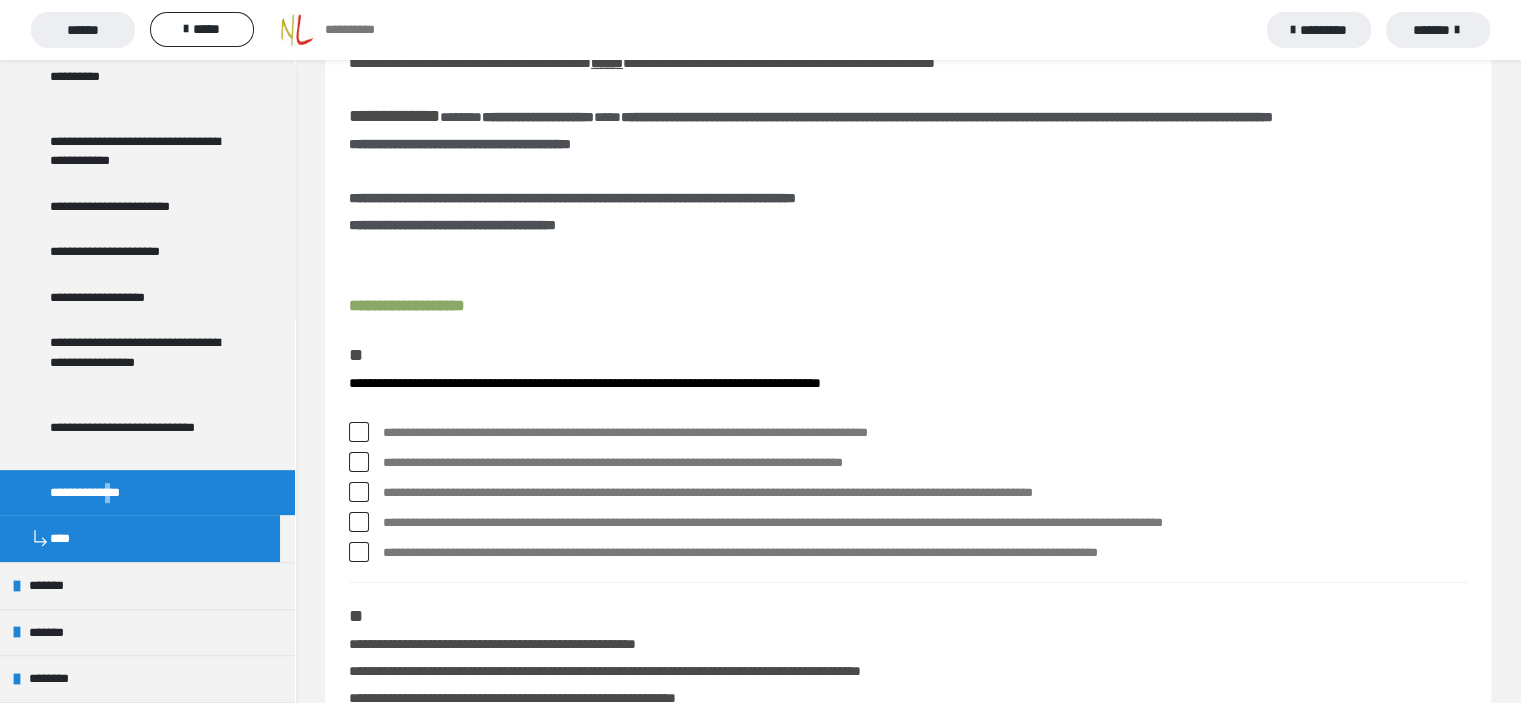 click at bounding box center (359, 522) 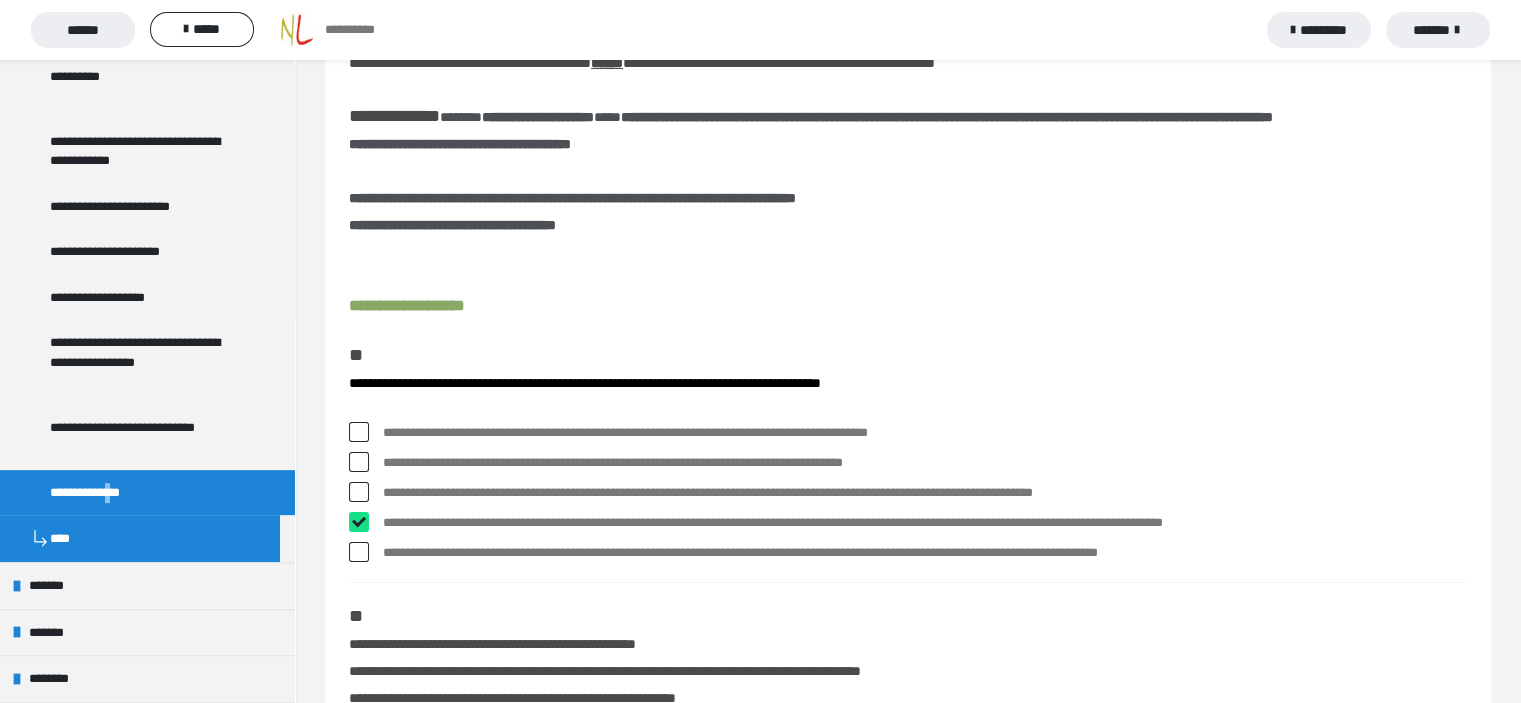 checkbox on "****" 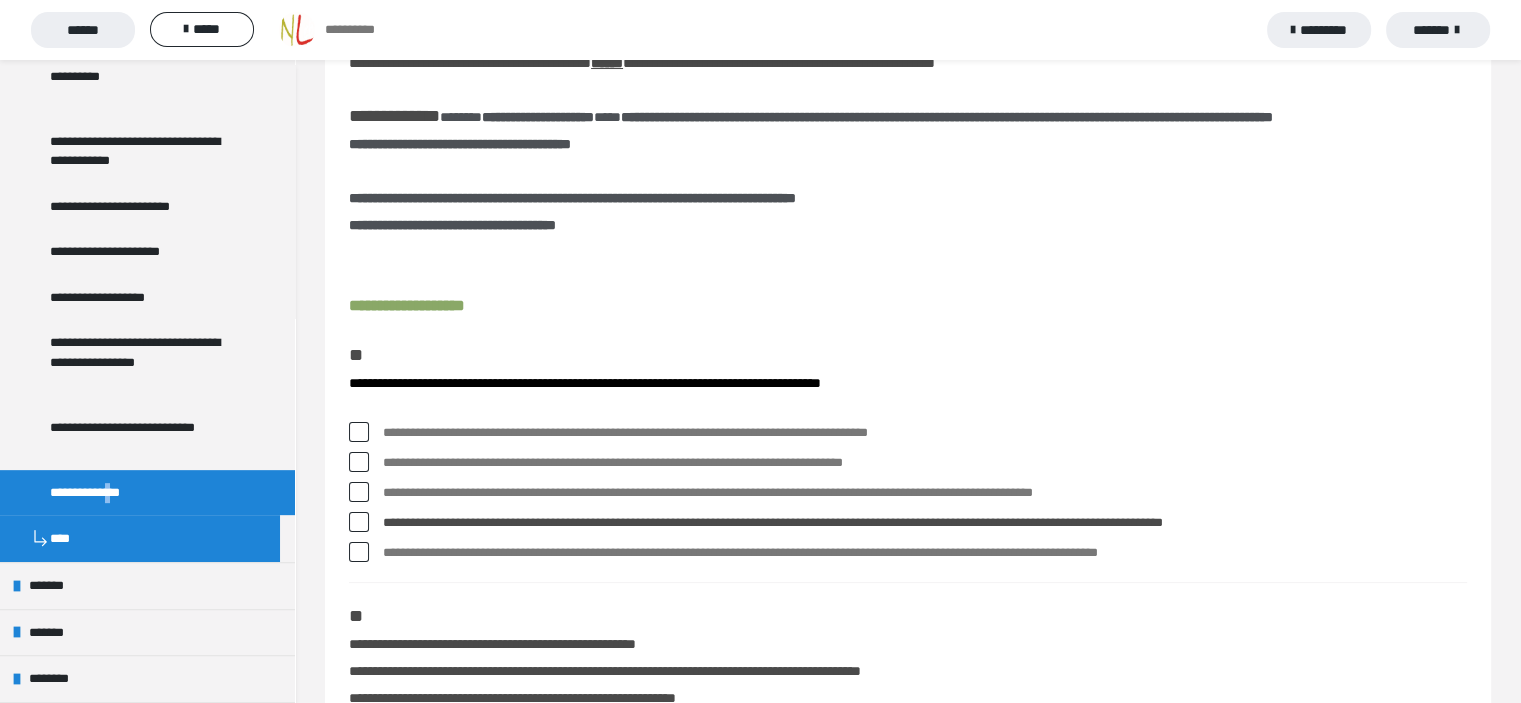 click at bounding box center (359, 552) 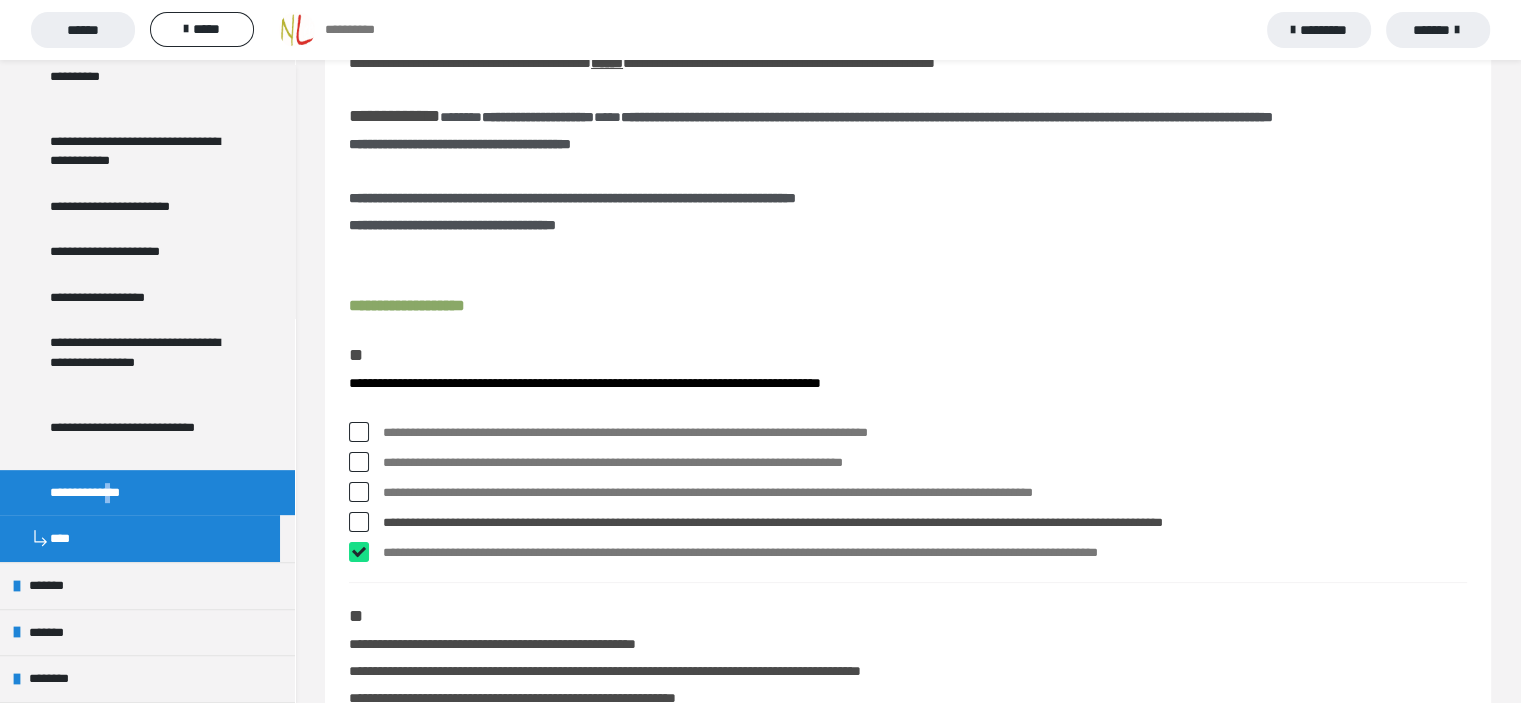 checkbox on "****" 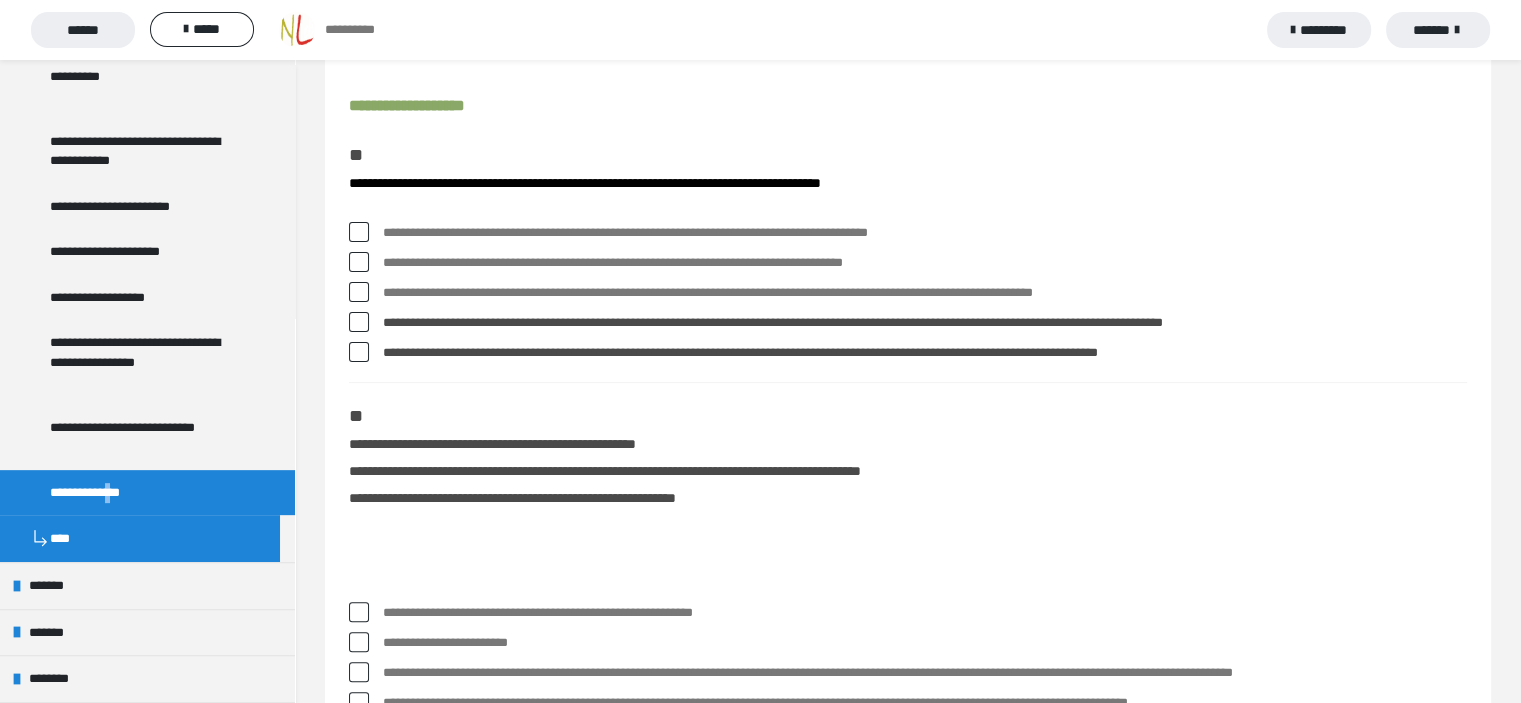 scroll, scrollTop: 600, scrollLeft: 0, axis: vertical 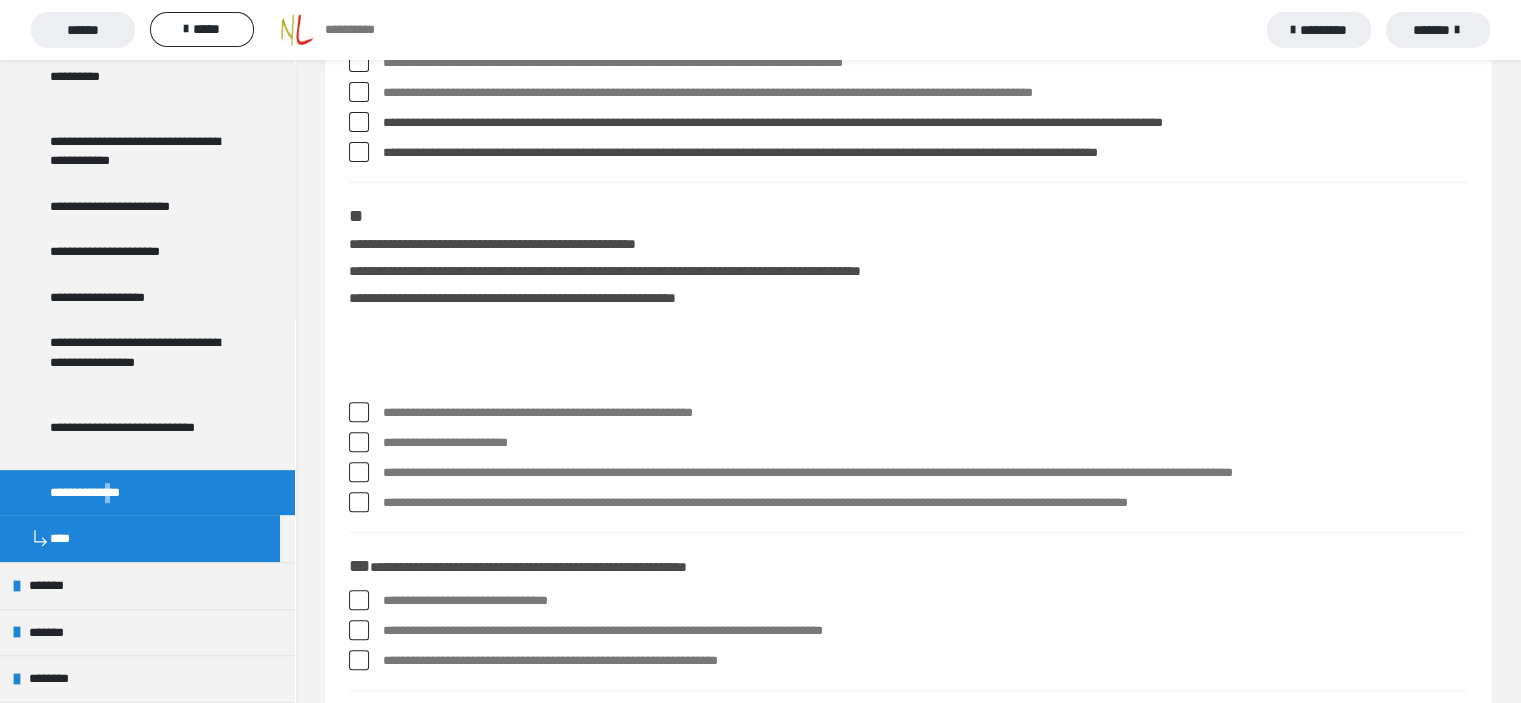 click at bounding box center (359, 412) 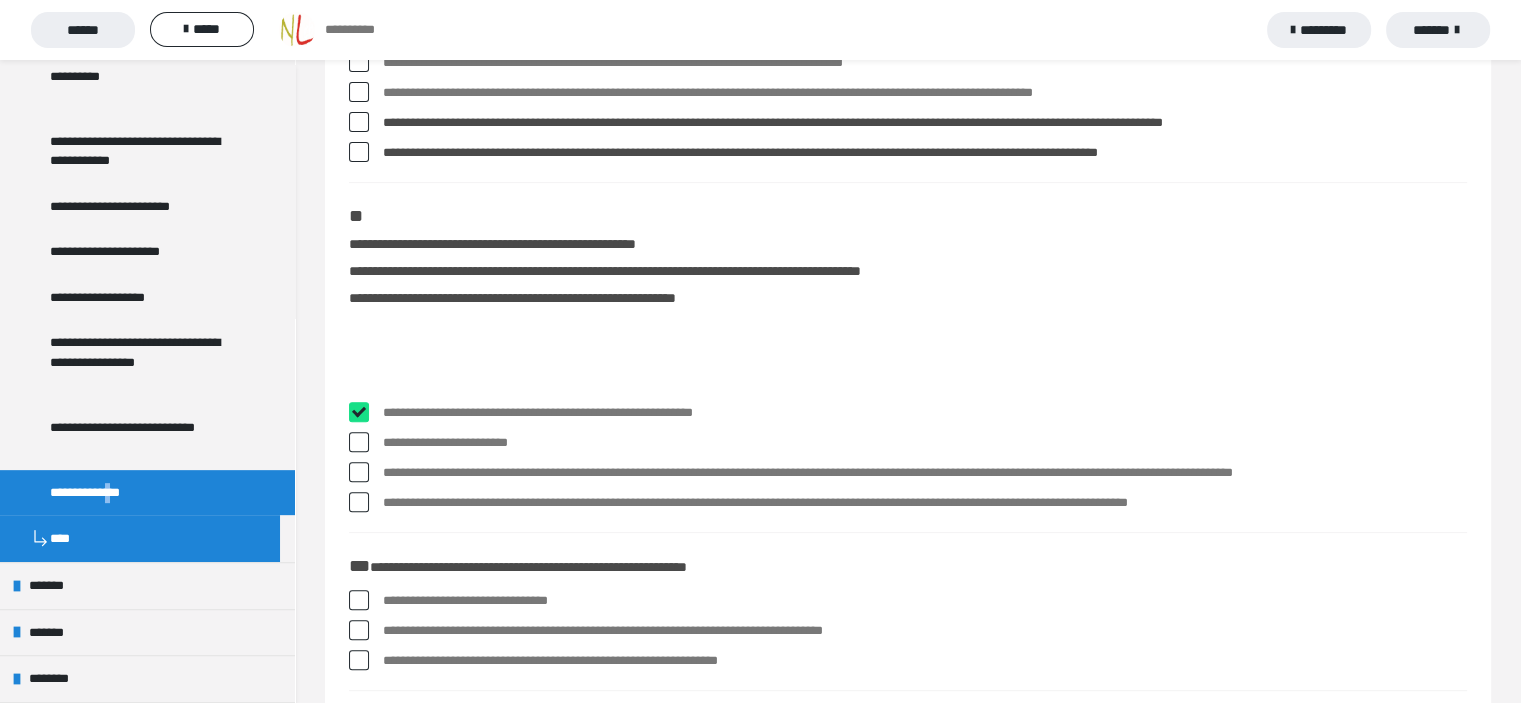 checkbox on "****" 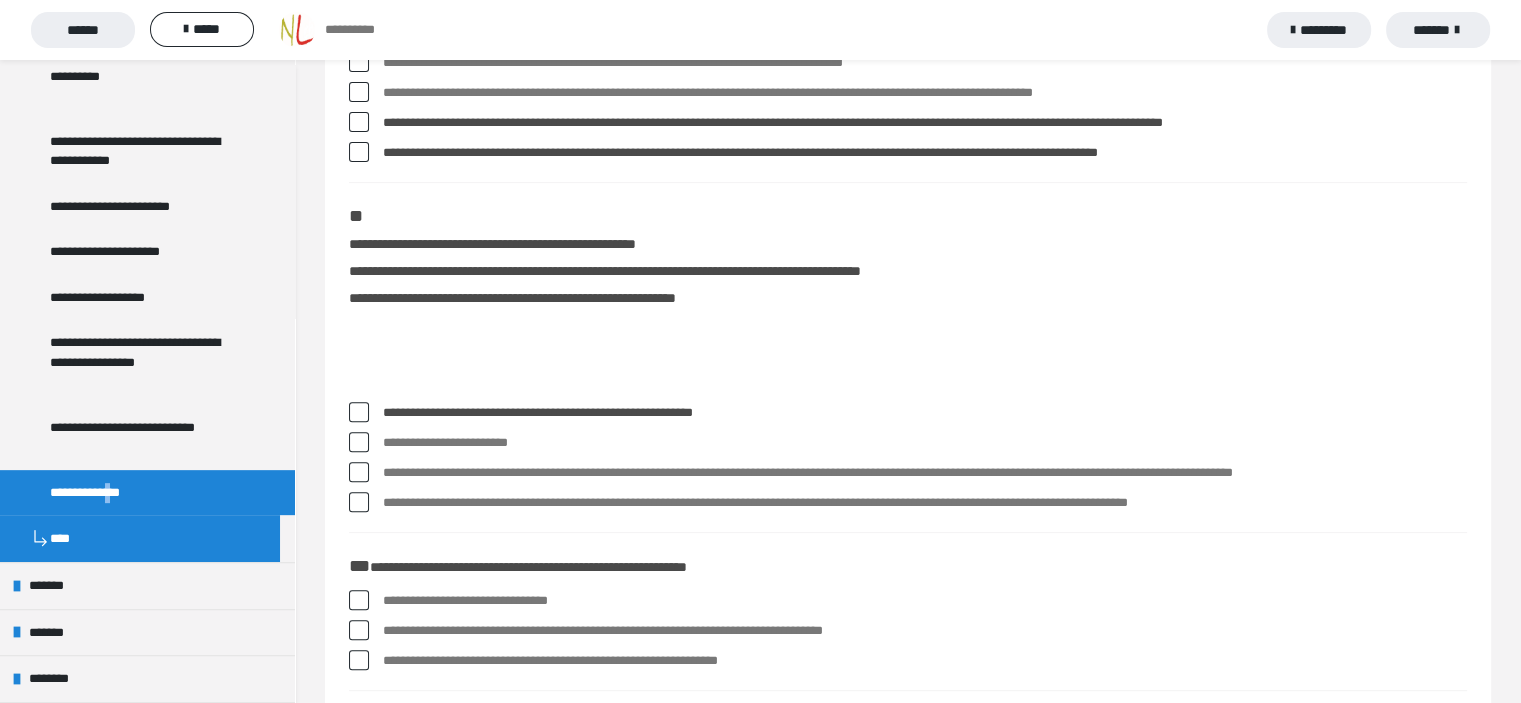 click at bounding box center (359, 502) 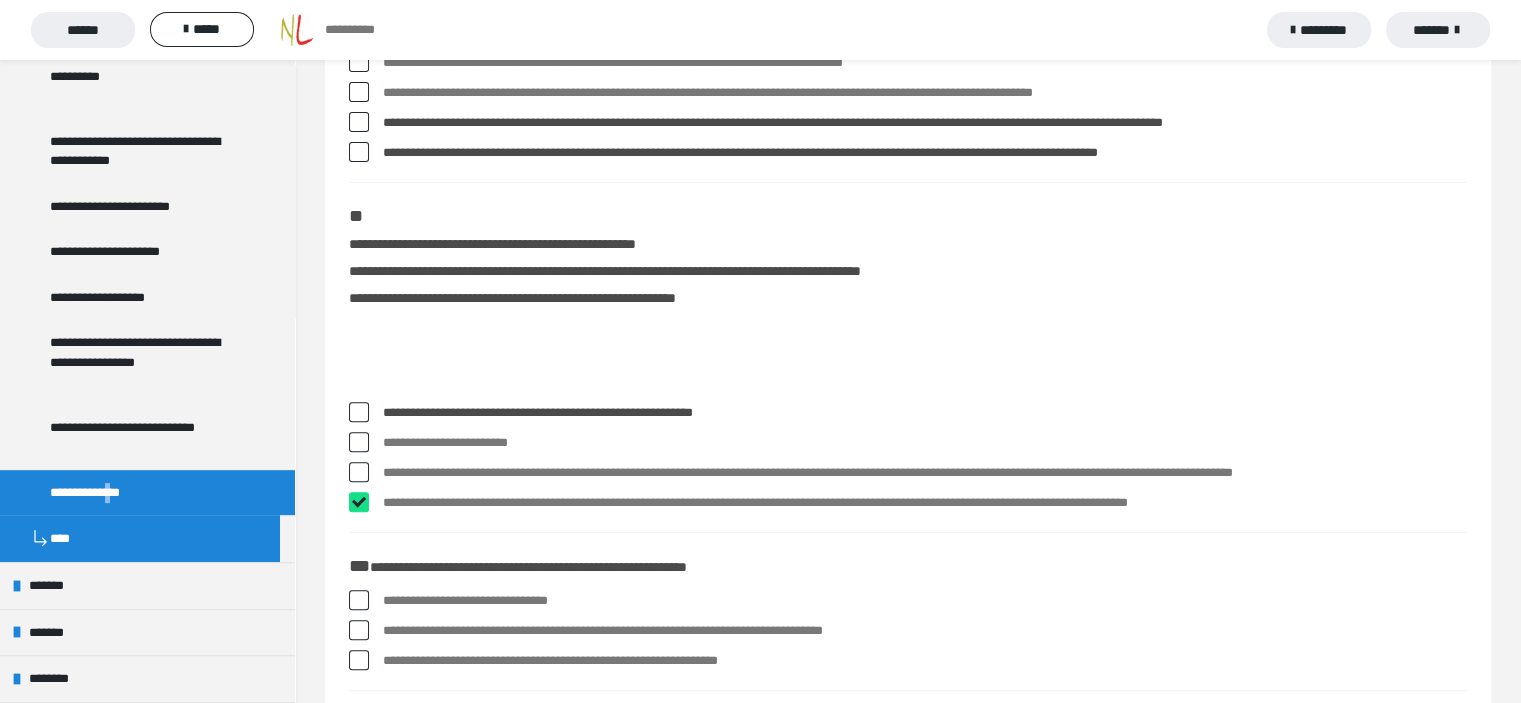 checkbox on "****" 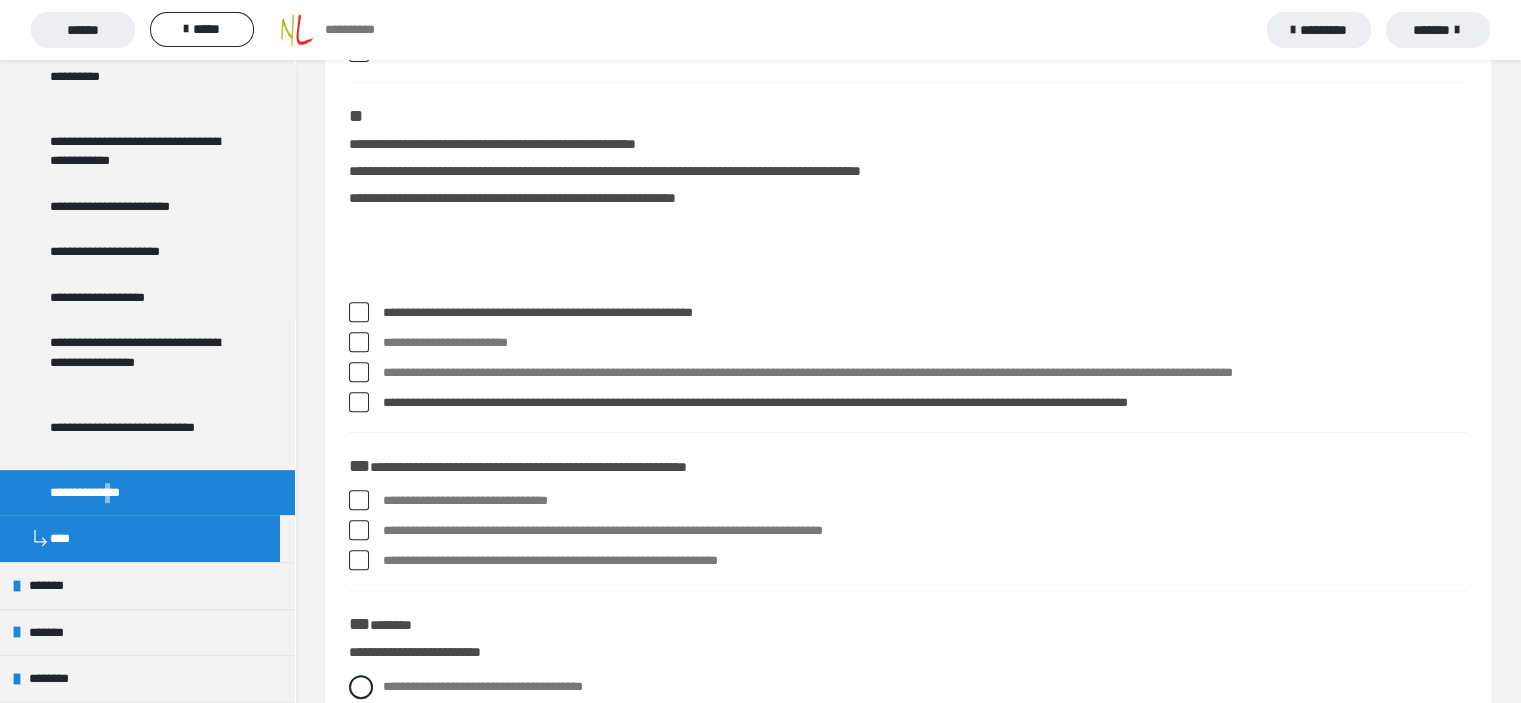 scroll, scrollTop: 800, scrollLeft: 0, axis: vertical 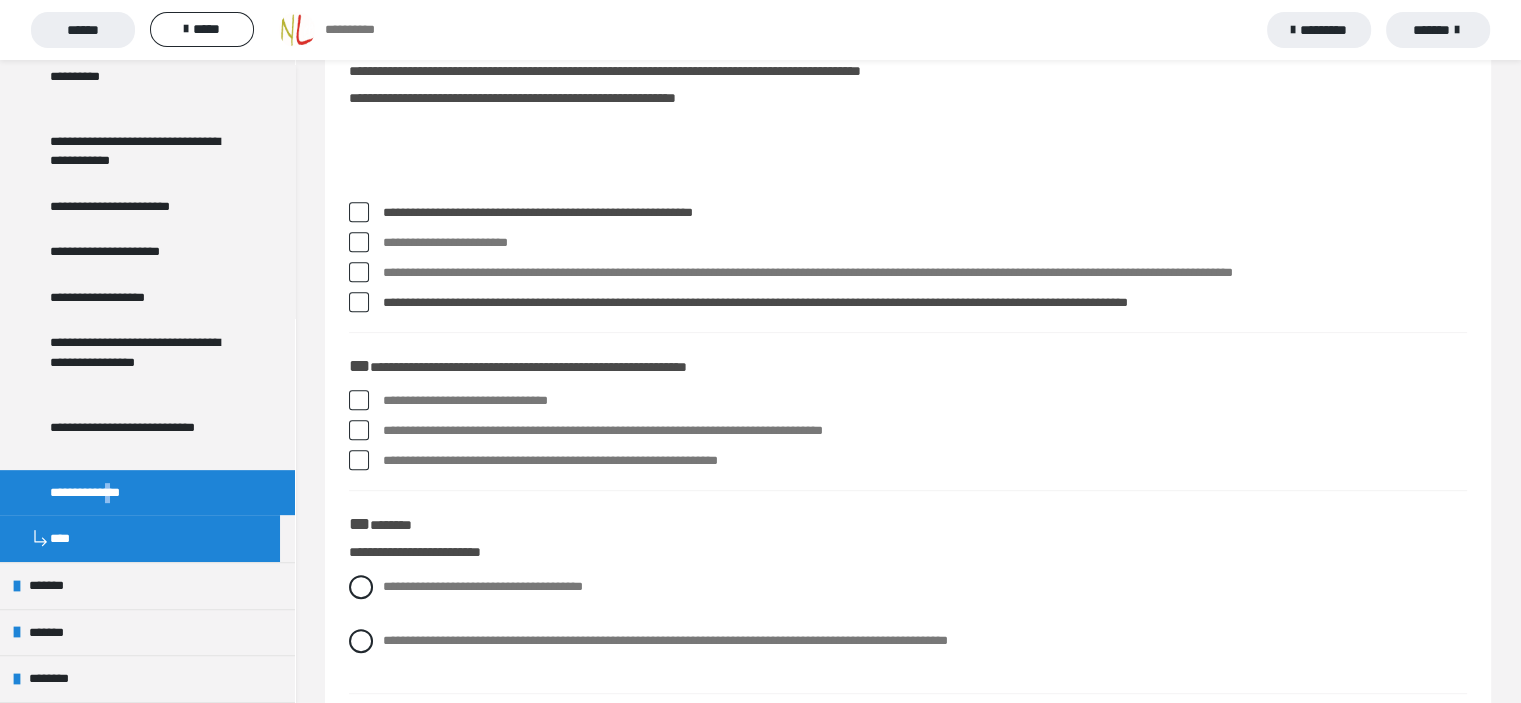 click at bounding box center (359, 430) 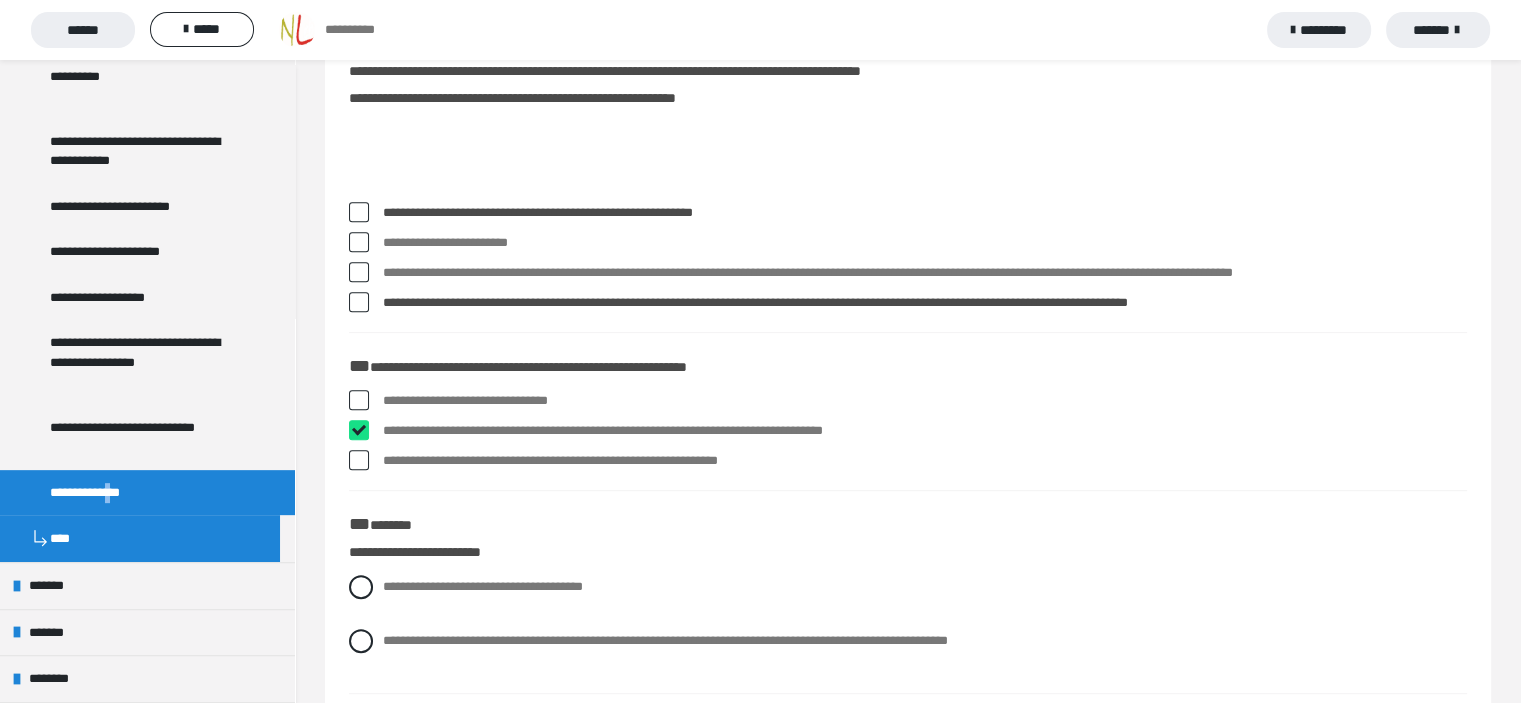 checkbox on "****" 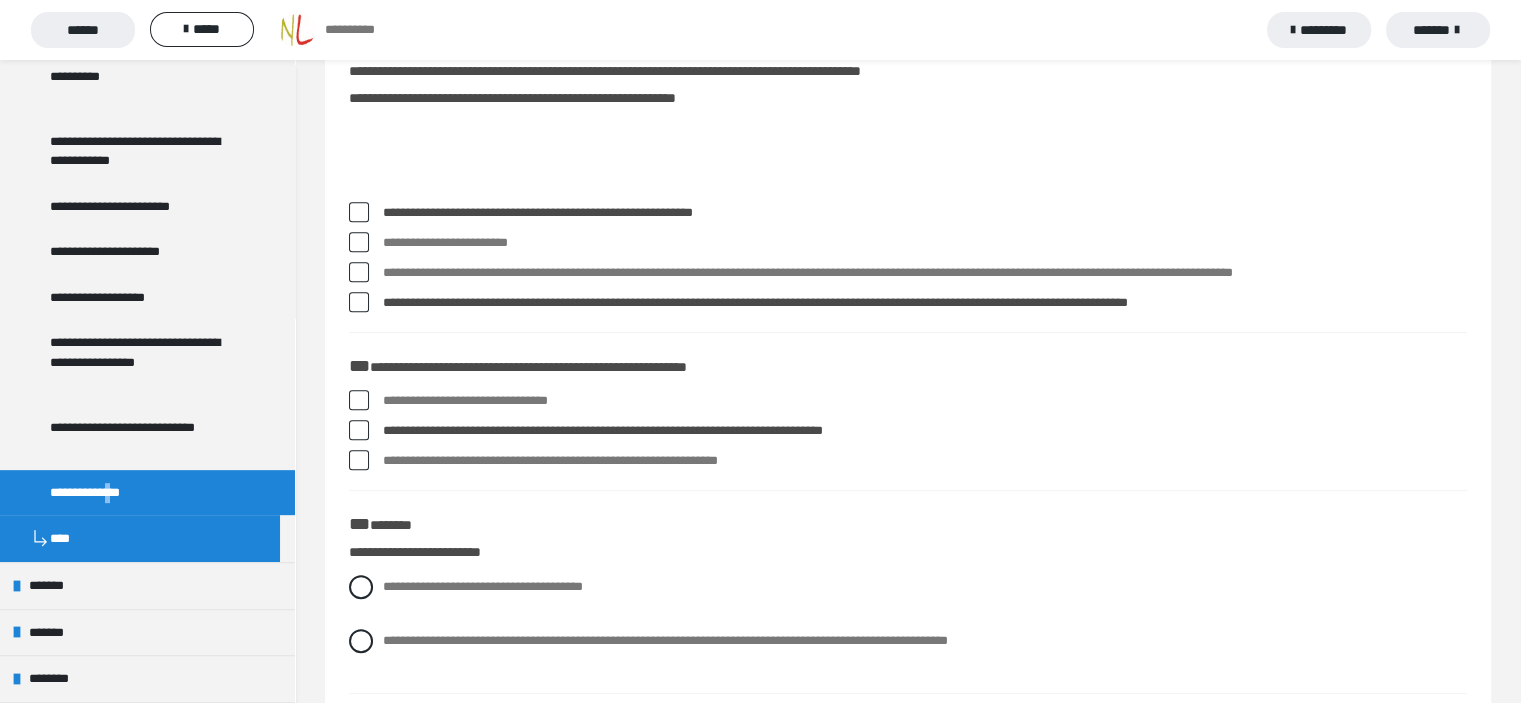 click at bounding box center (359, 400) 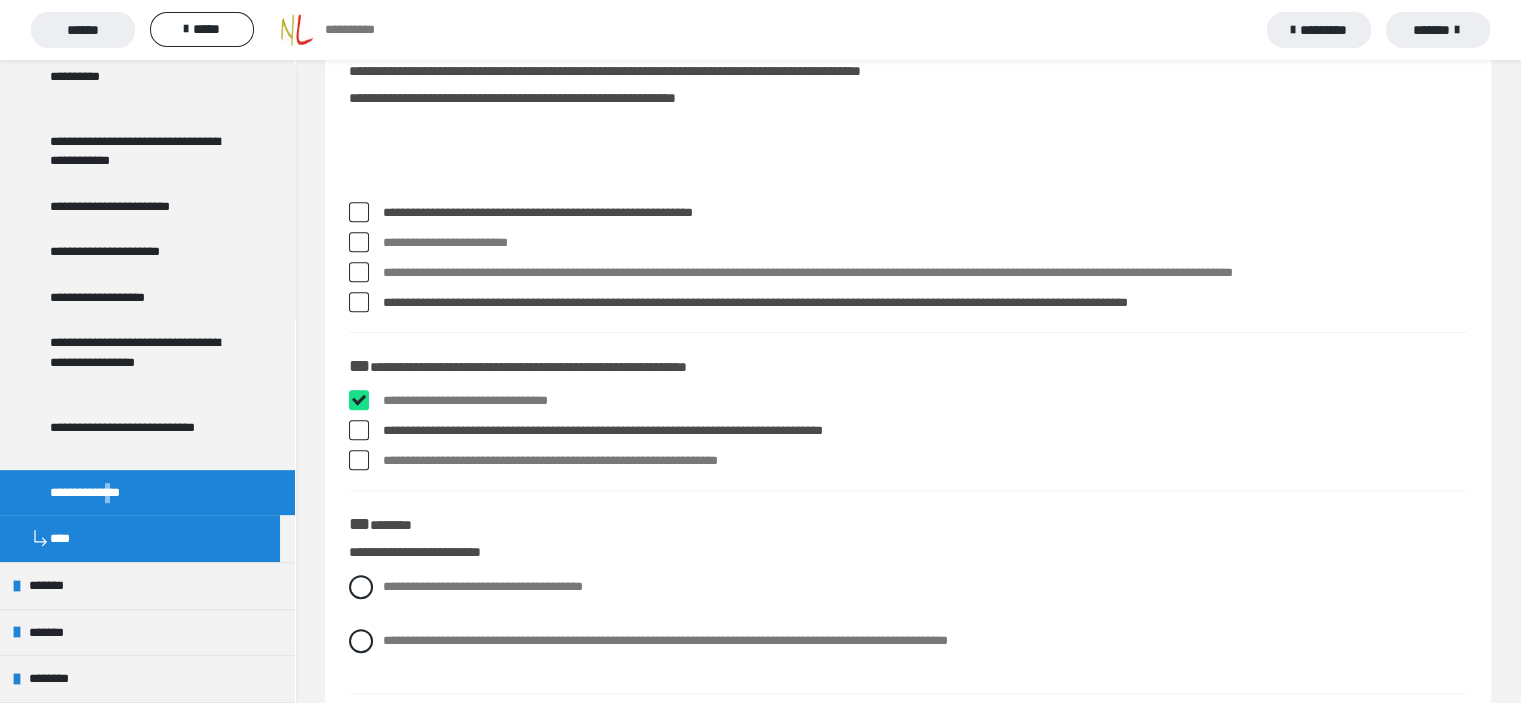checkbox on "****" 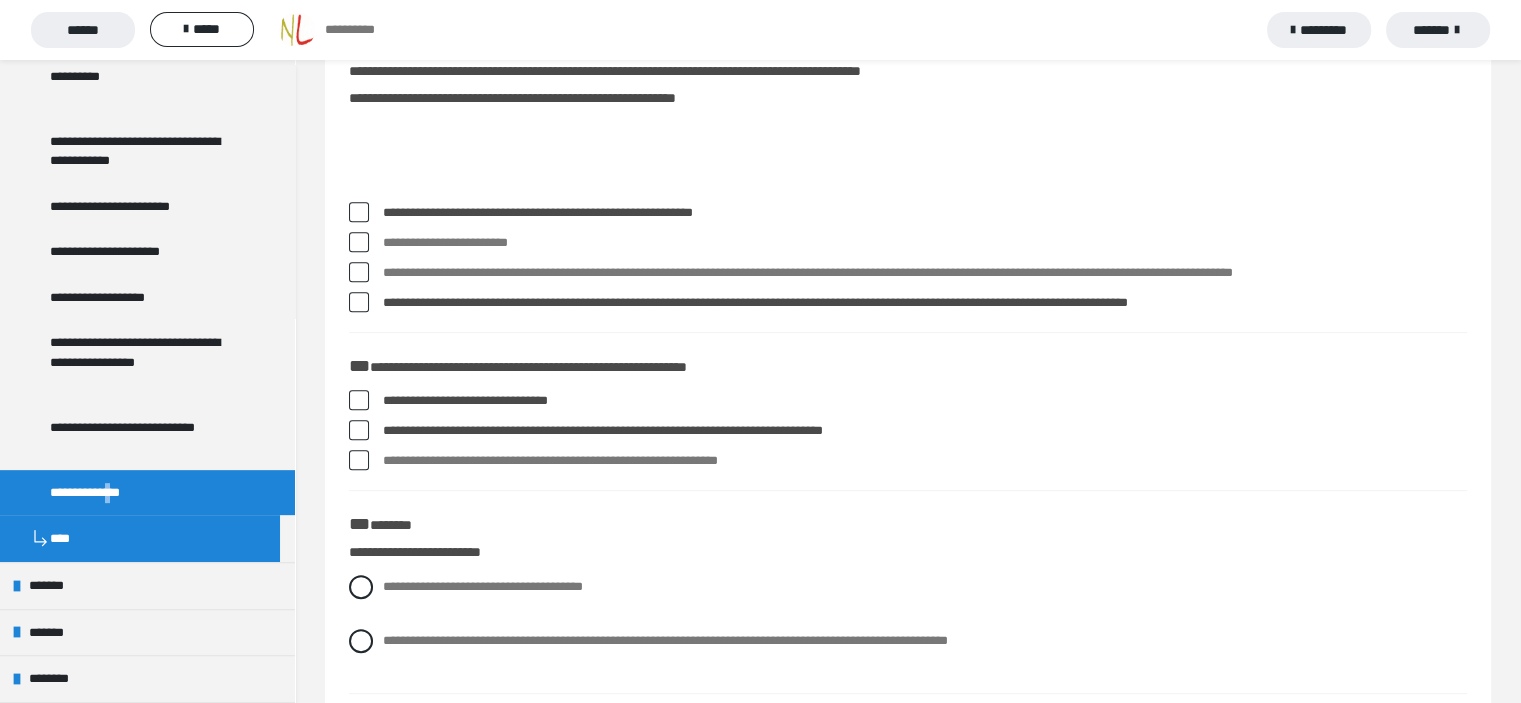scroll, scrollTop: 900, scrollLeft: 0, axis: vertical 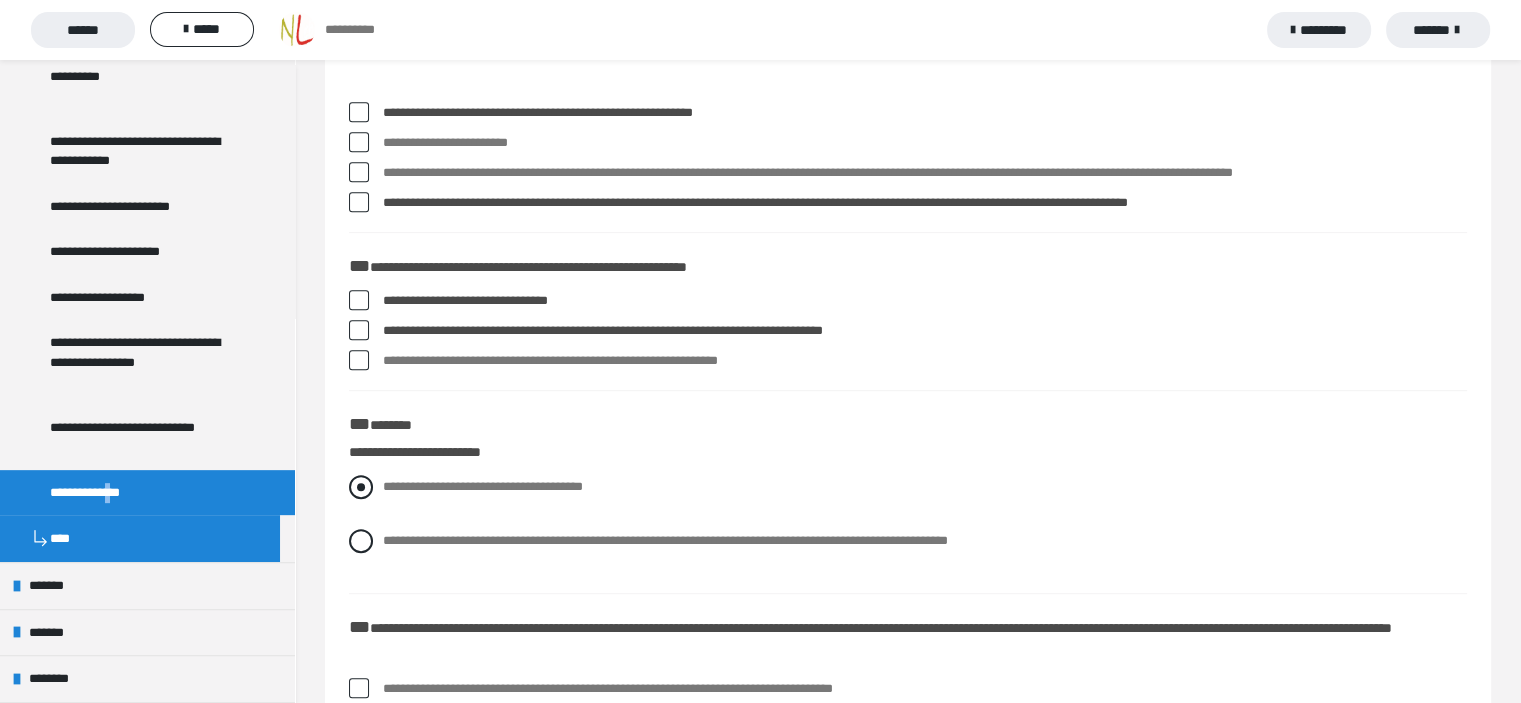 click at bounding box center (361, 487) 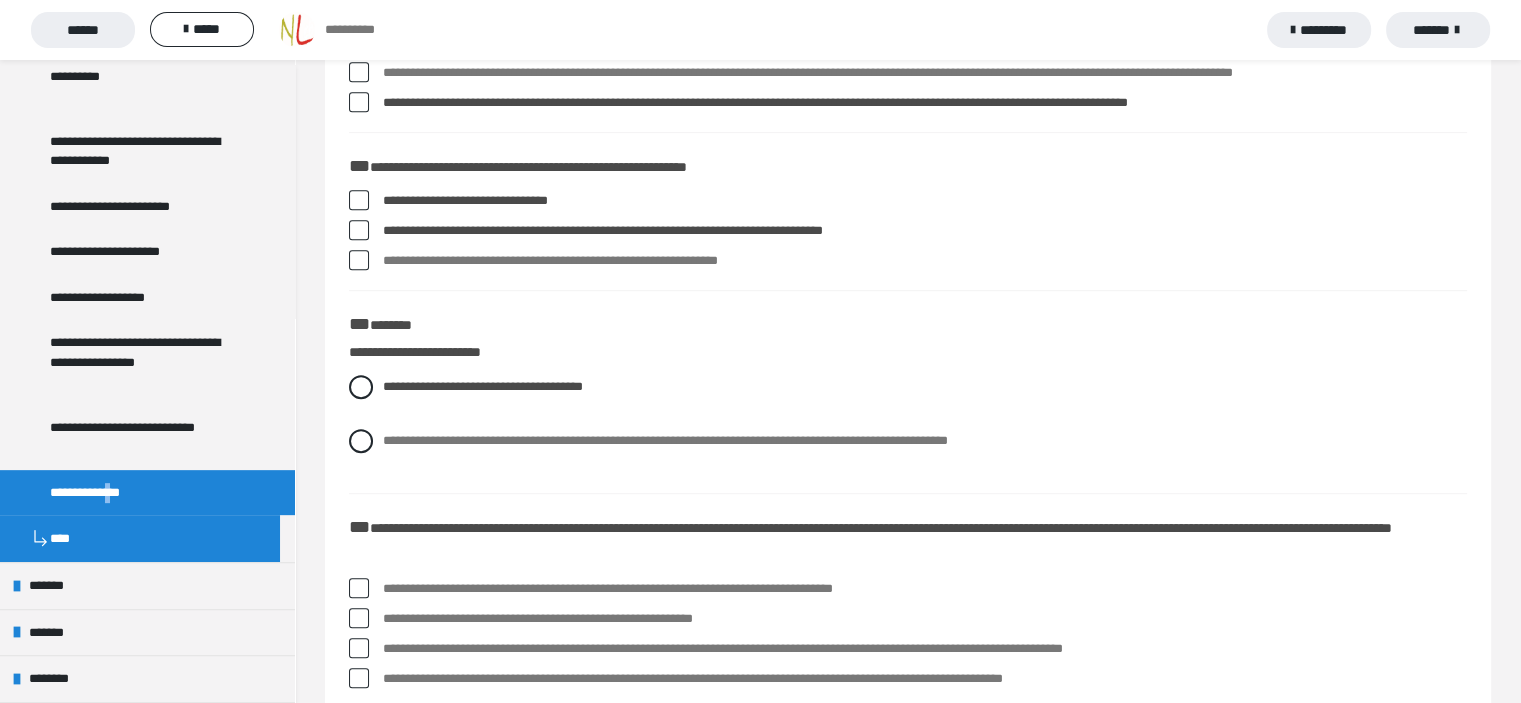 scroll, scrollTop: 1100, scrollLeft: 0, axis: vertical 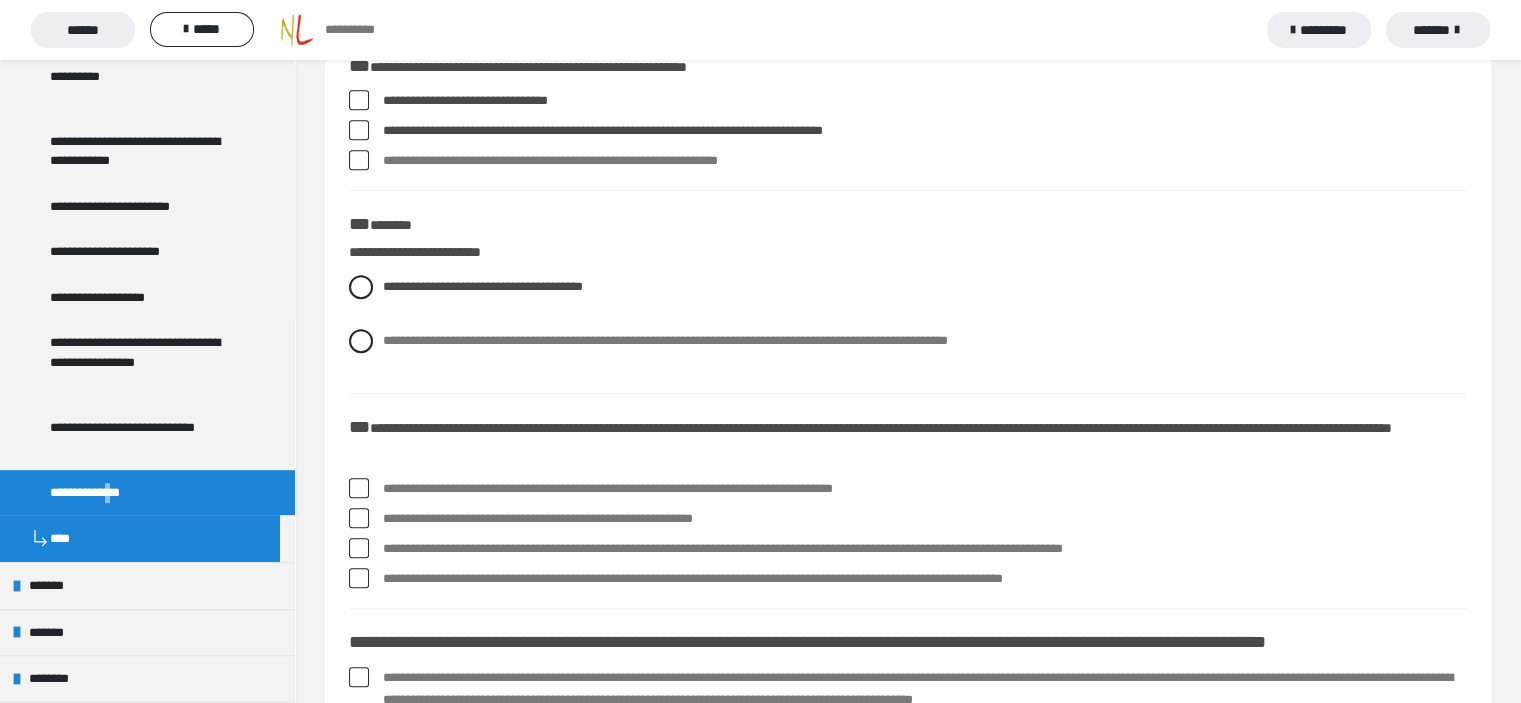 click at bounding box center (359, 578) 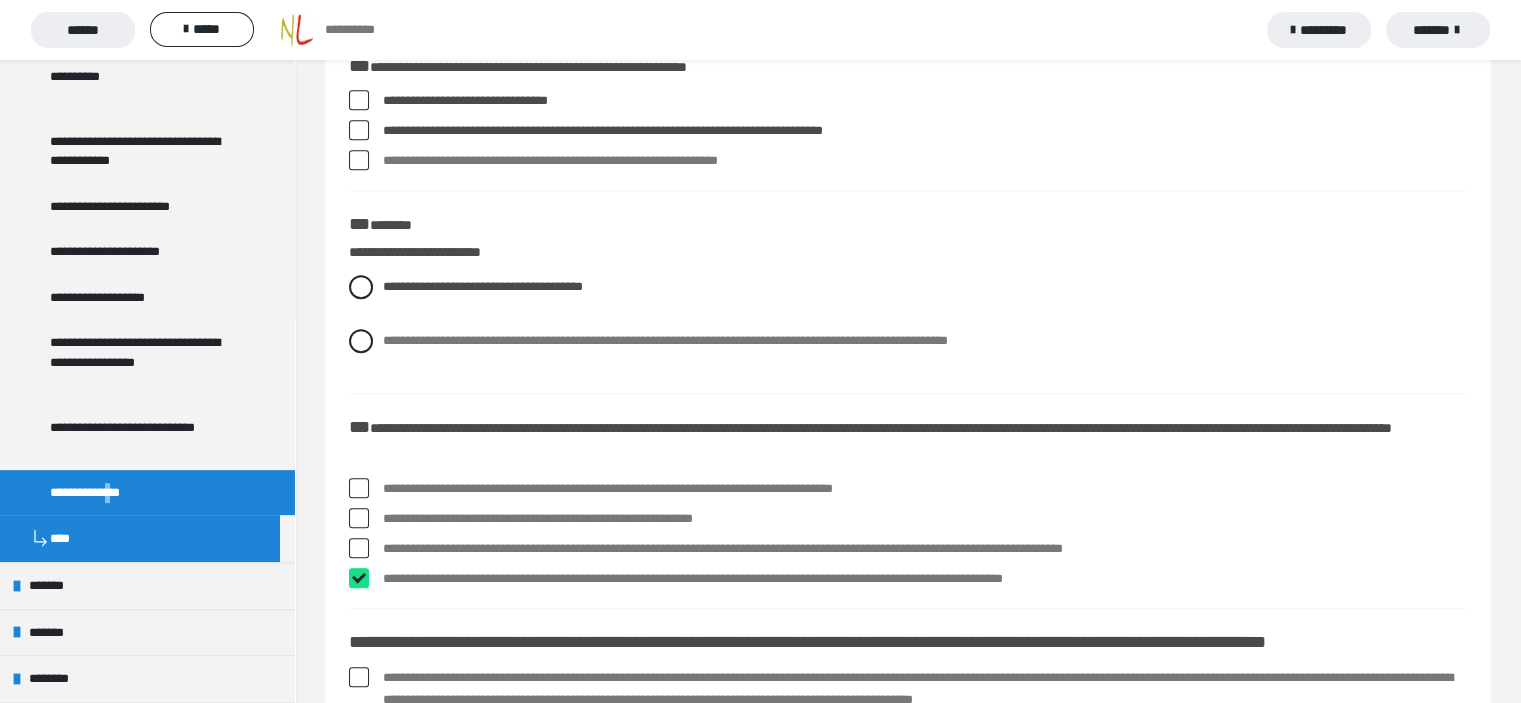 checkbox on "****" 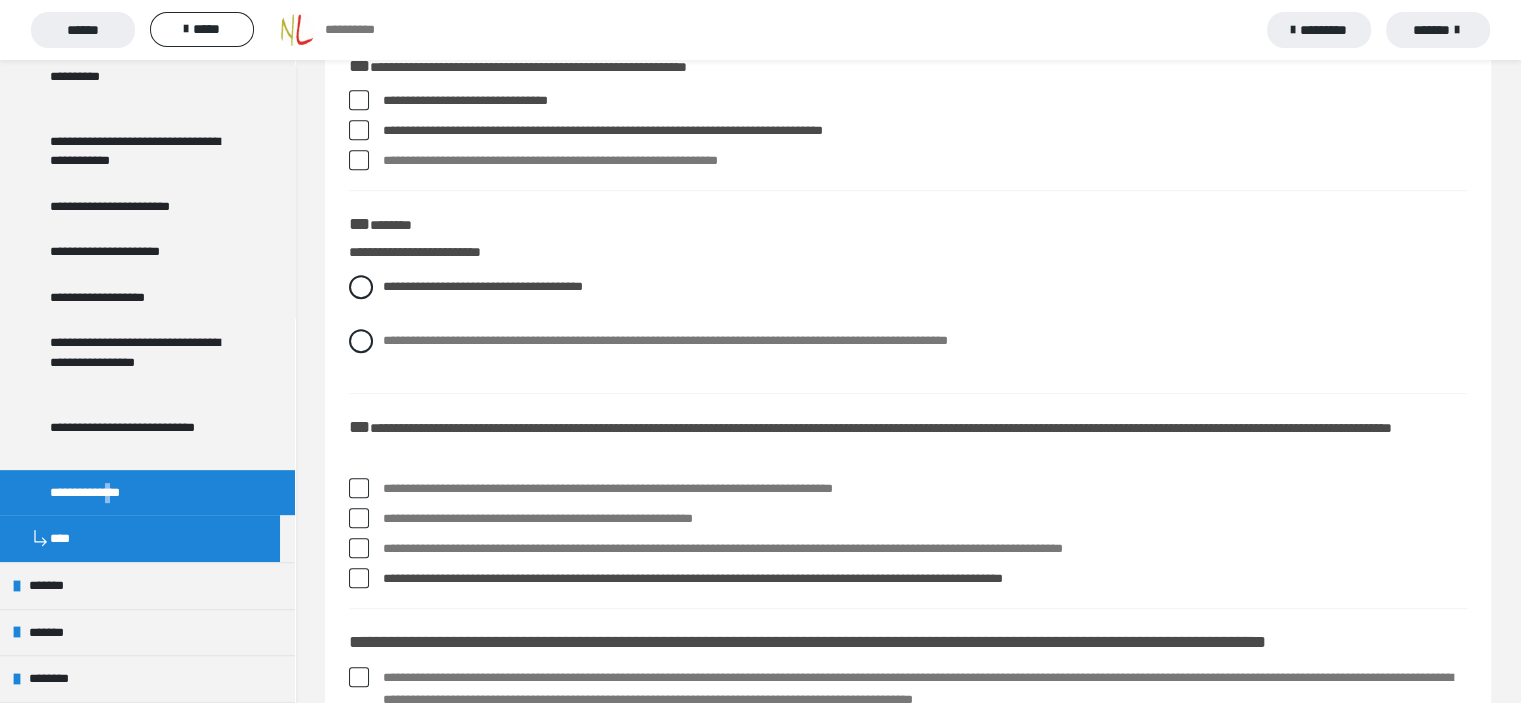 click at bounding box center (359, 488) 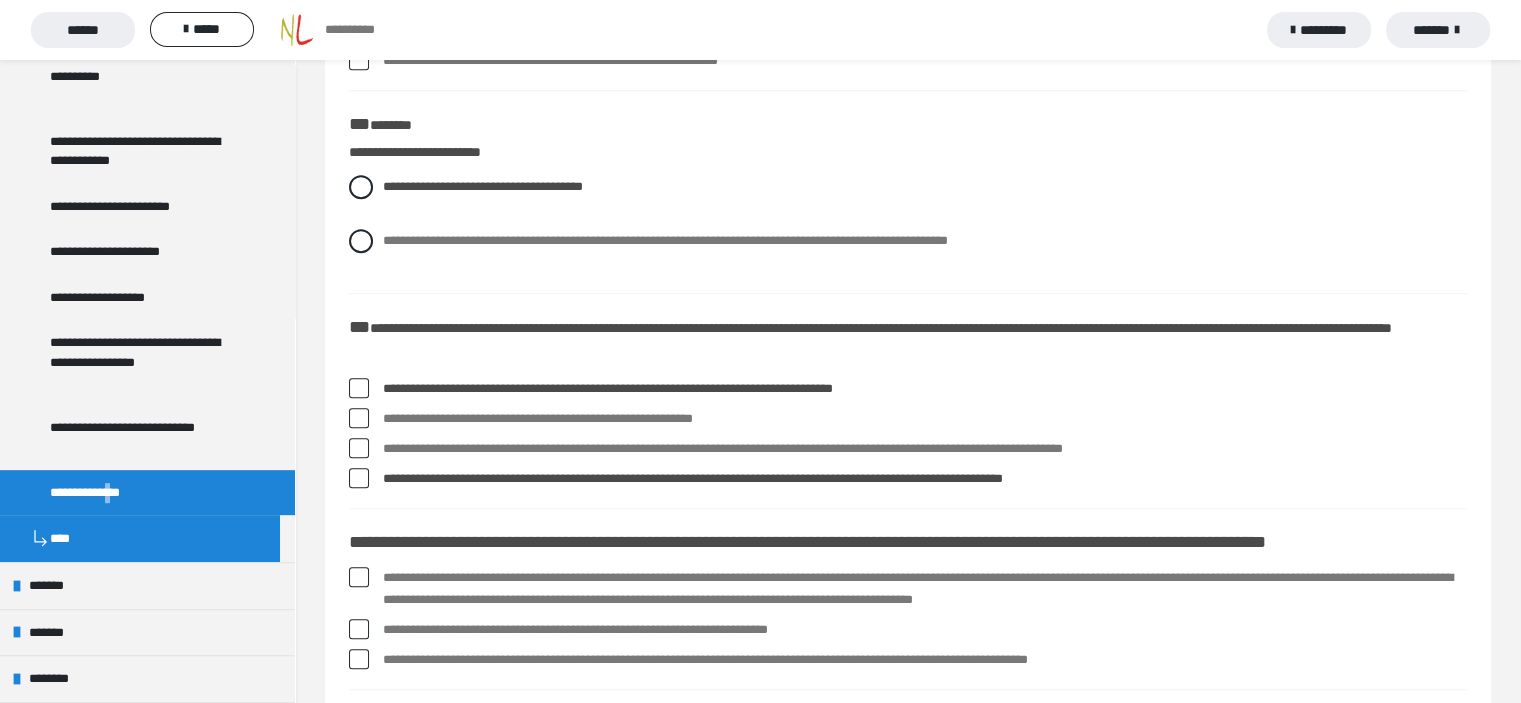 scroll, scrollTop: 1300, scrollLeft: 0, axis: vertical 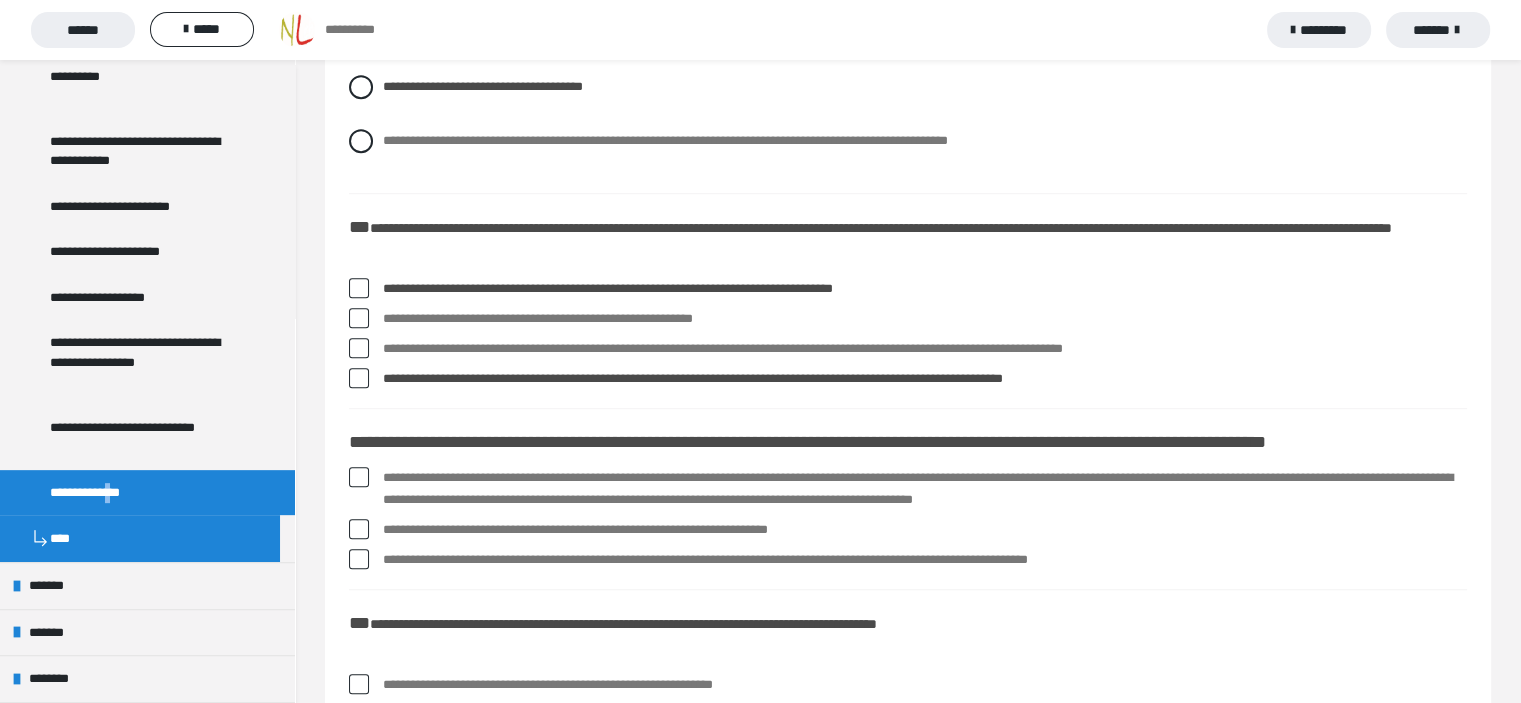 click at bounding box center (359, 477) 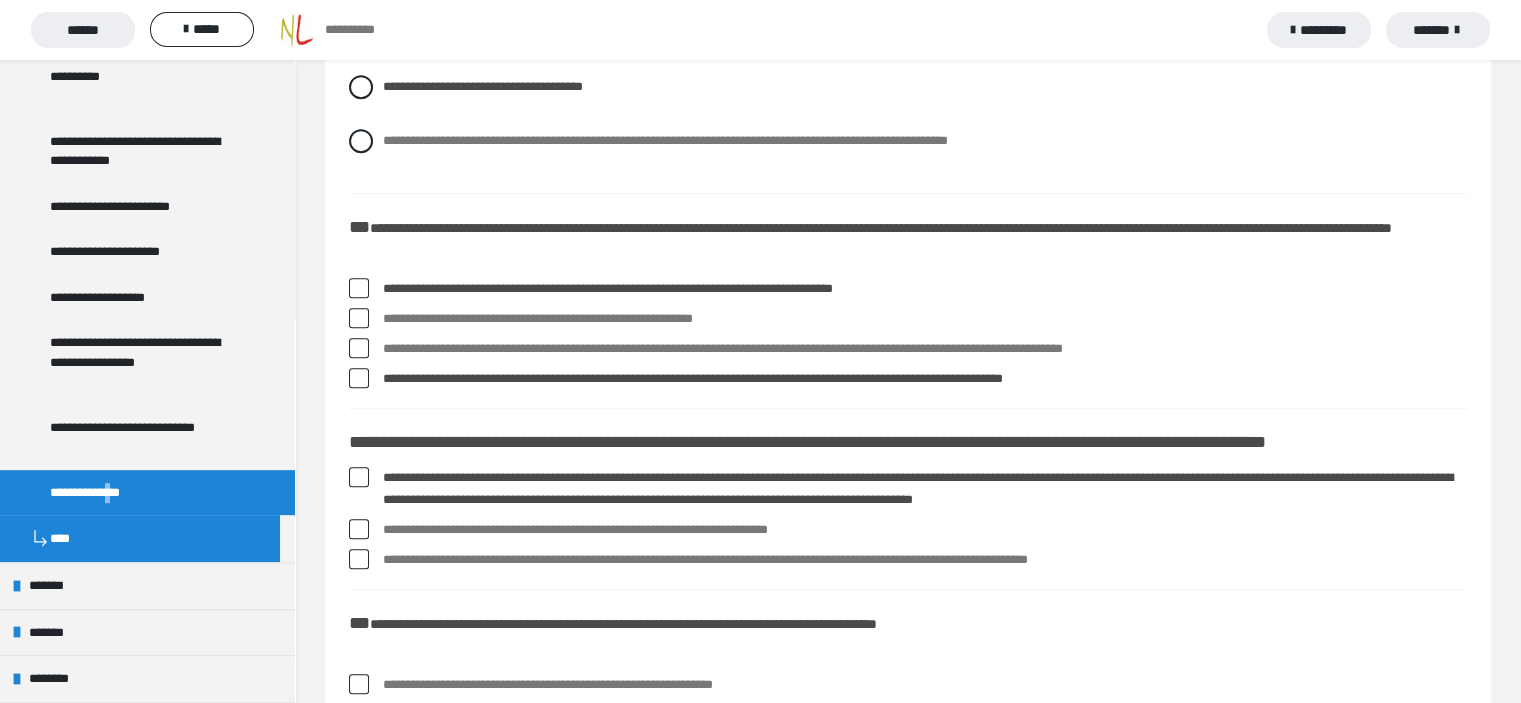 click at bounding box center [359, 529] 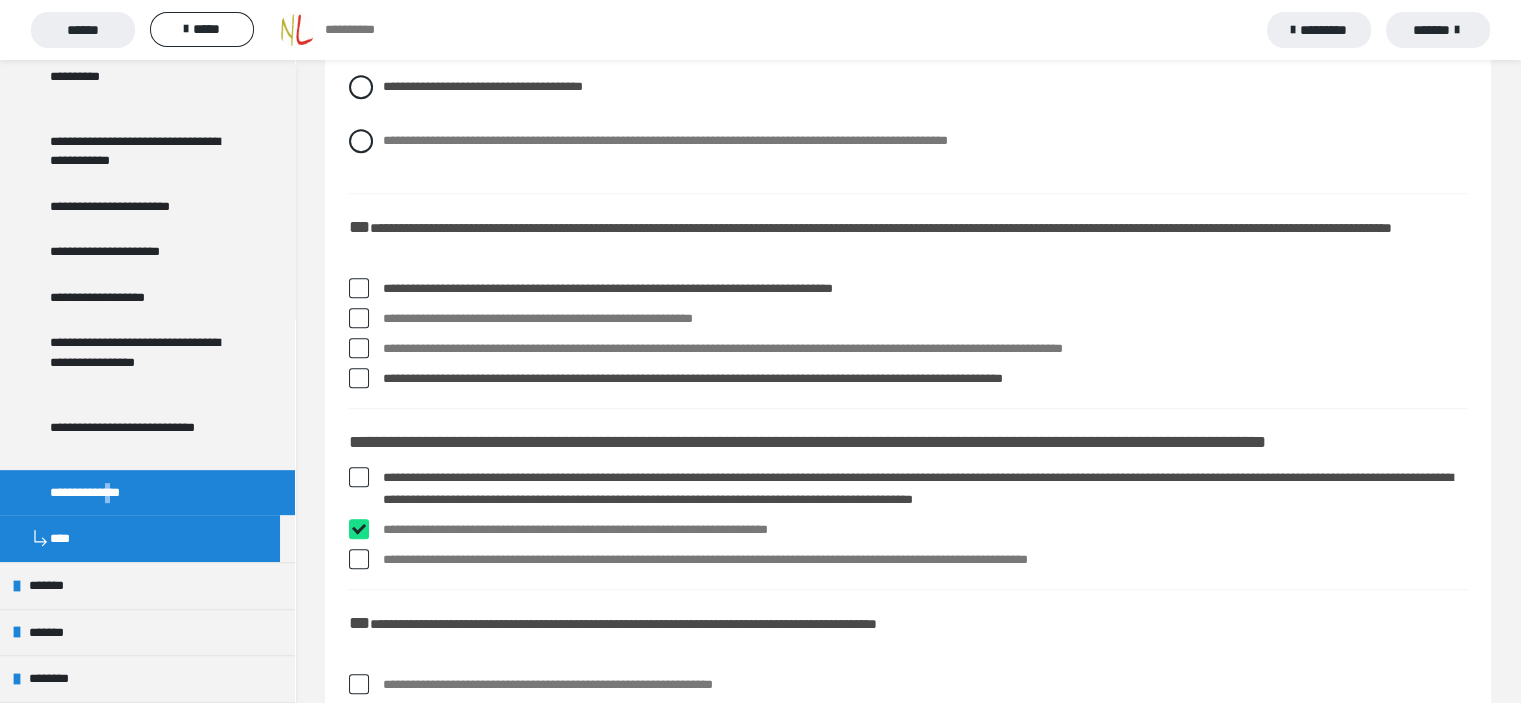 checkbox on "****" 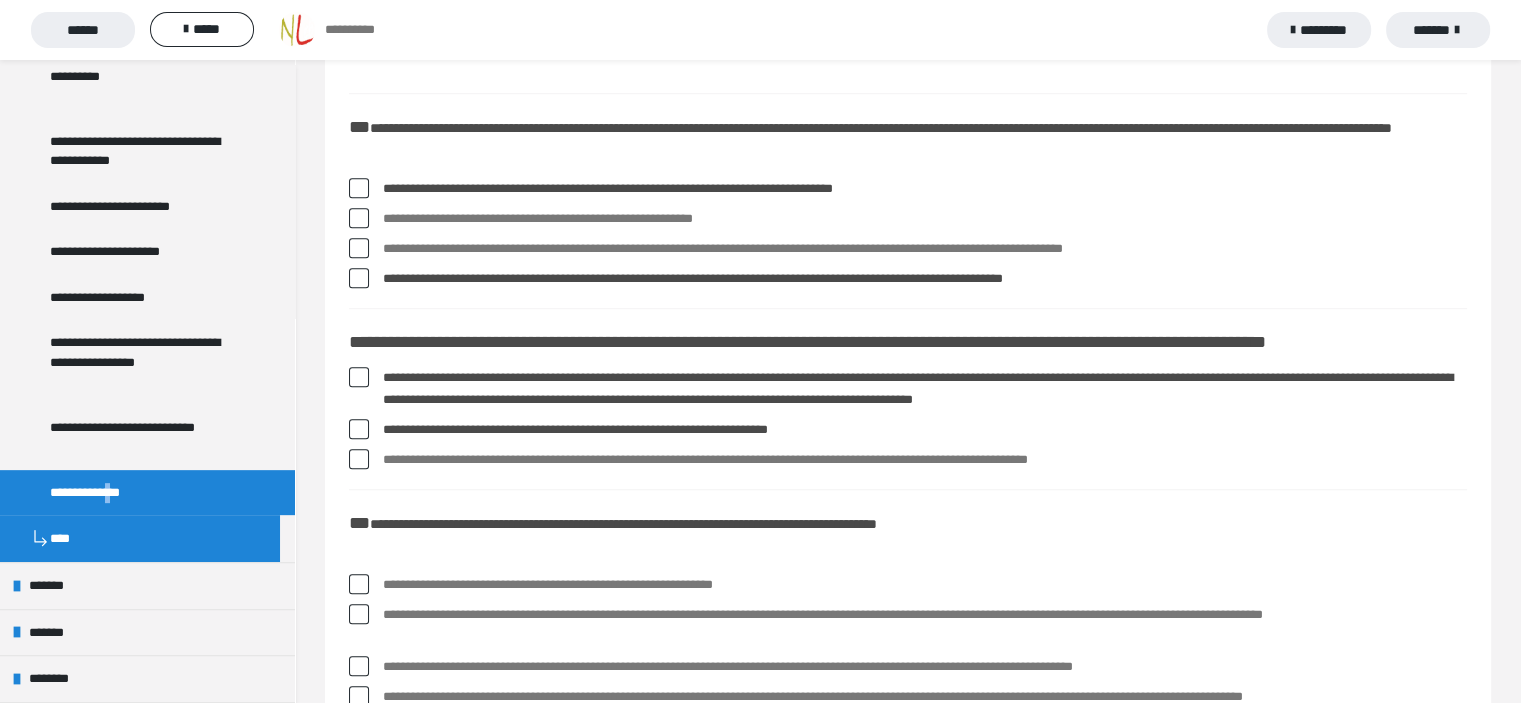 scroll, scrollTop: 1500, scrollLeft: 0, axis: vertical 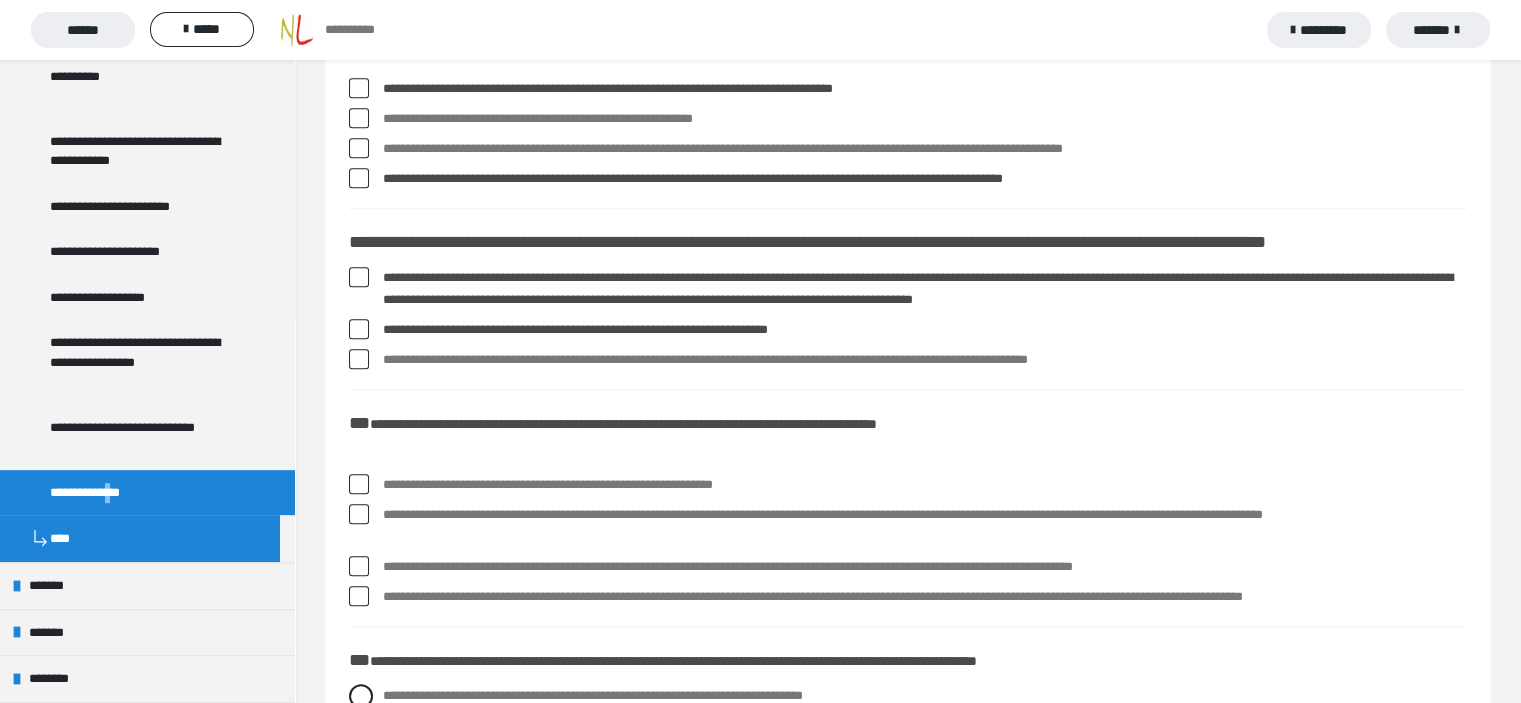 click at bounding box center [359, 484] 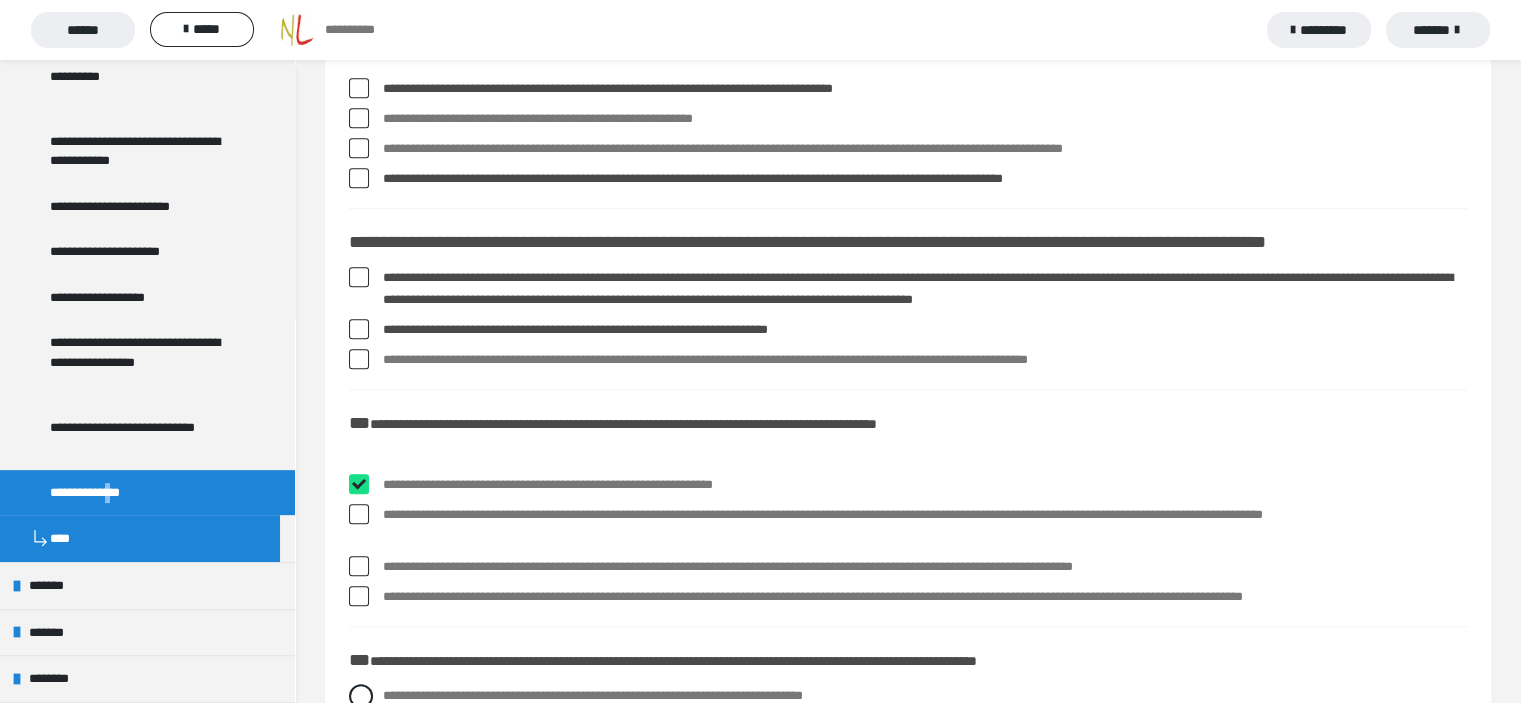 checkbox on "****" 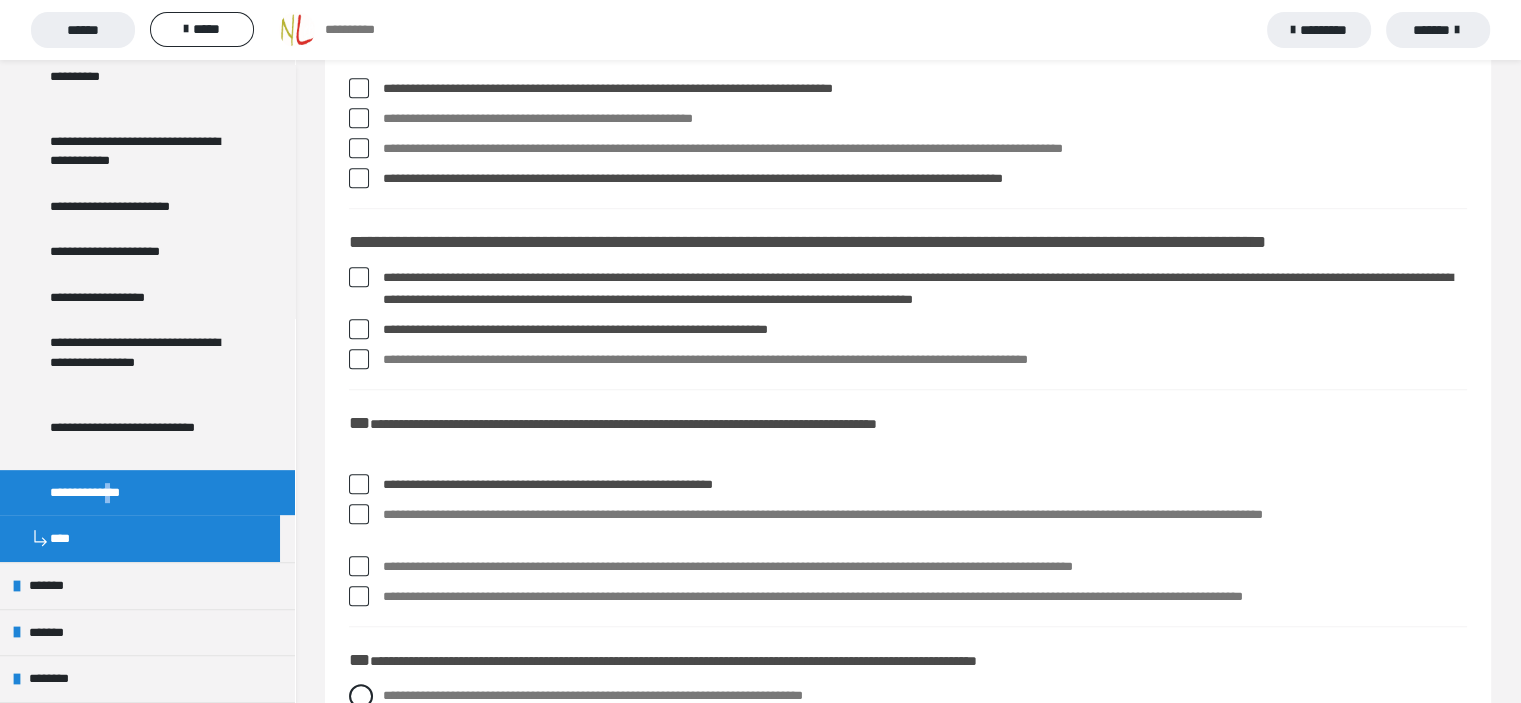 click at bounding box center [359, 514] 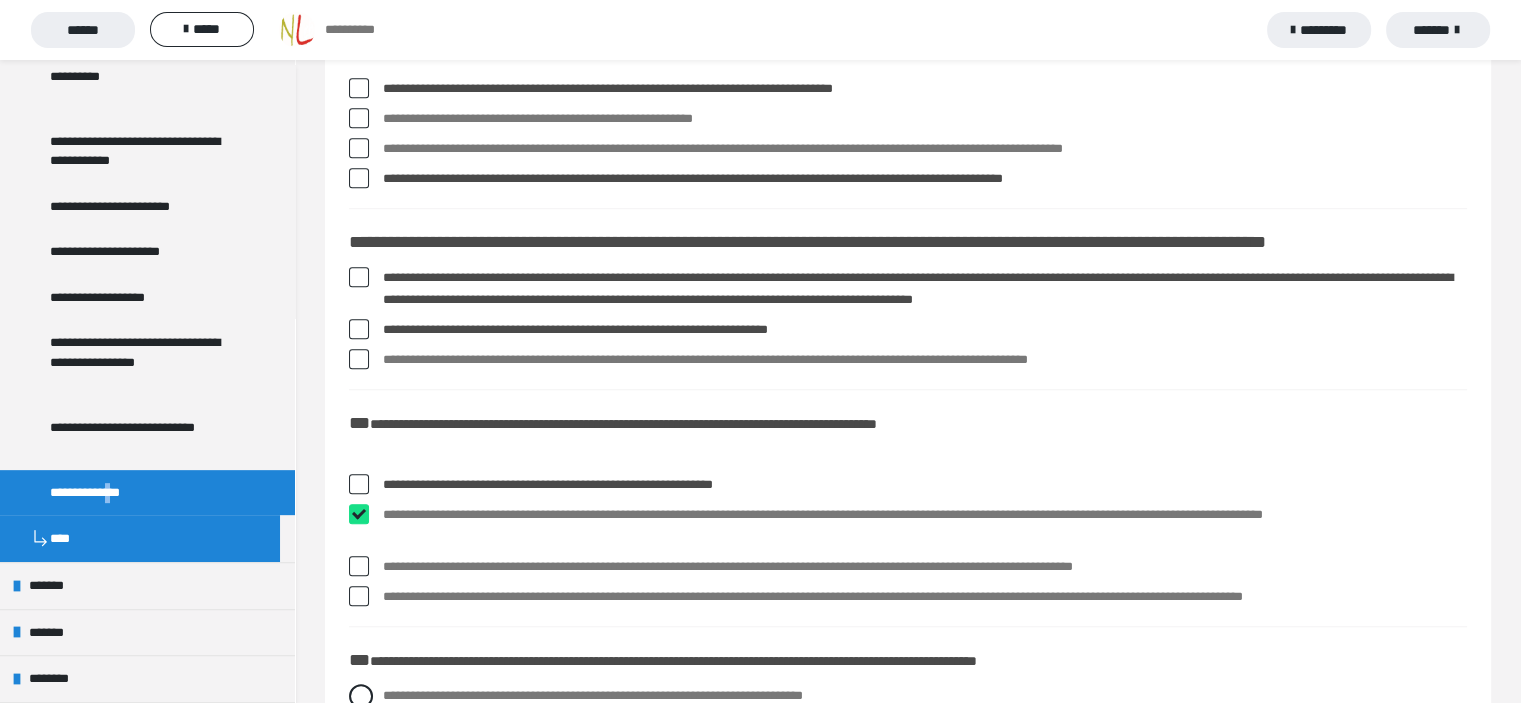 checkbox on "****" 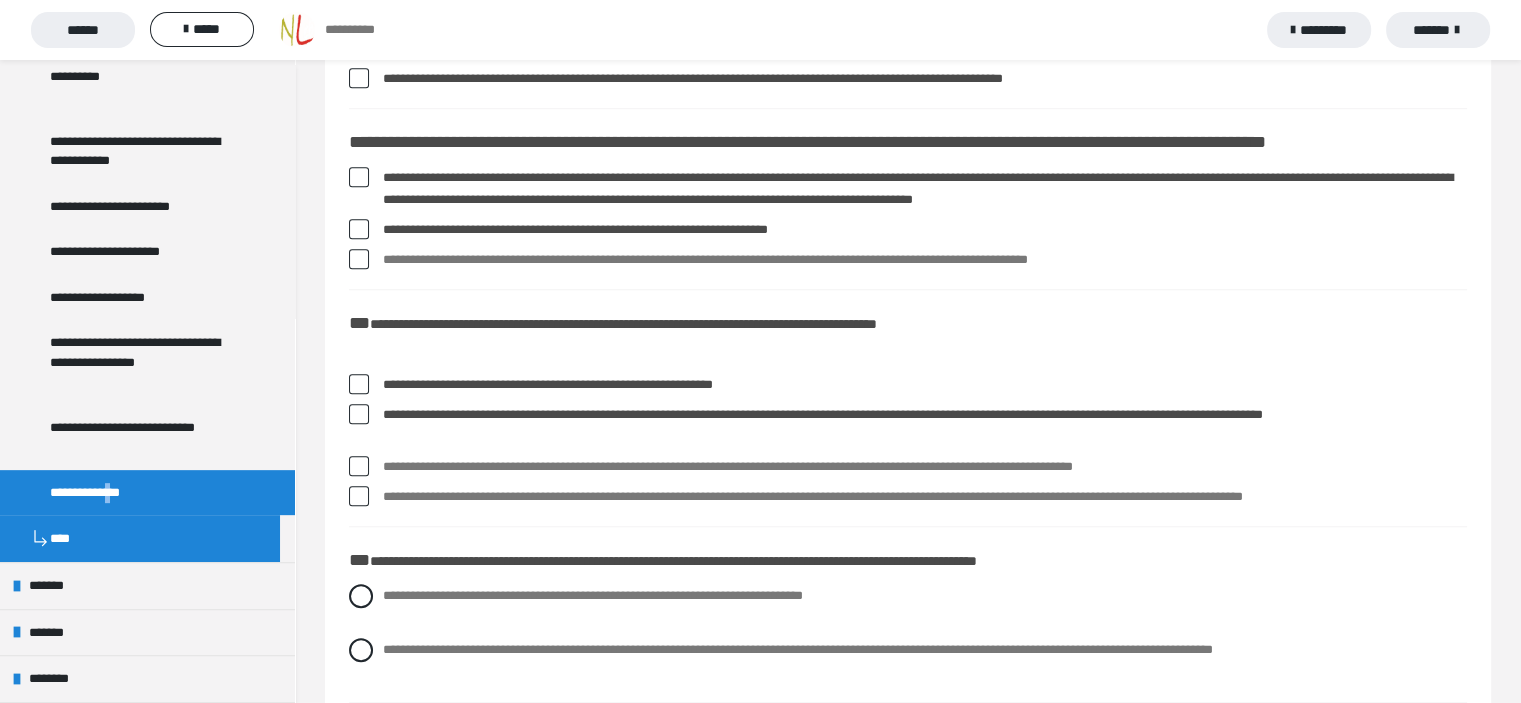 scroll, scrollTop: 1700, scrollLeft: 0, axis: vertical 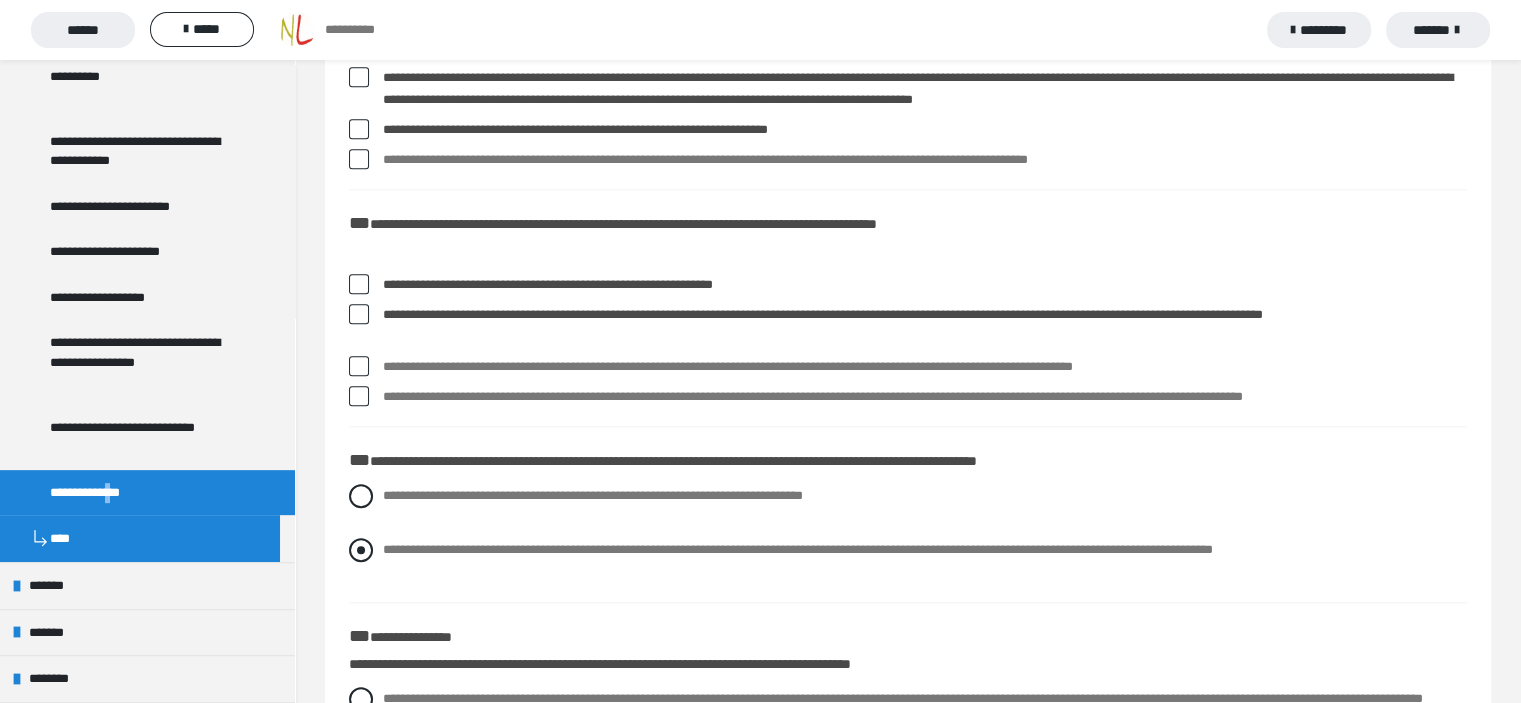 click at bounding box center (361, 550) 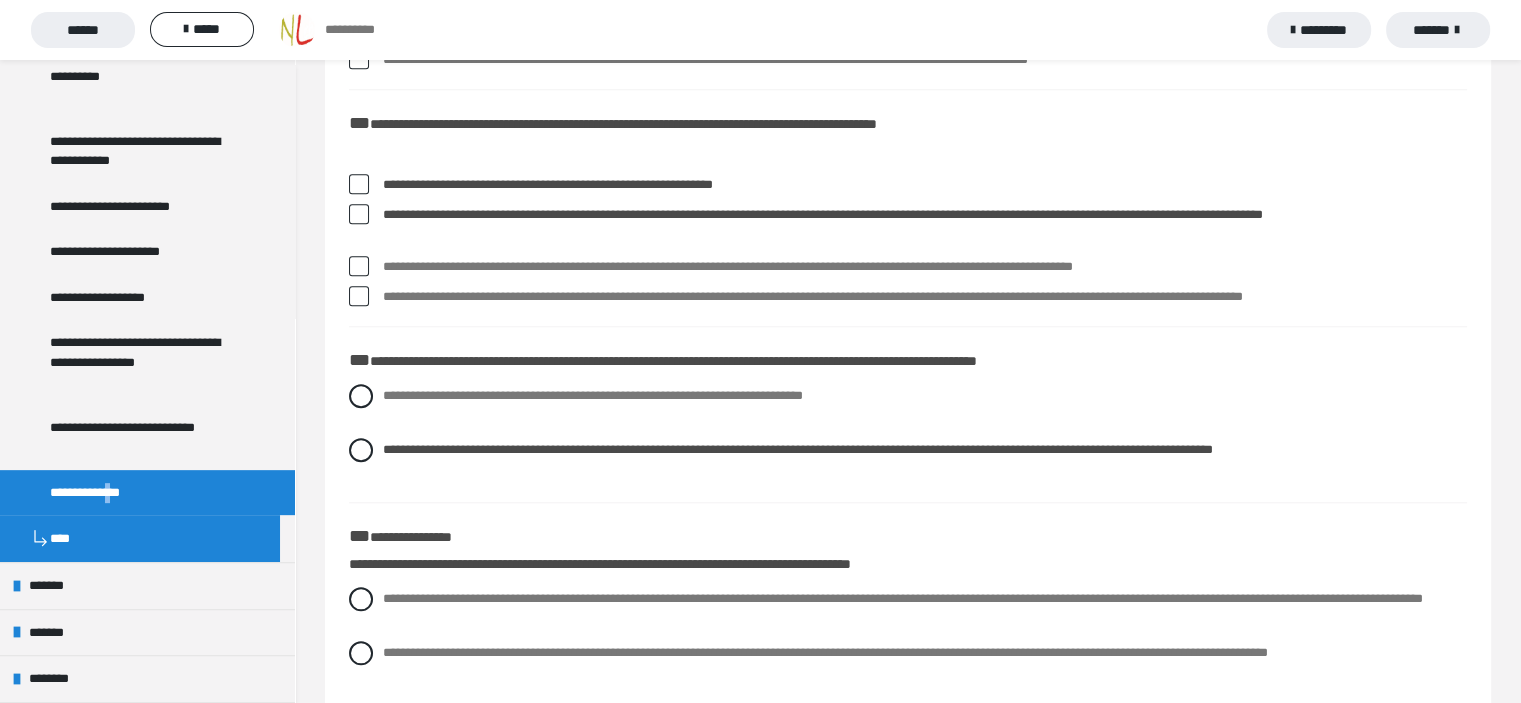 scroll, scrollTop: 1900, scrollLeft: 0, axis: vertical 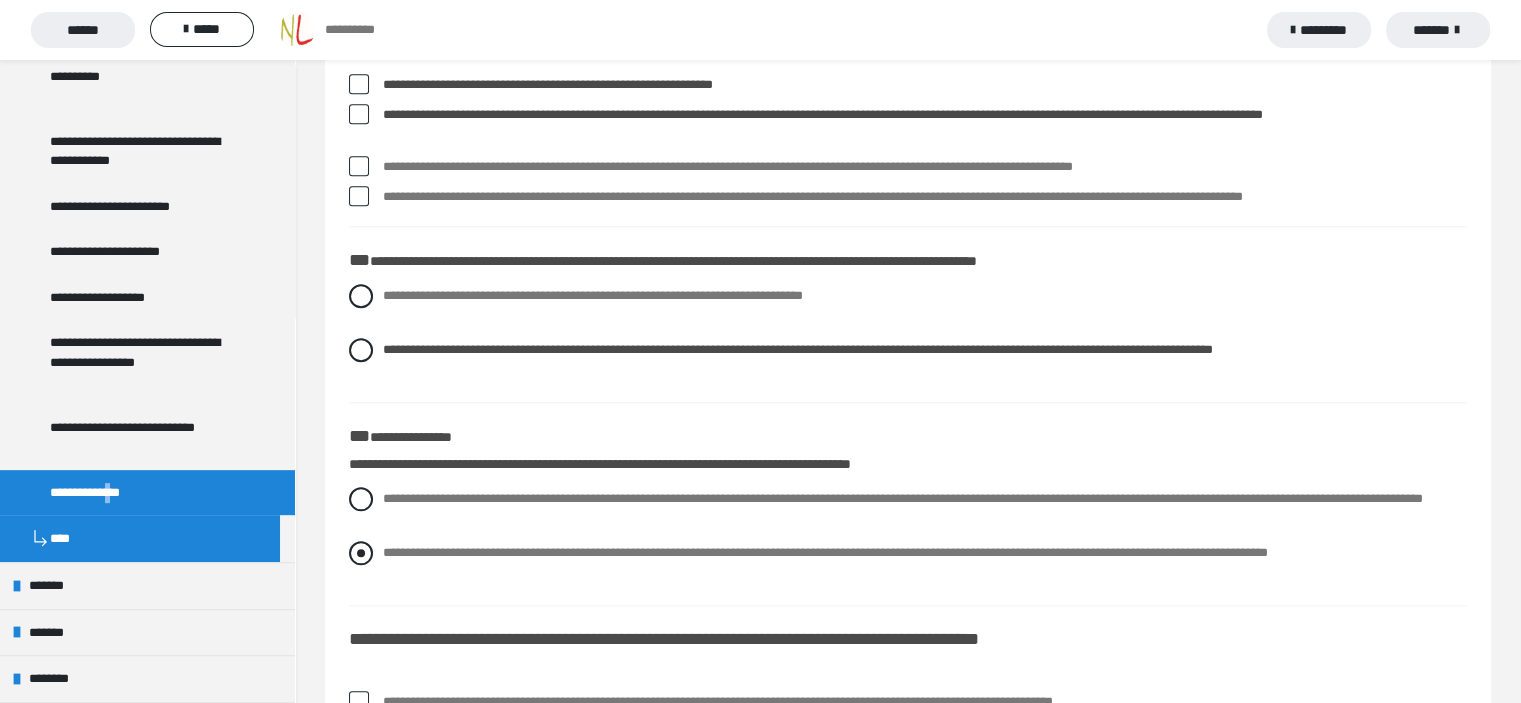 click at bounding box center [361, 553] 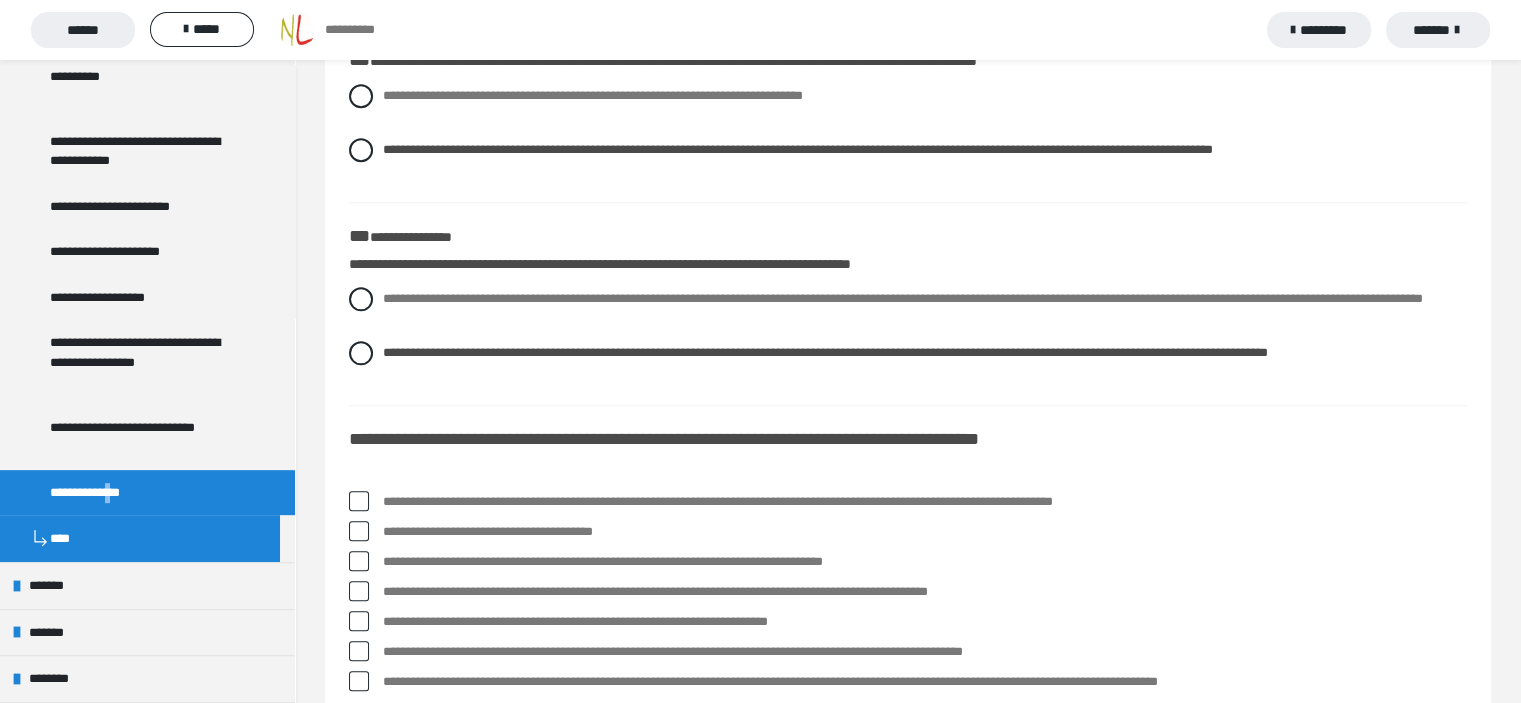 scroll, scrollTop: 2200, scrollLeft: 0, axis: vertical 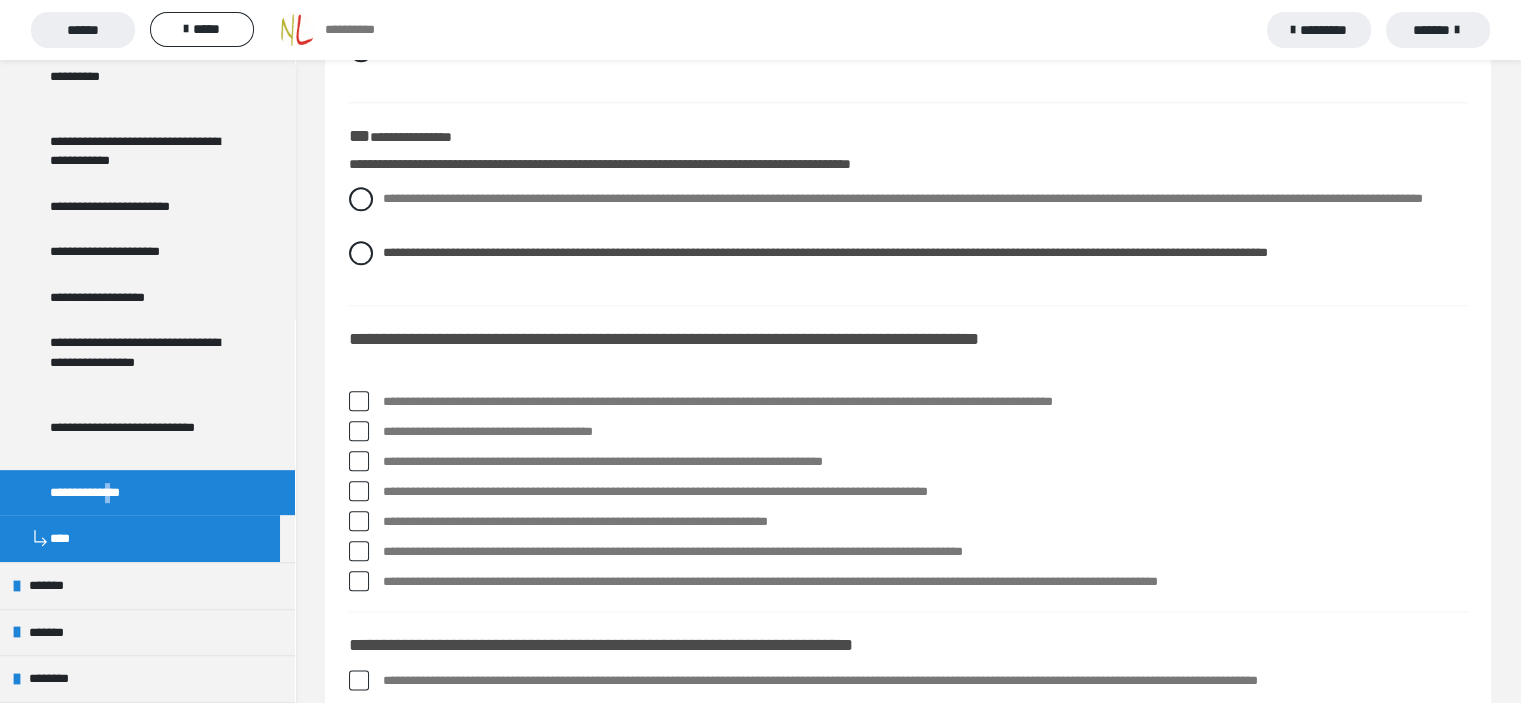 click at bounding box center (359, 431) 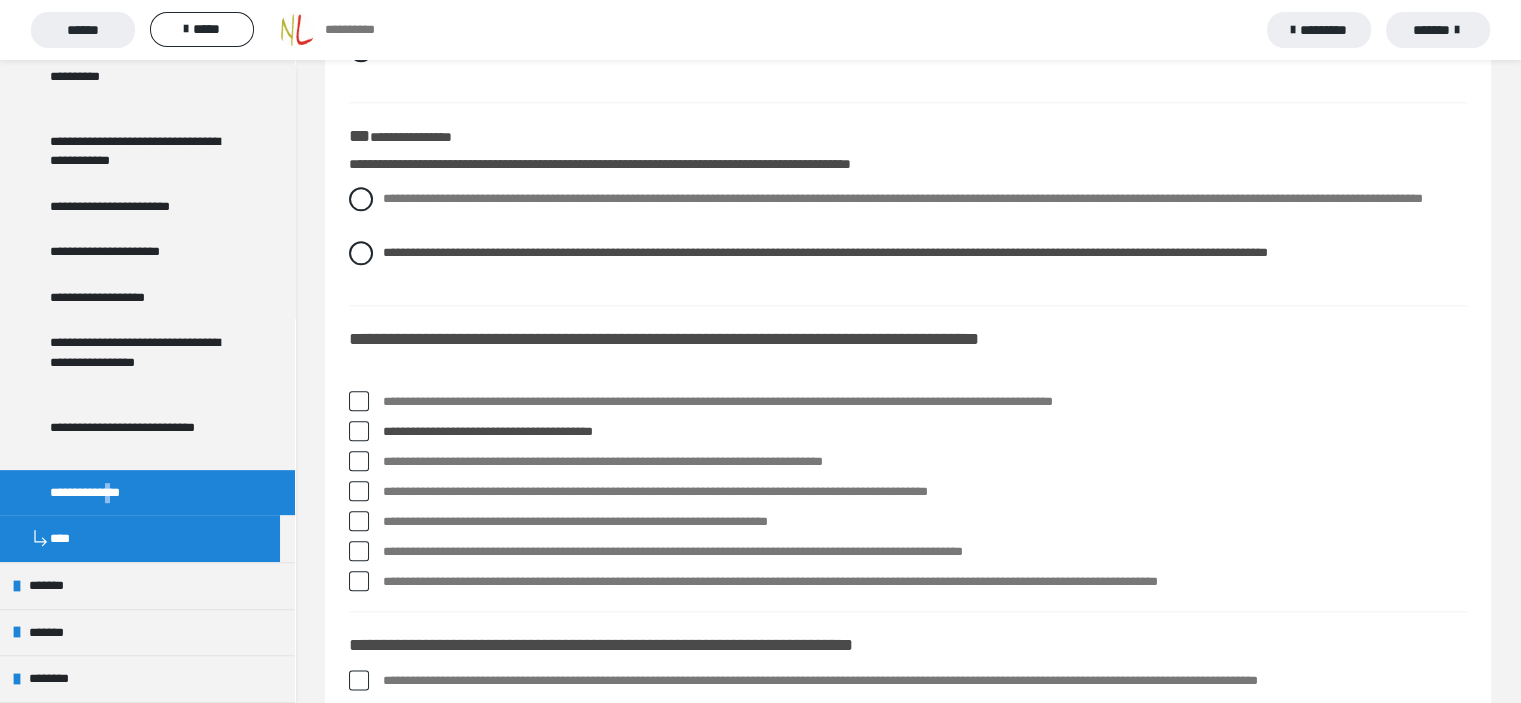 click at bounding box center (359, 461) 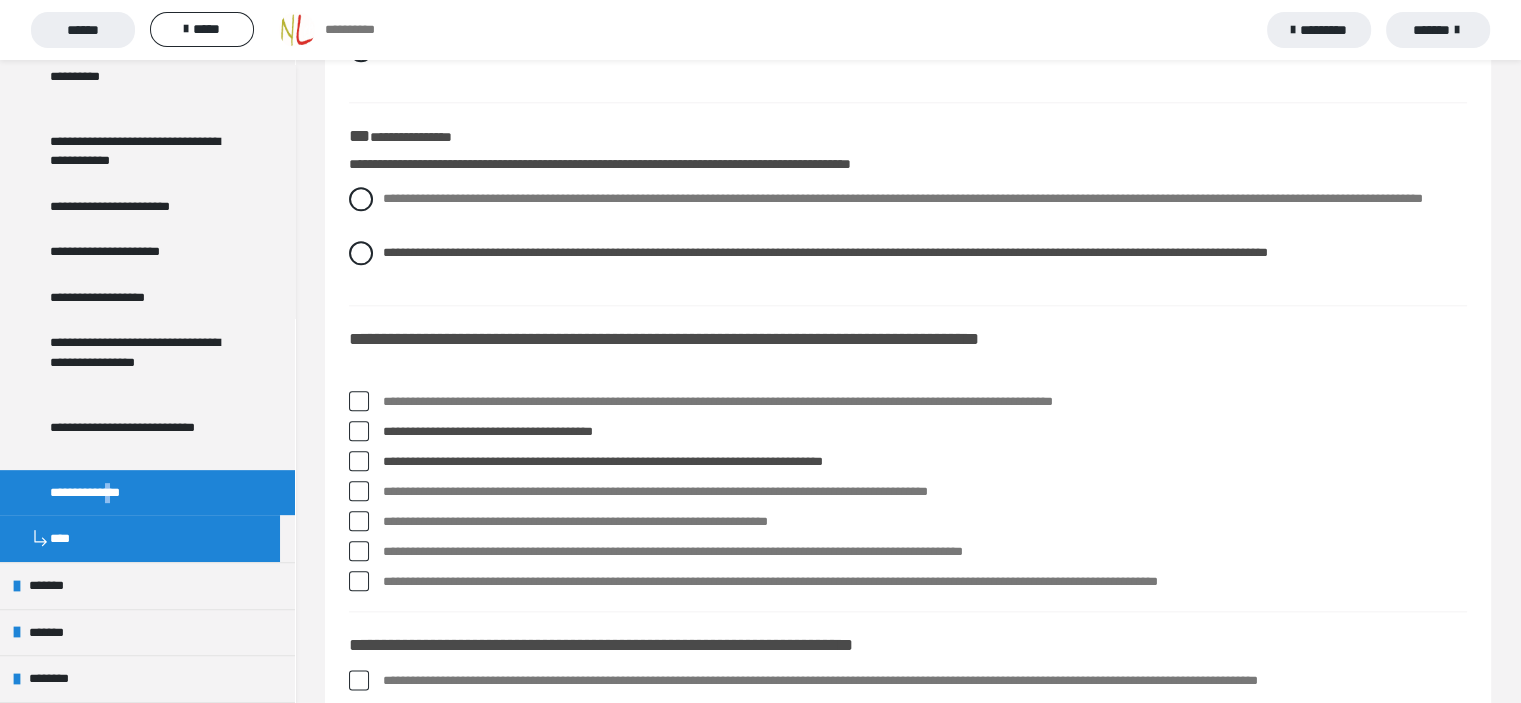 click at bounding box center [359, 491] 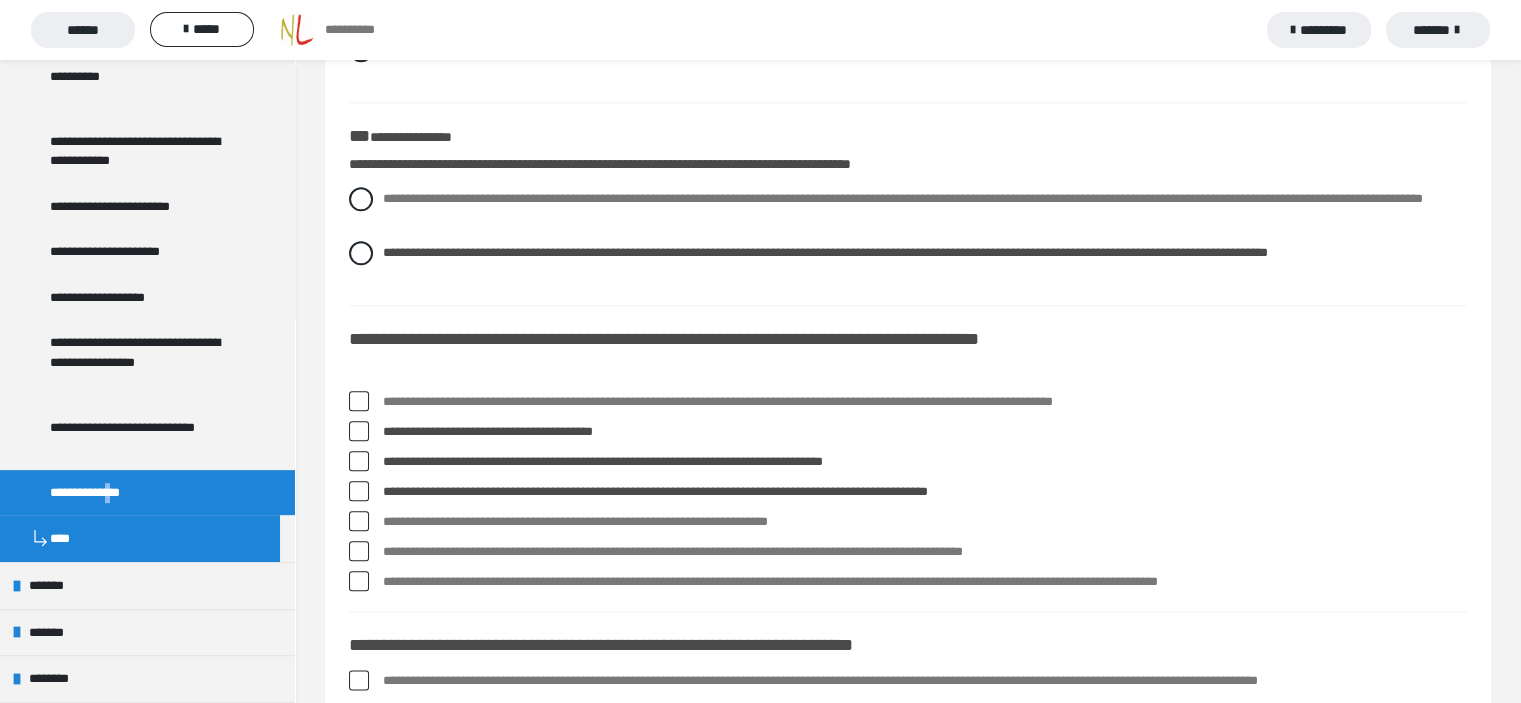 click at bounding box center (359, 581) 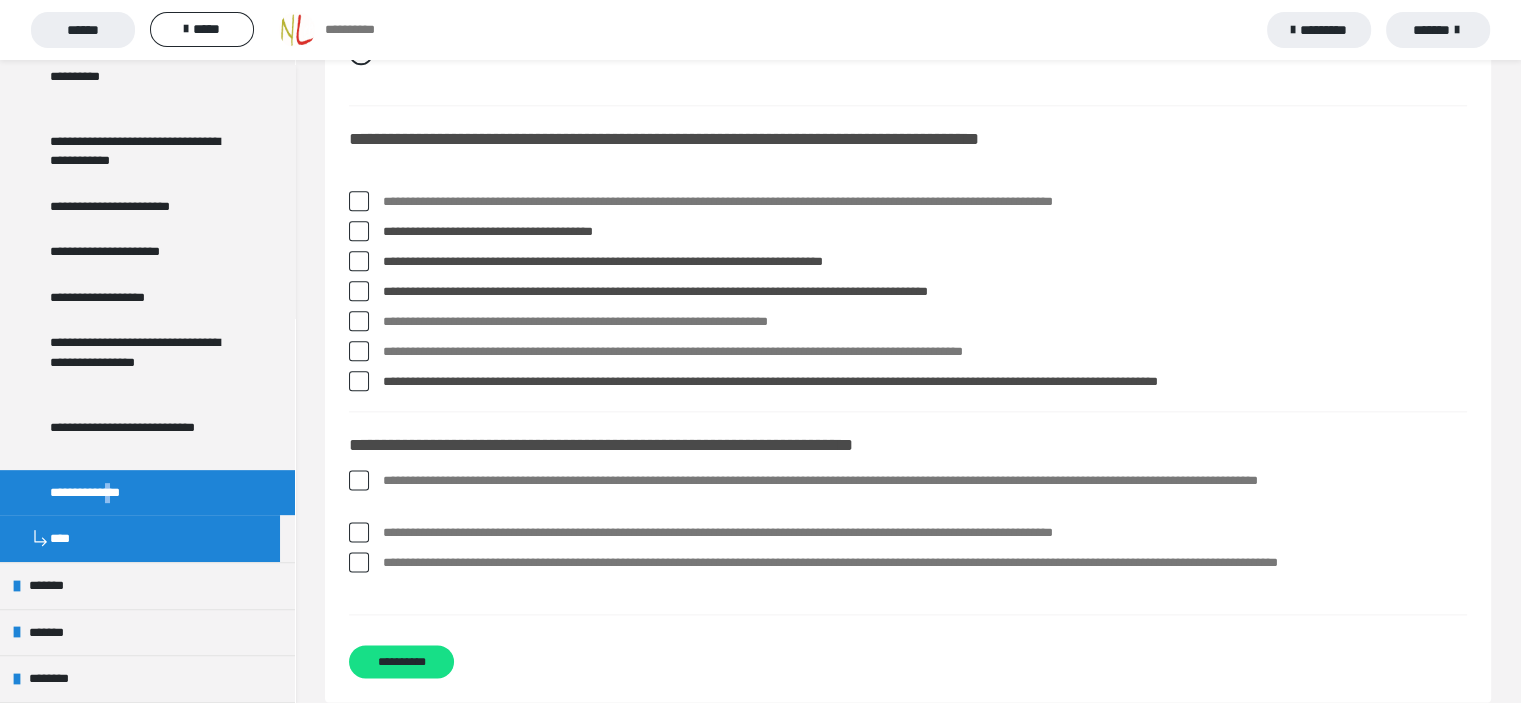 scroll, scrollTop: 2474, scrollLeft: 0, axis: vertical 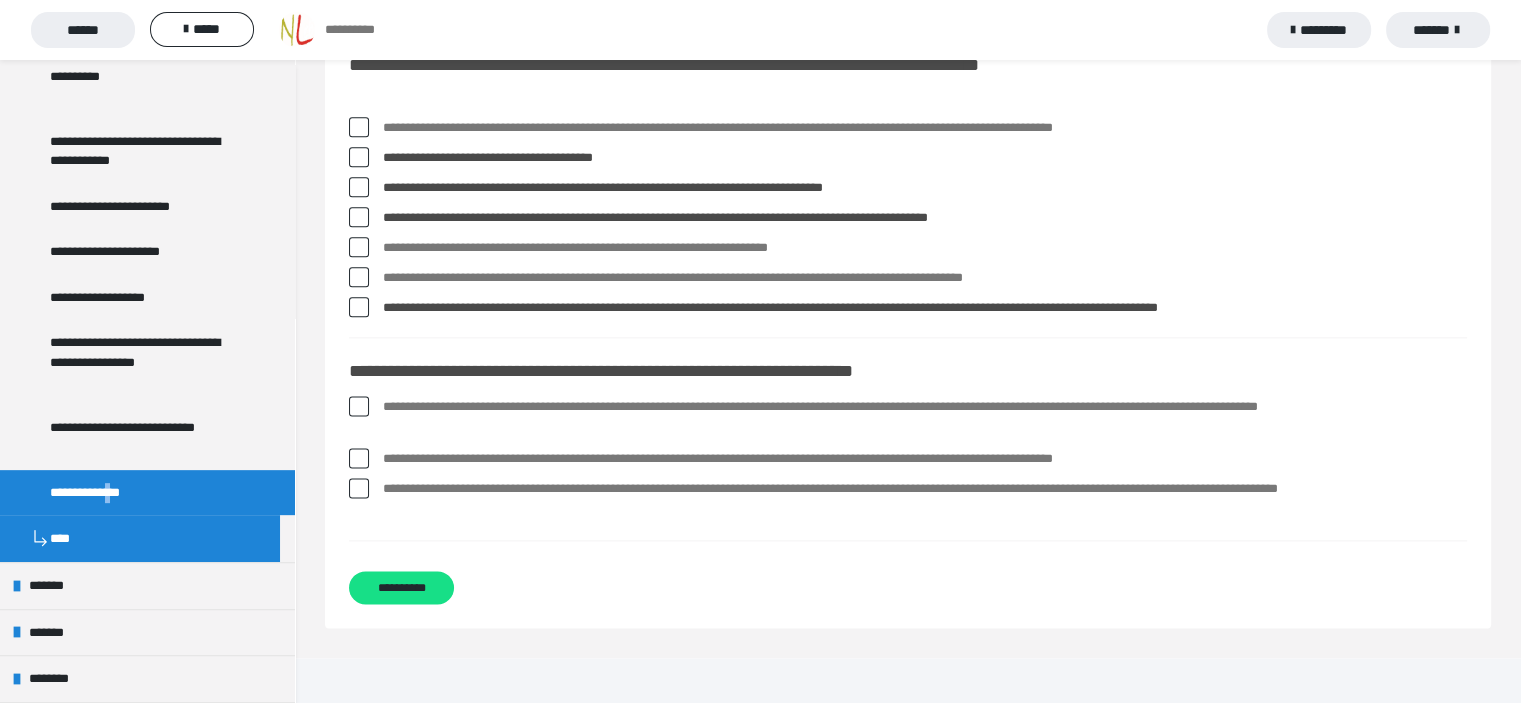 click at bounding box center (359, 127) 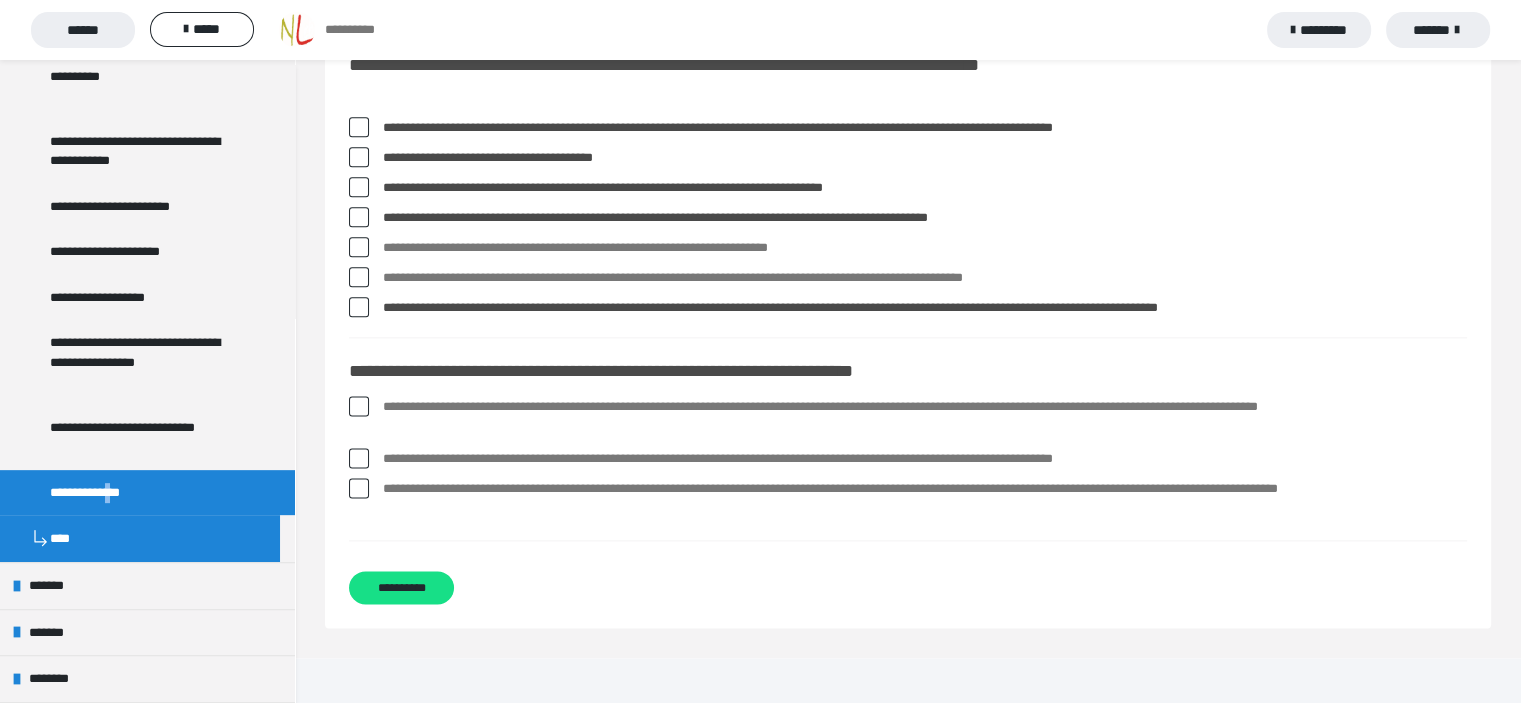 click at bounding box center [359, 406] 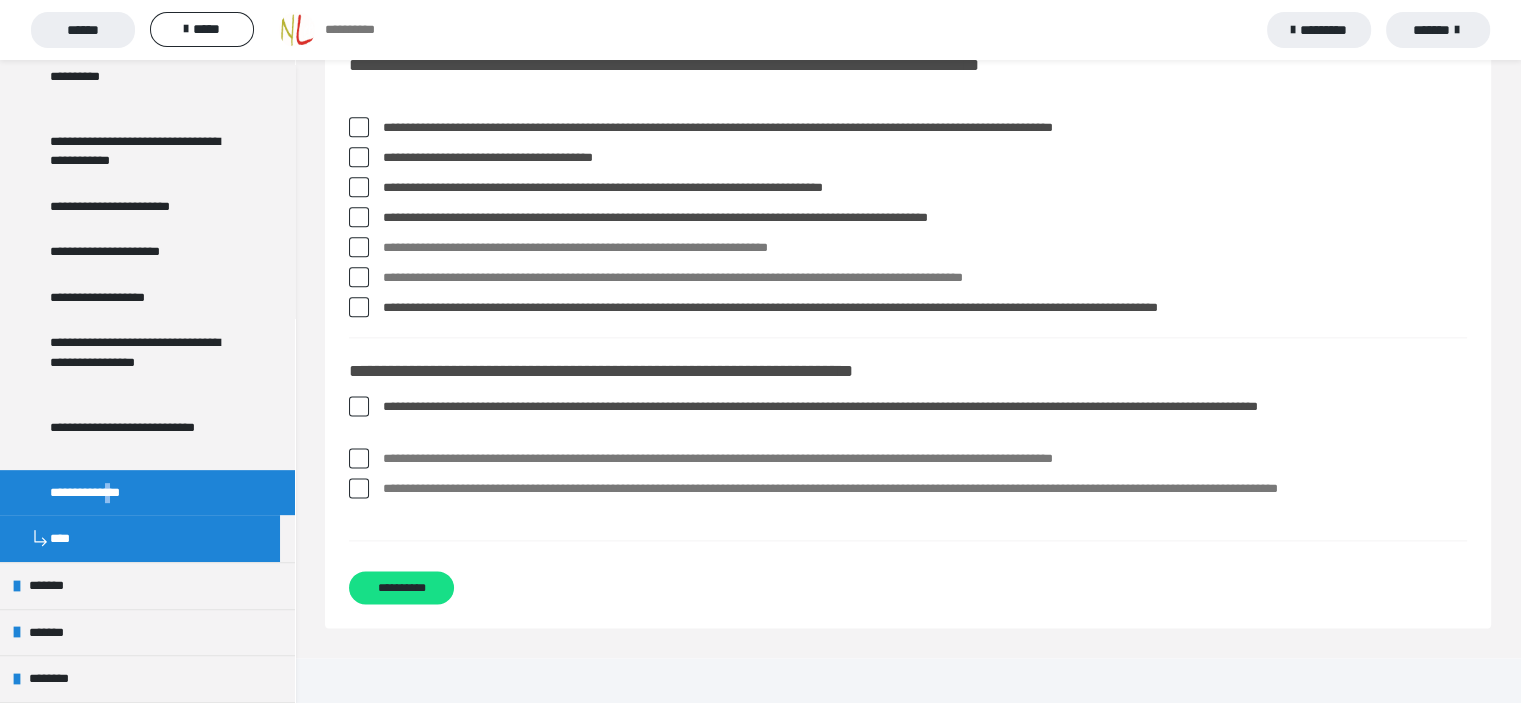 click at bounding box center (359, 458) 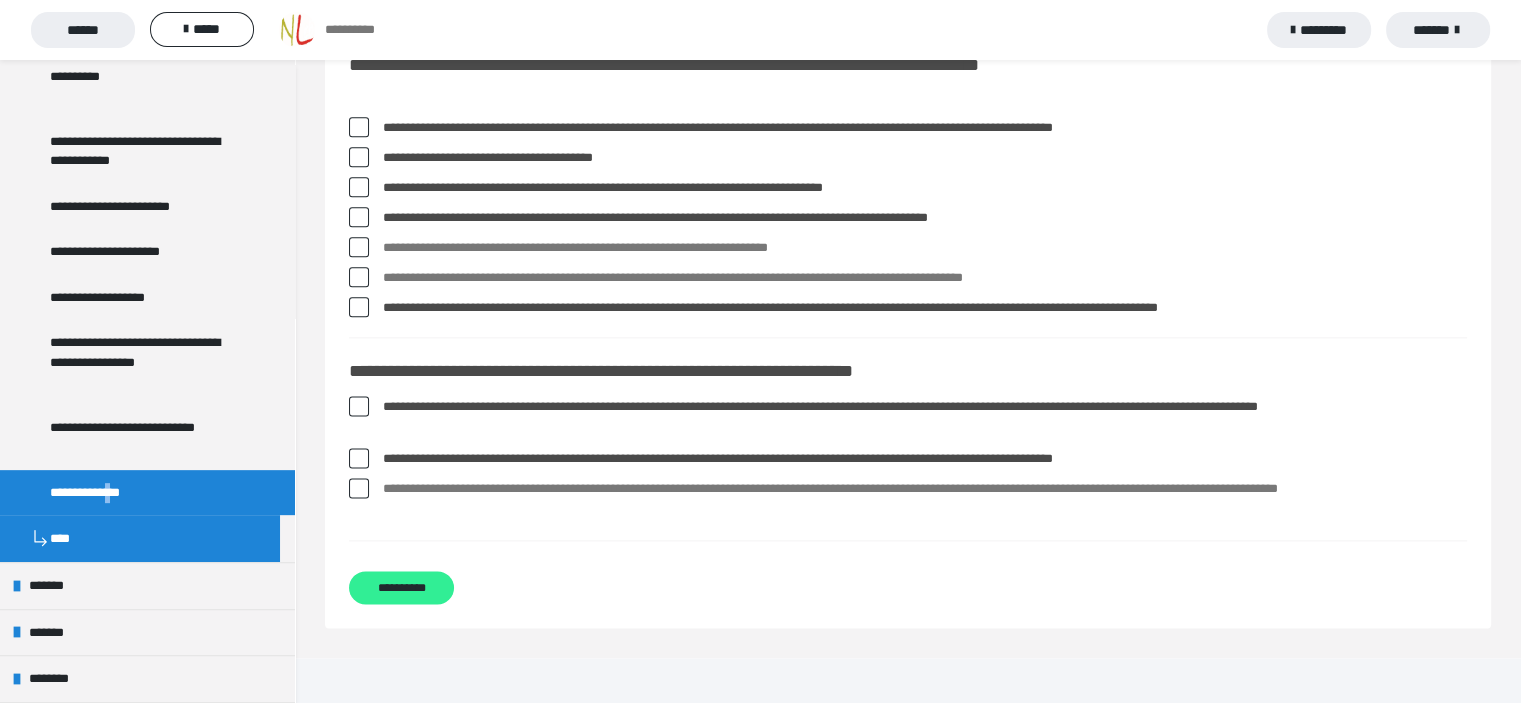 click on "**********" at bounding box center (401, 587) 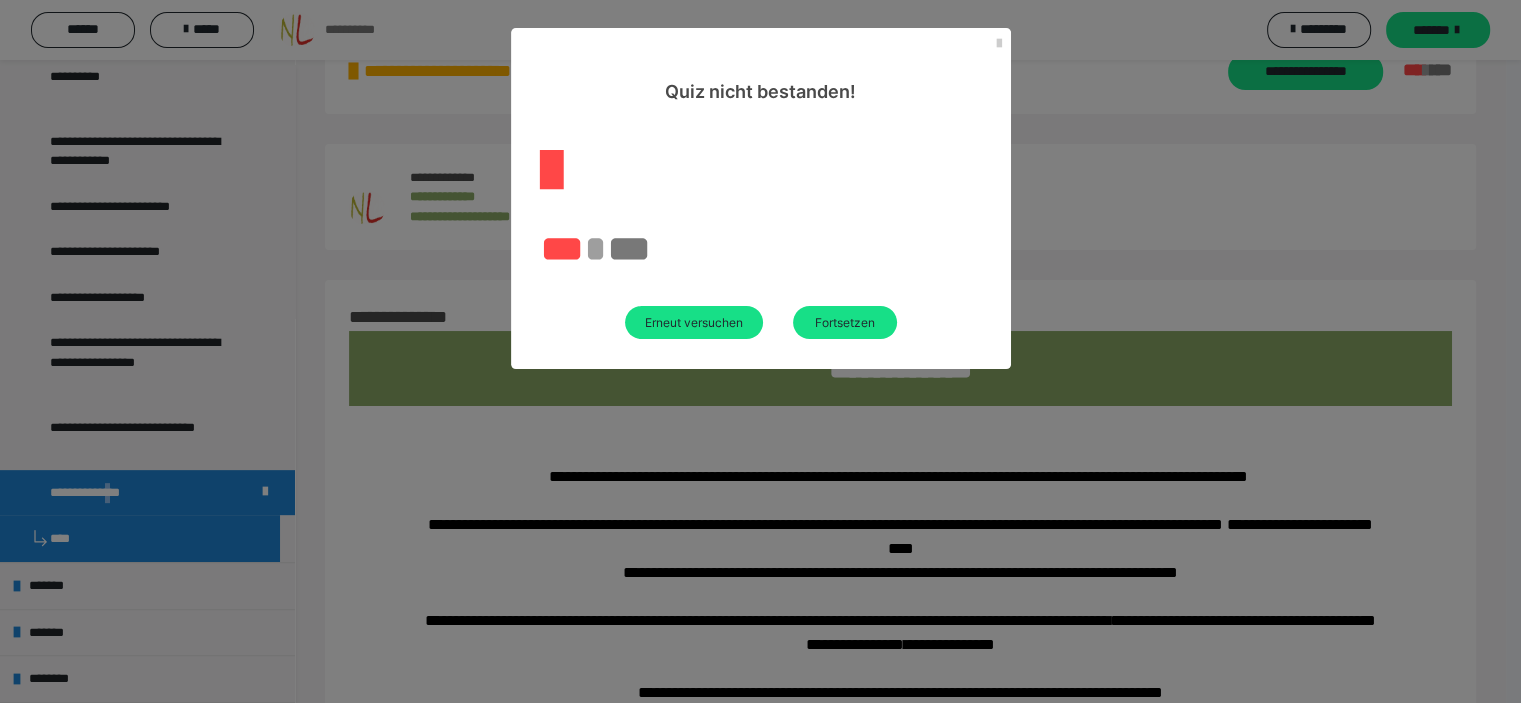 scroll, scrollTop: 636, scrollLeft: 0, axis: vertical 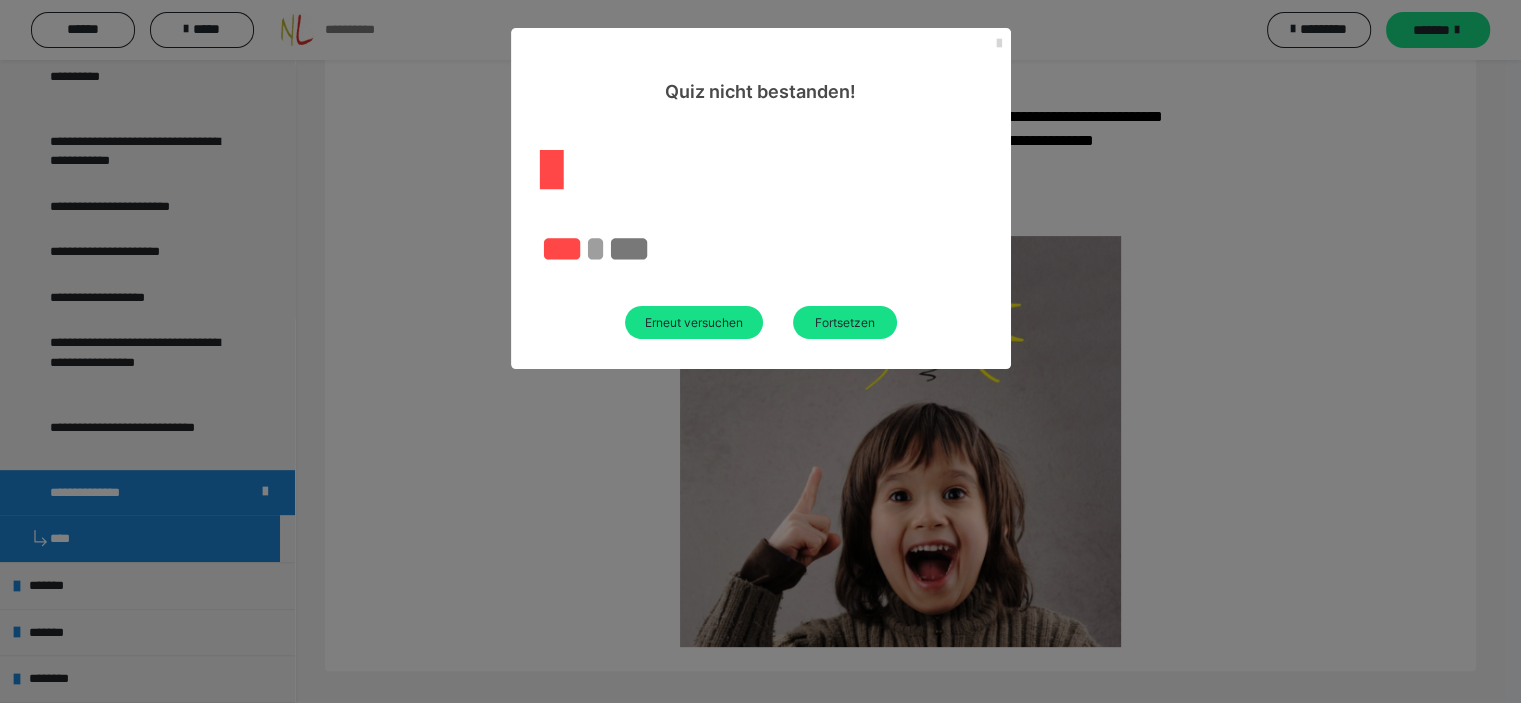 click at bounding box center [999, 44] 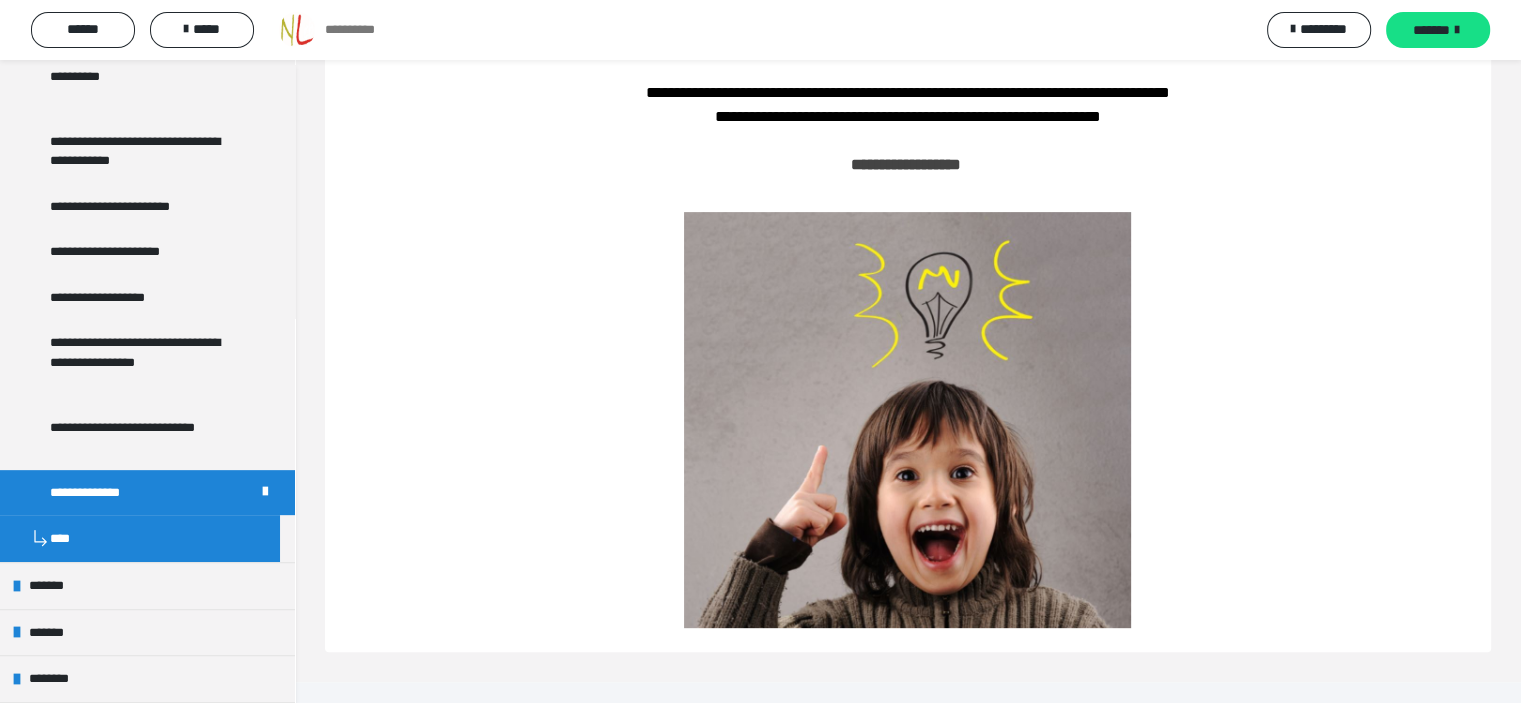 scroll, scrollTop: 136, scrollLeft: 0, axis: vertical 